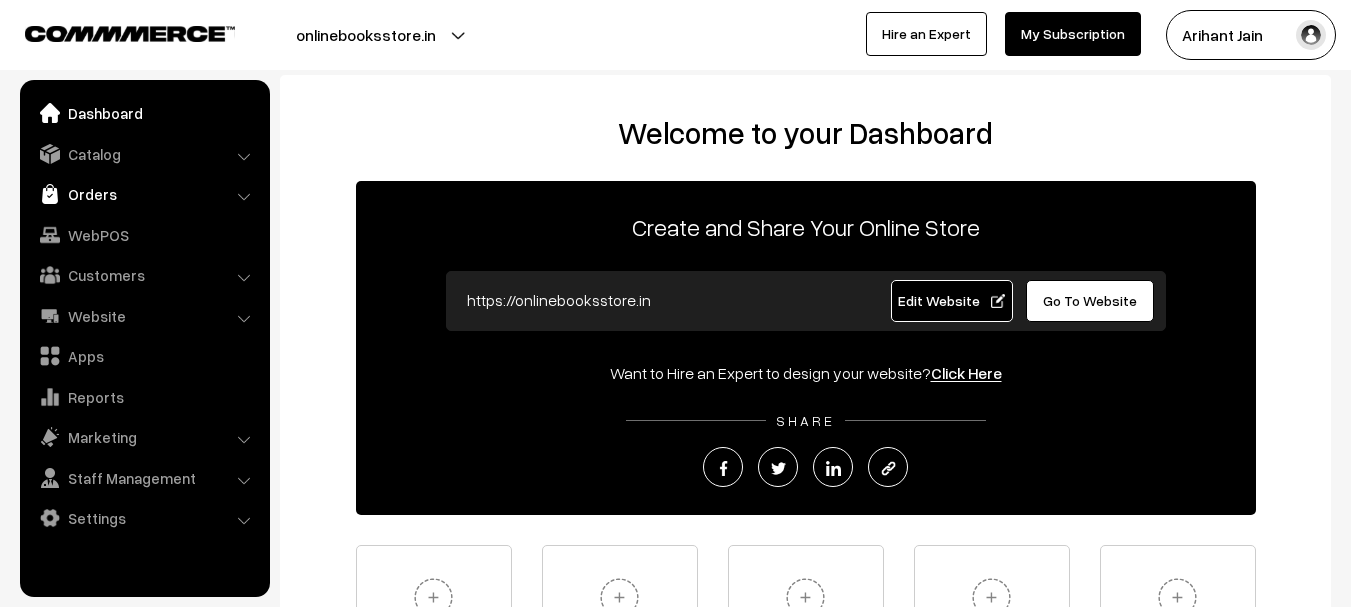 scroll, scrollTop: 0, scrollLeft: 0, axis: both 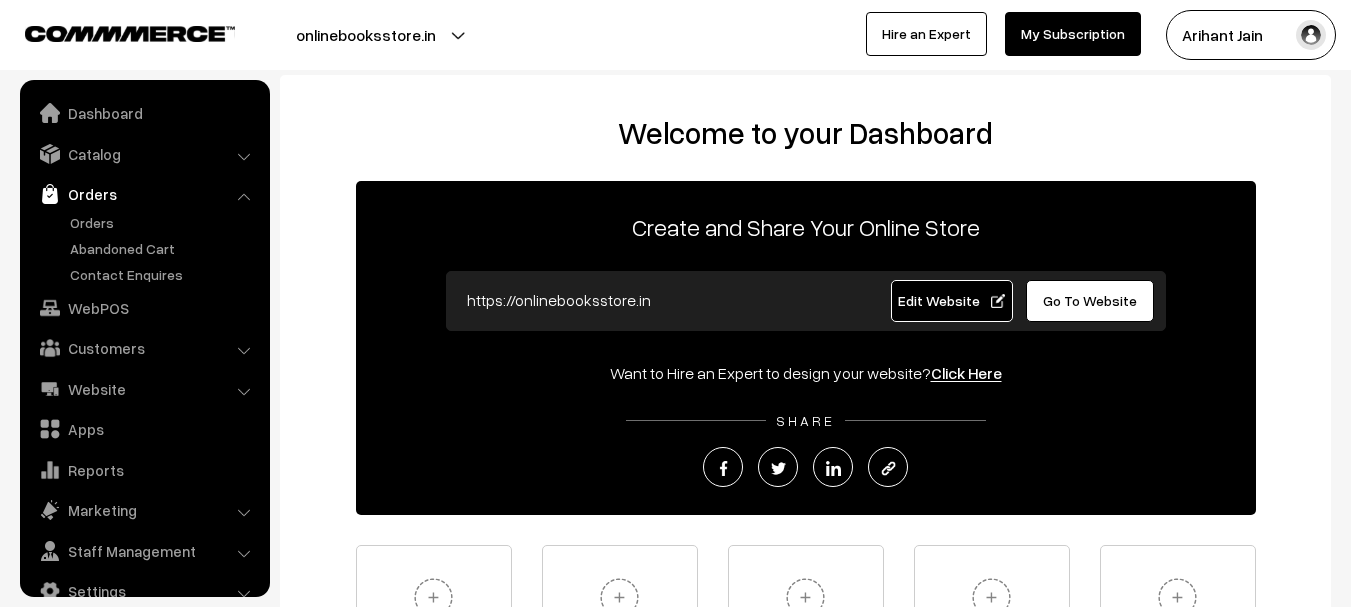 click on "Orders" at bounding box center (145, 248) 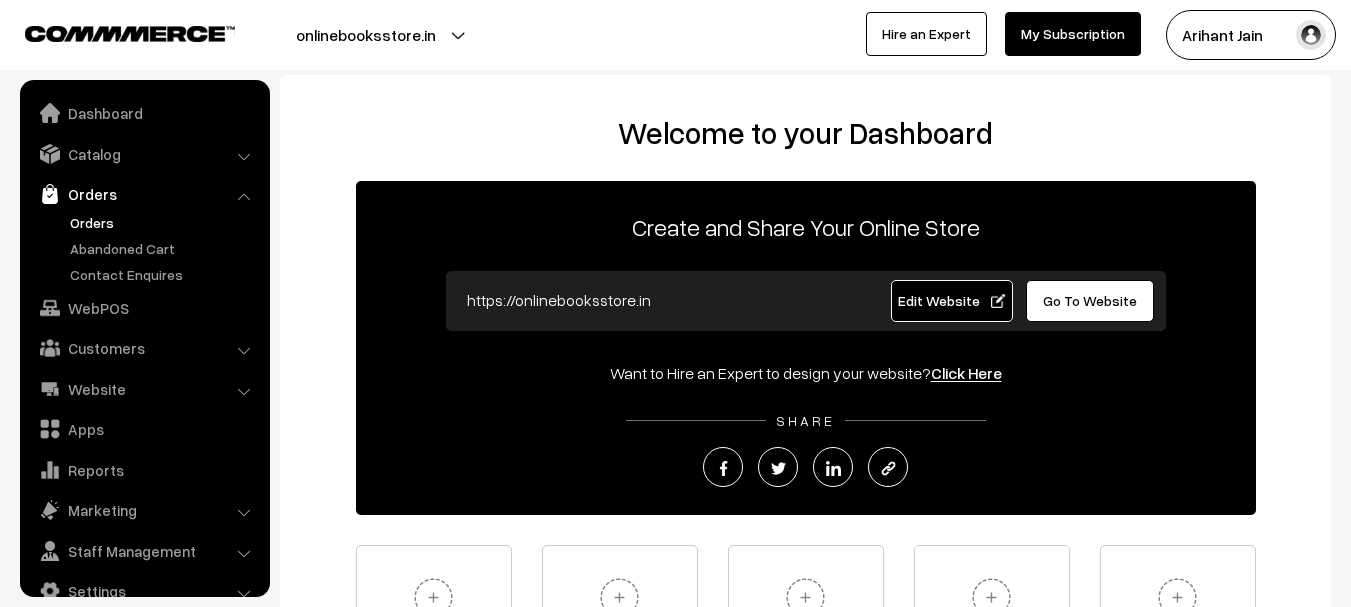 click on "Orders" at bounding box center [164, 222] 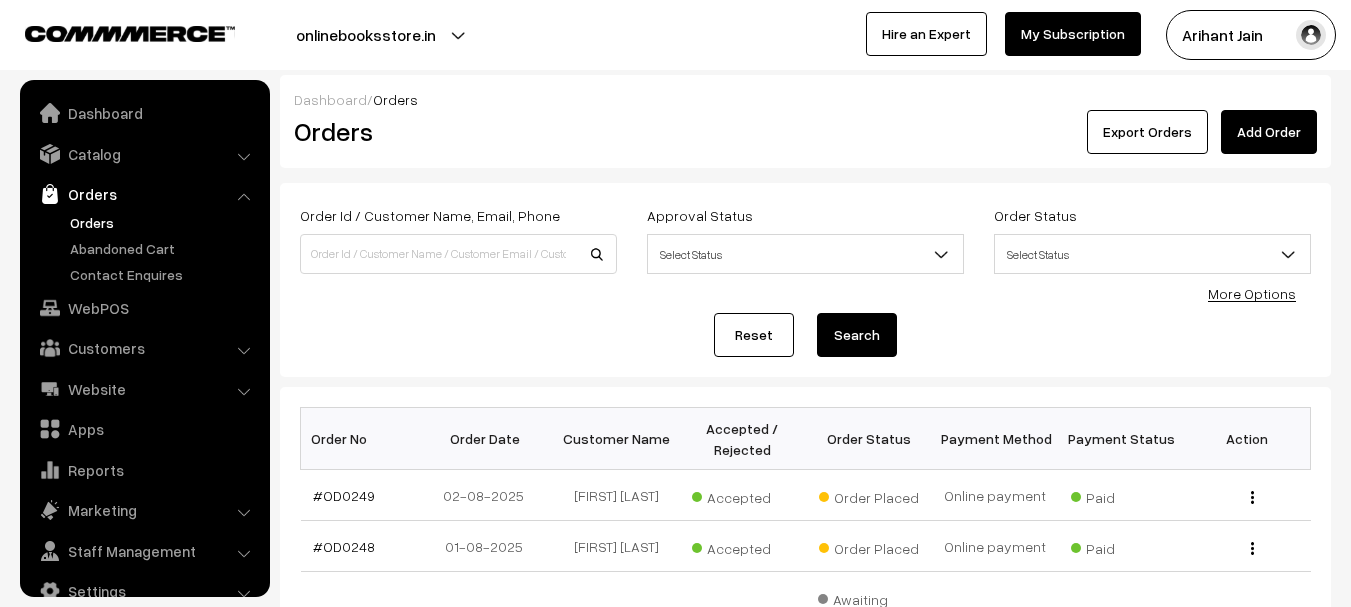 scroll, scrollTop: 0, scrollLeft: 0, axis: both 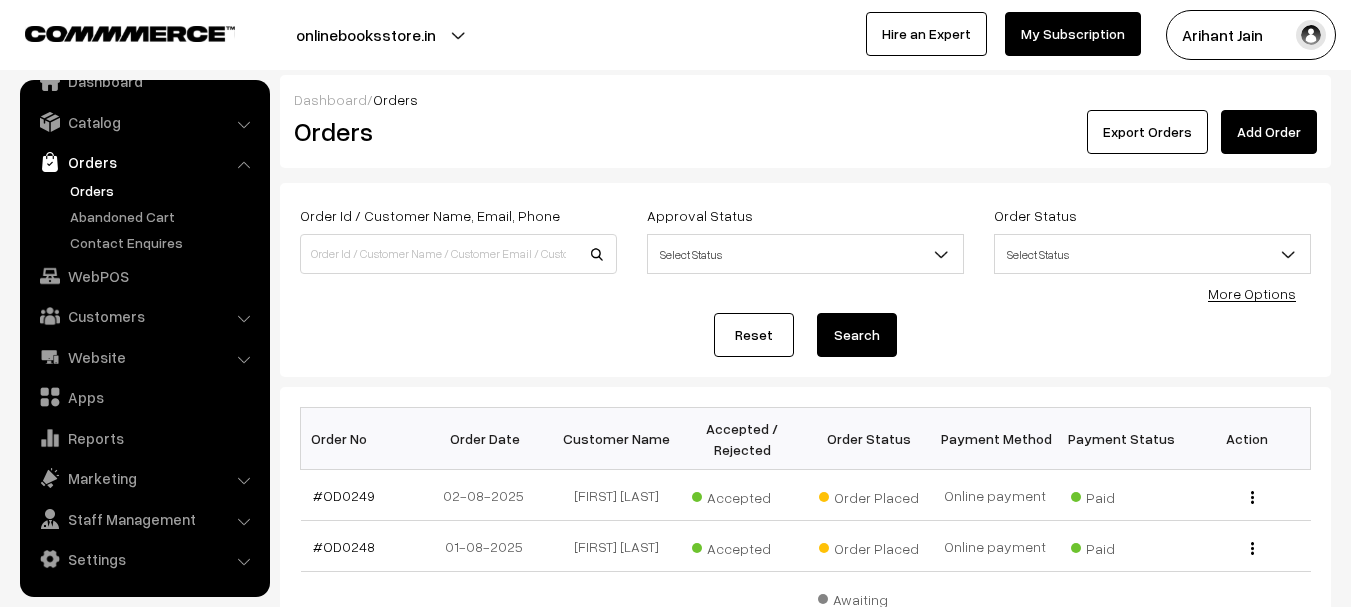 click on "Select Status" at bounding box center (805, 254) 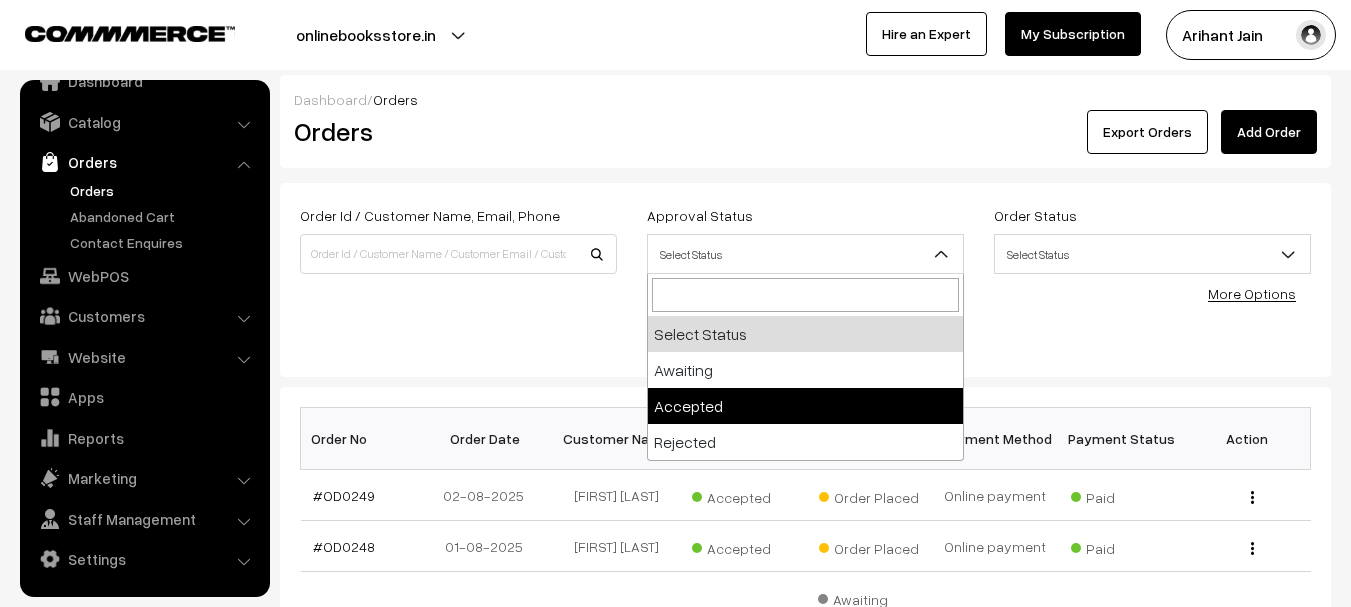 select on "1" 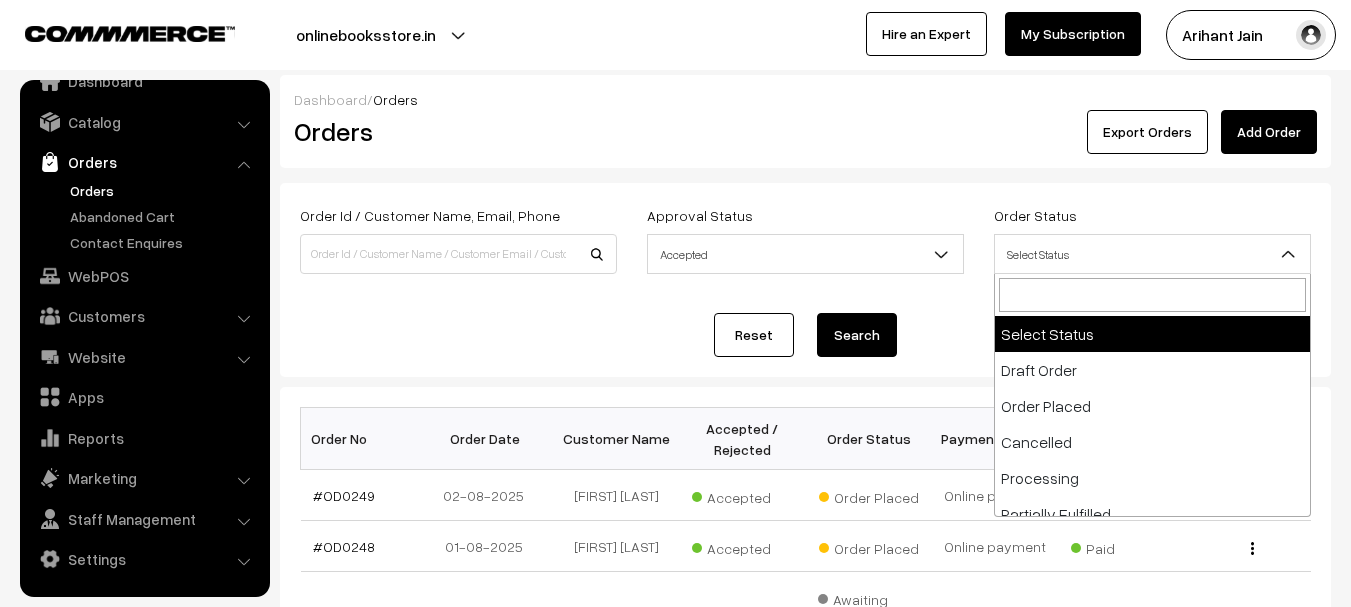 click on "Select Status" at bounding box center [1152, 254] 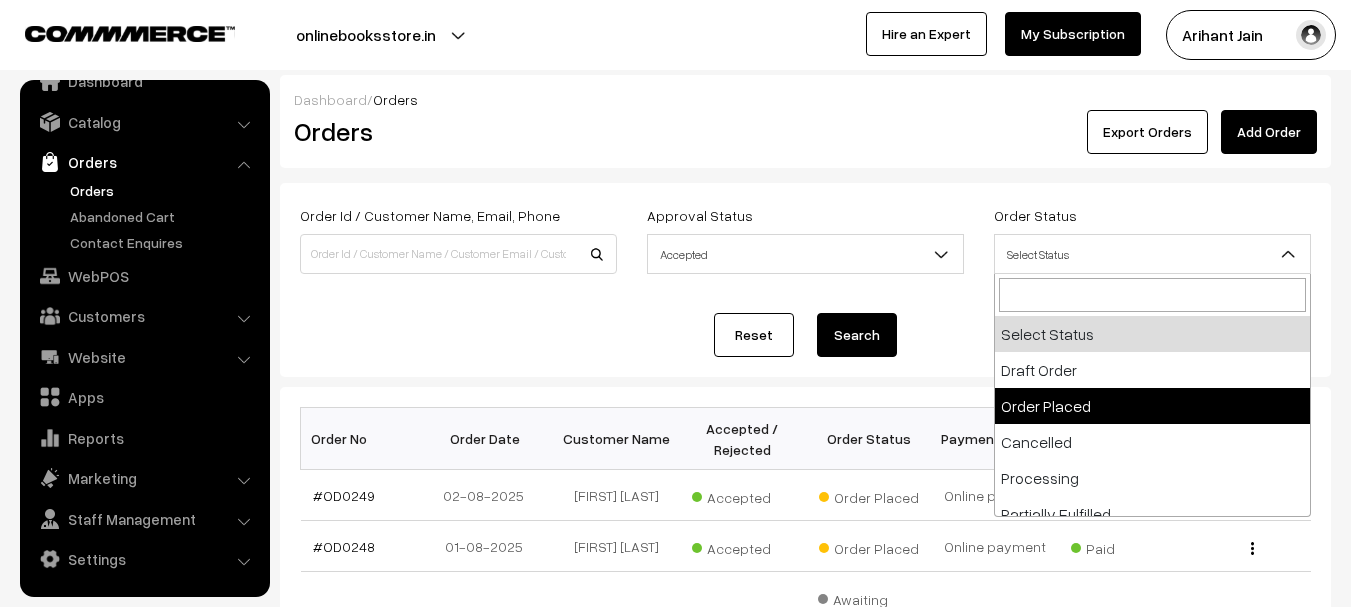 select on "2" 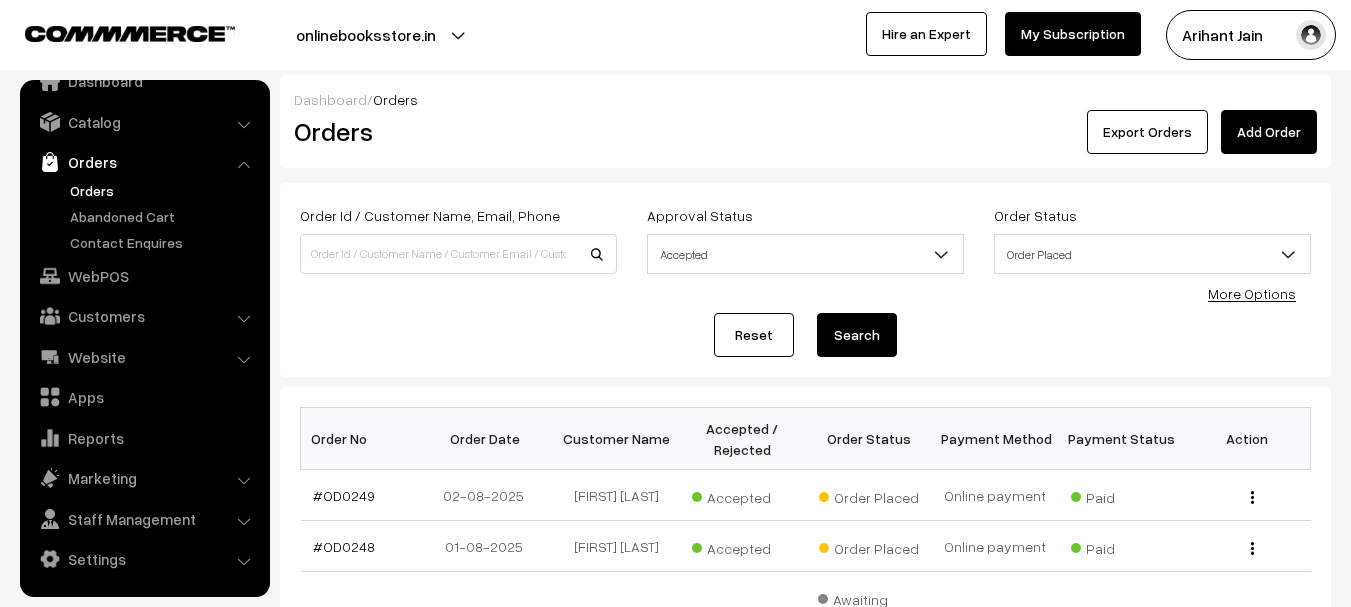 click on "Order Id / Customer Name, Email, Phone
Approval Status
Select Status
Awaiting
Accepted
Rejected
Accepted
Order Status
Select Status
Draft Order
Order Placed Cancelled Processing Returned" at bounding box center [805, 280] 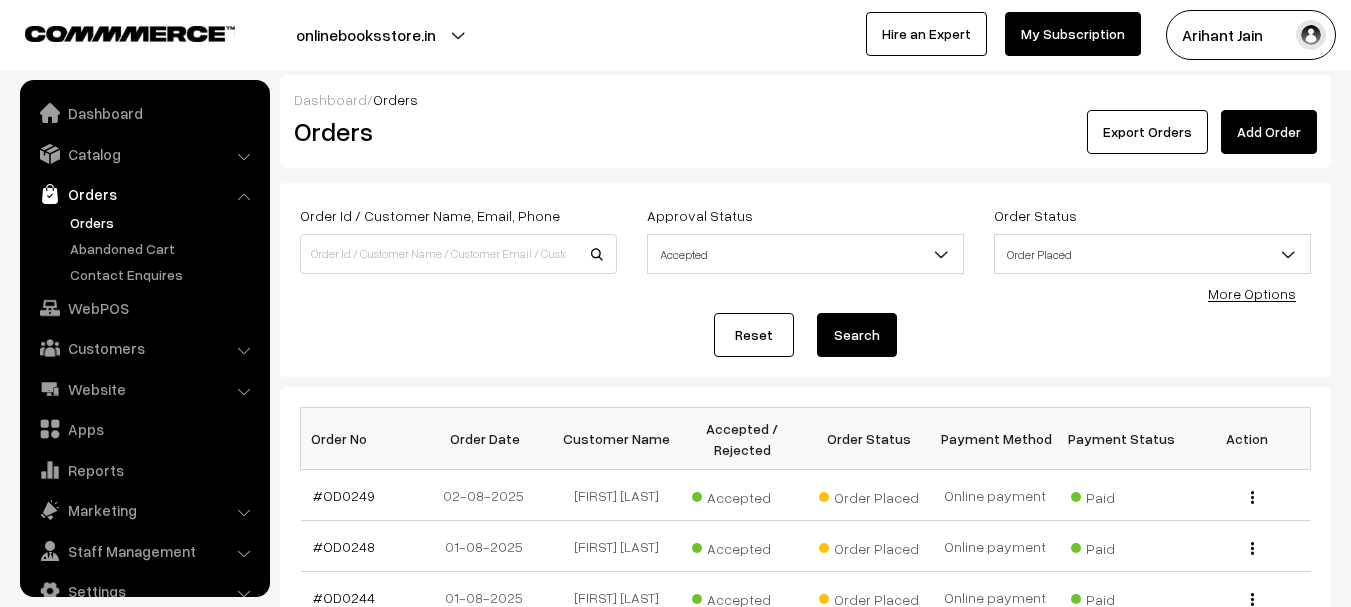 scroll, scrollTop: 0, scrollLeft: 0, axis: both 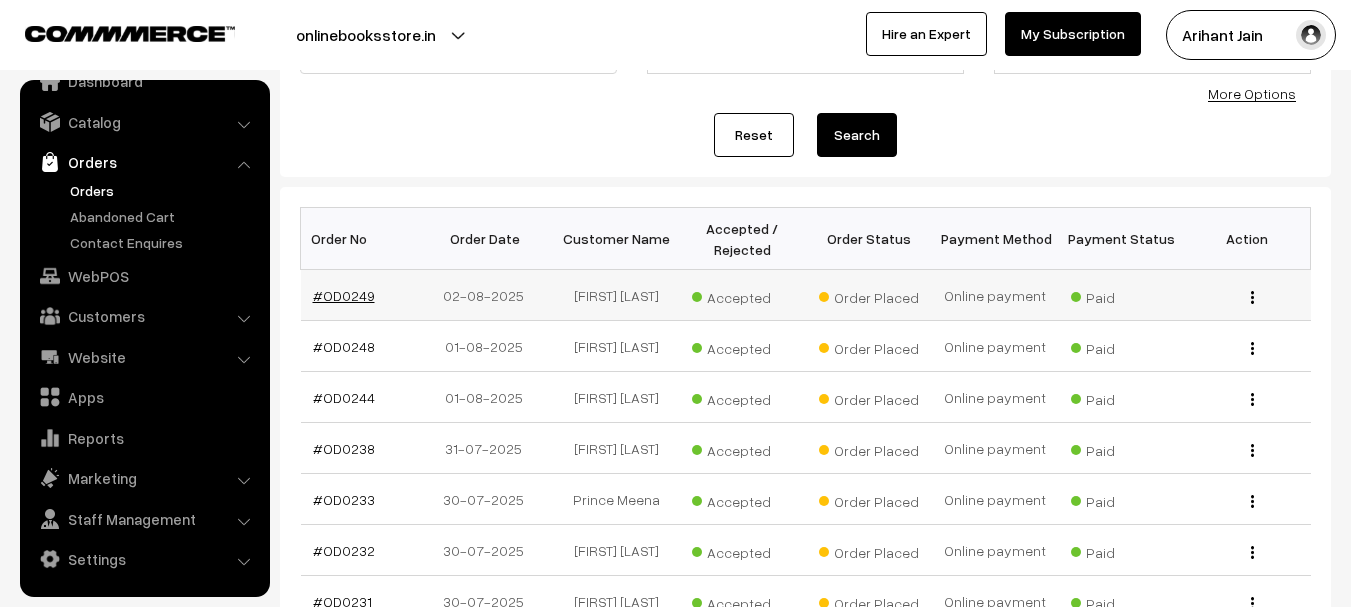 click on "#OD0249" at bounding box center [344, 295] 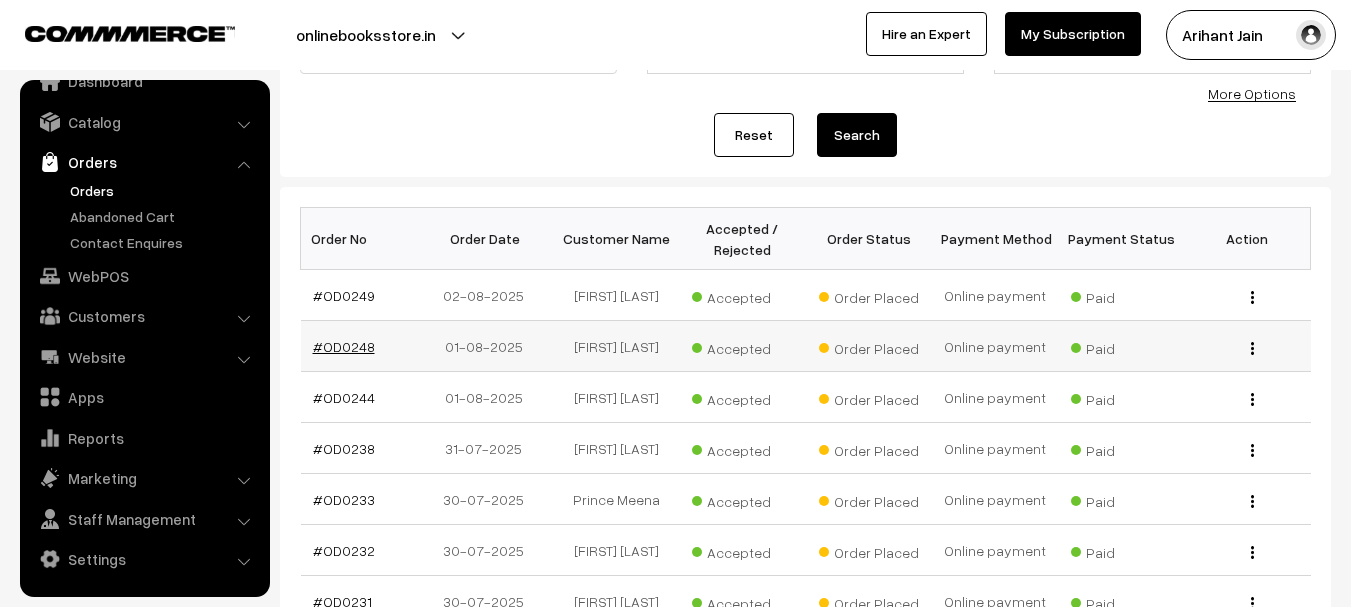 click on "#OD0248" at bounding box center [344, 346] 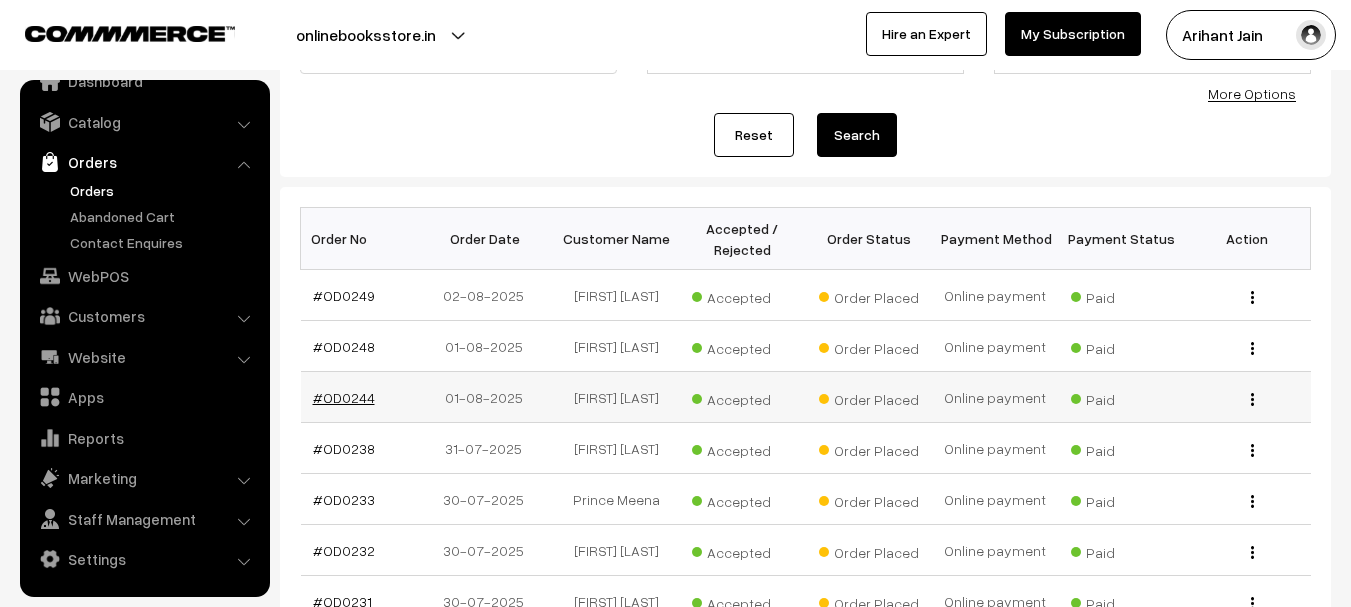 click on "#OD0244" at bounding box center (344, 397) 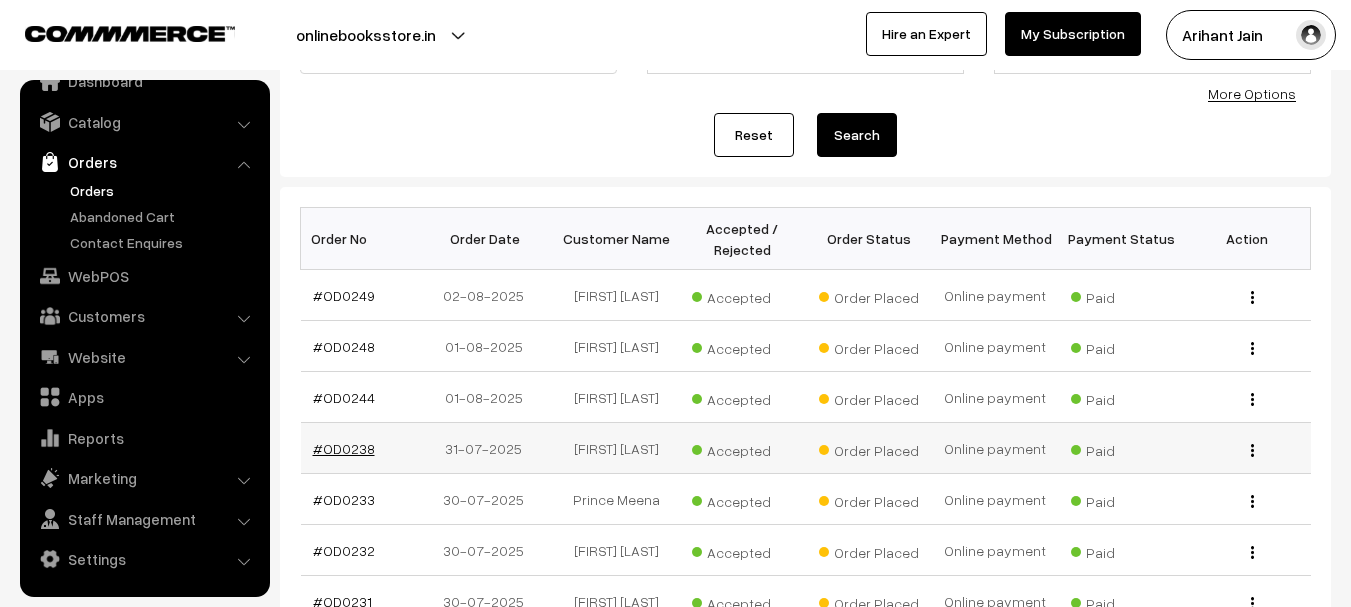 click on "#OD0238" at bounding box center (344, 448) 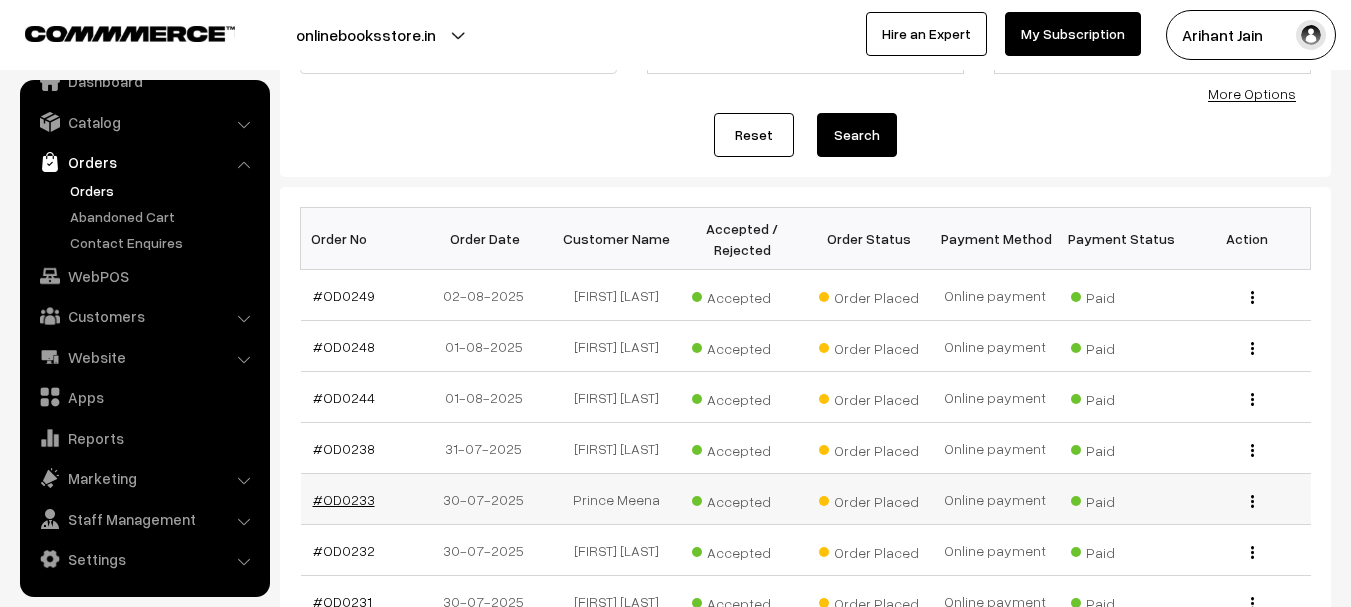 click on "#OD0233" at bounding box center [344, 499] 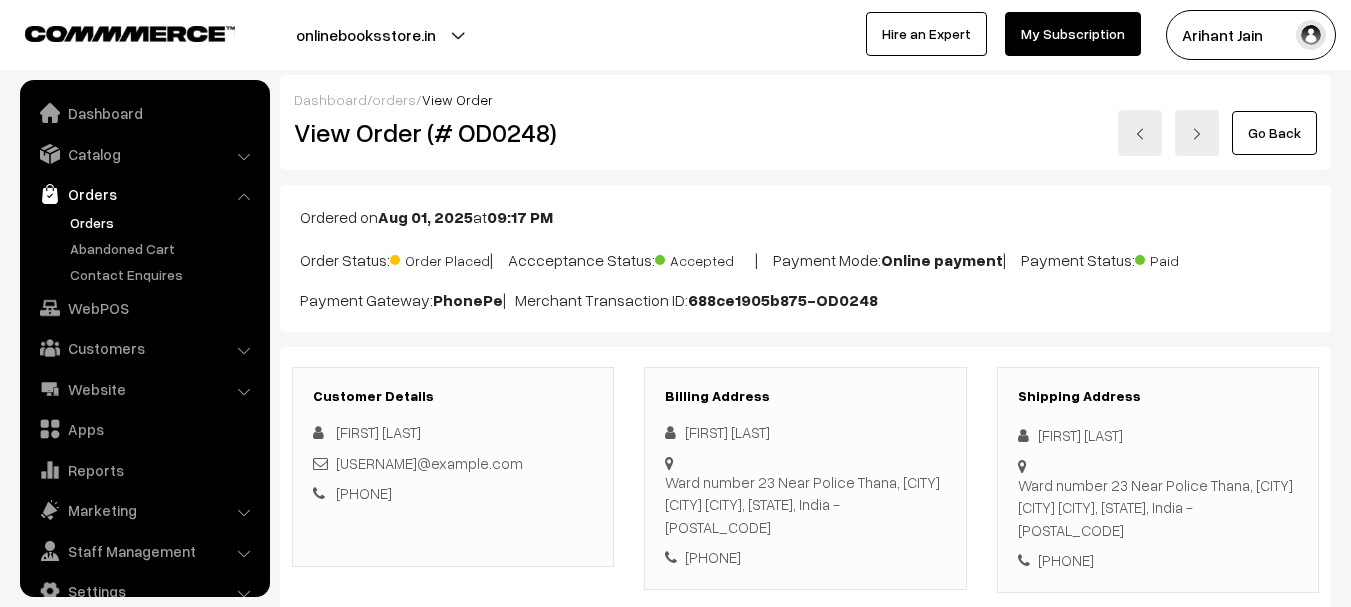 scroll, scrollTop: 0, scrollLeft: 0, axis: both 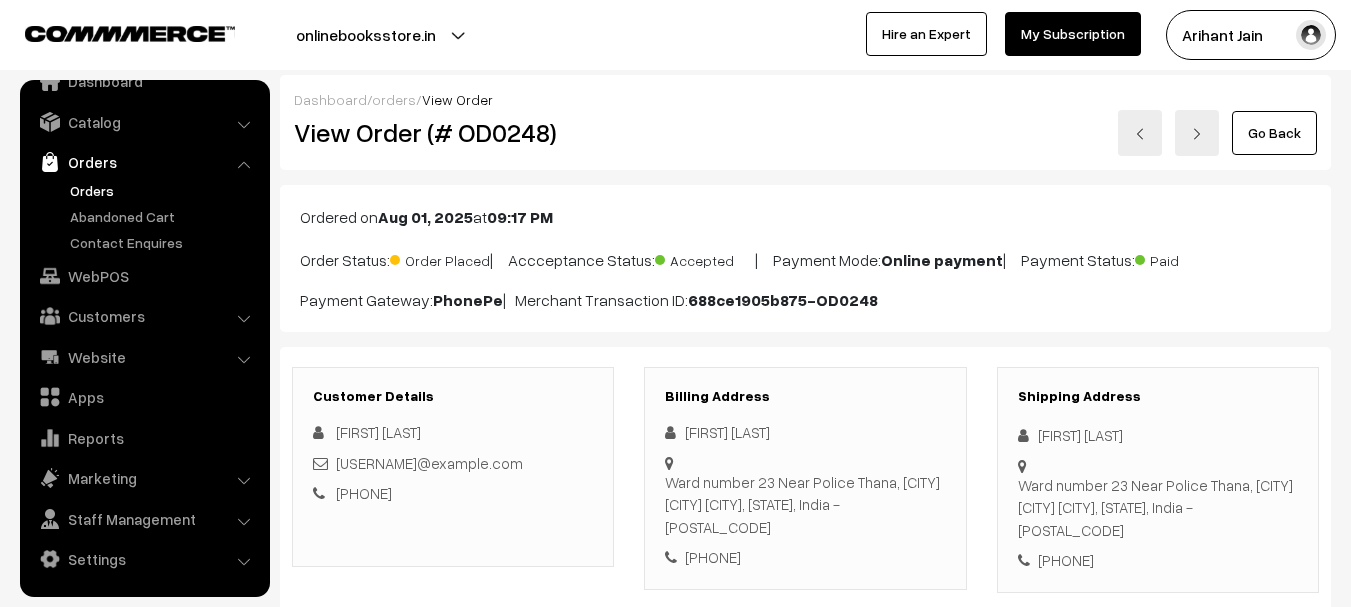 click on "View Order (# OD0248)" at bounding box center [454, 132] 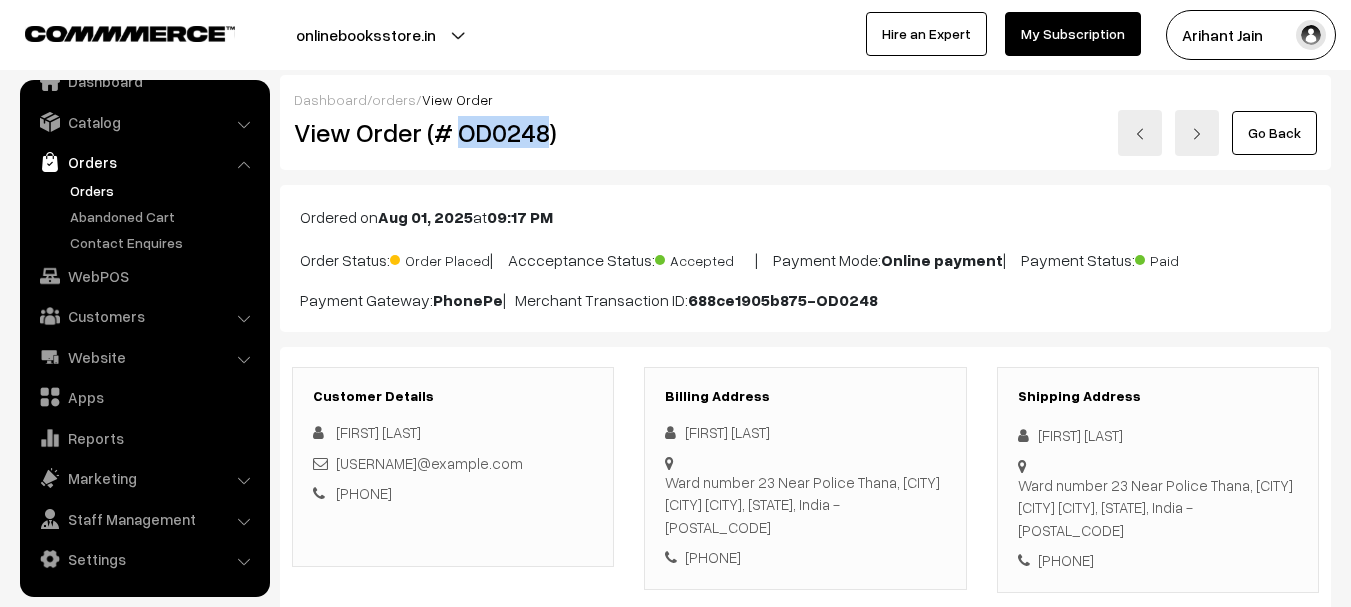 click on "View Order (# OD0248)" at bounding box center (454, 132) 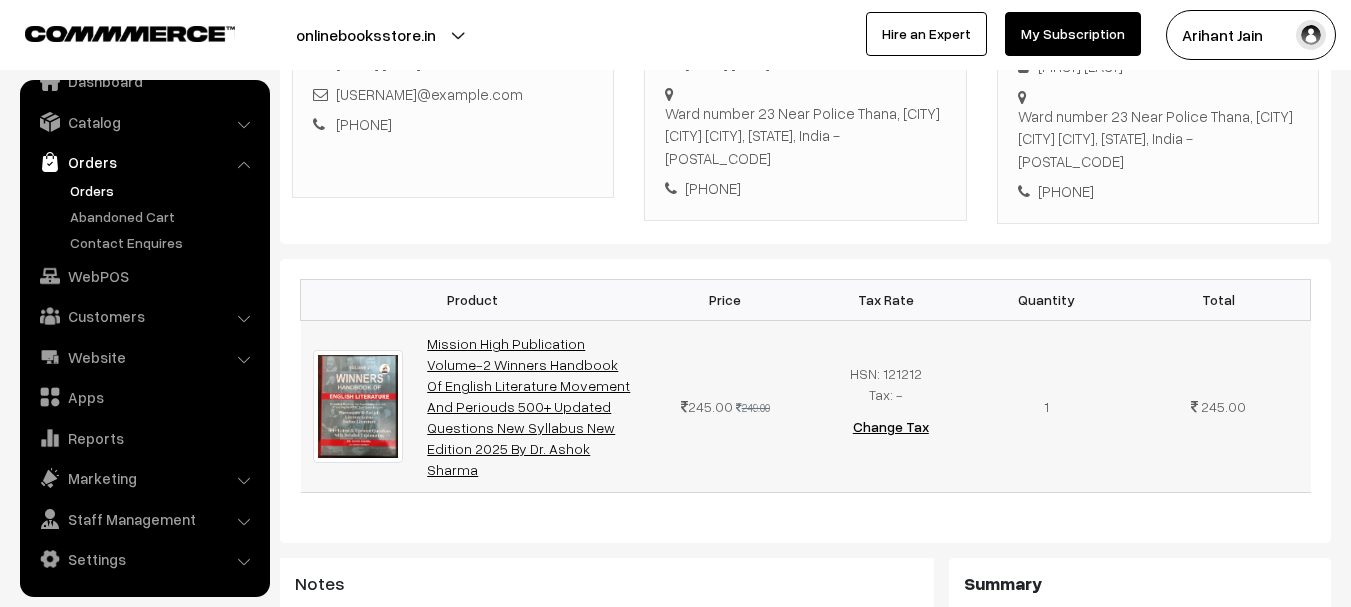 scroll, scrollTop: 400, scrollLeft: 0, axis: vertical 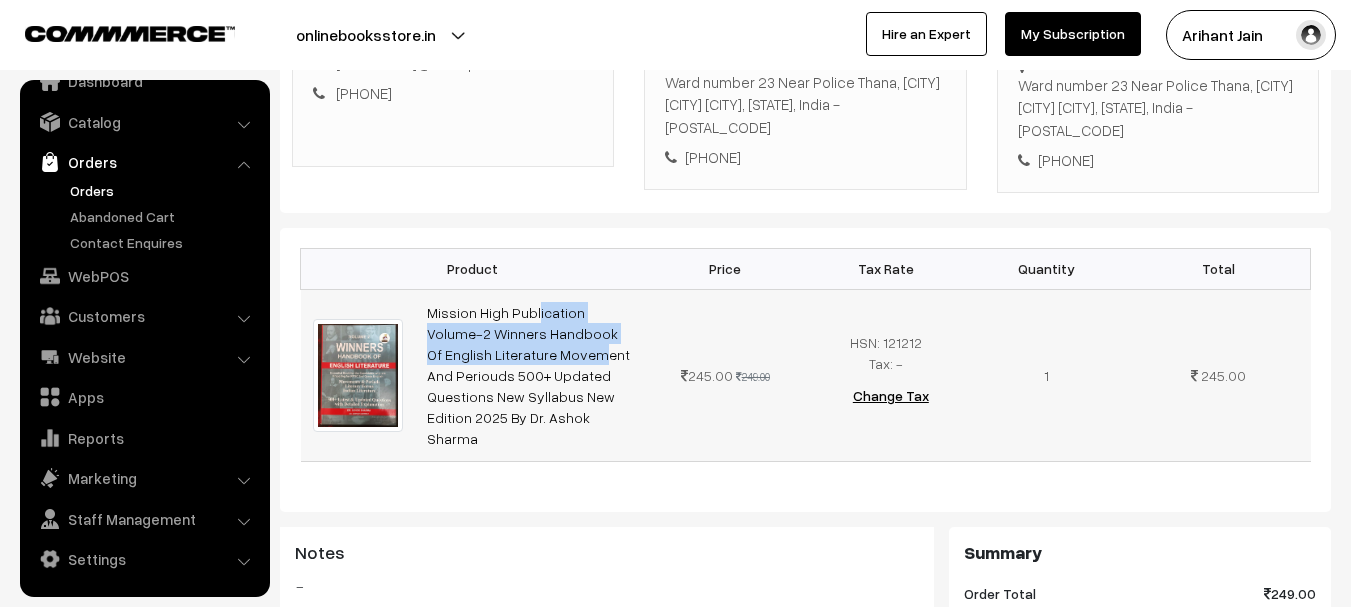 drag, startPoint x: 417, startPoint y: 281, endPoint x: 618, endPoint y: 313, distance: 203.53133 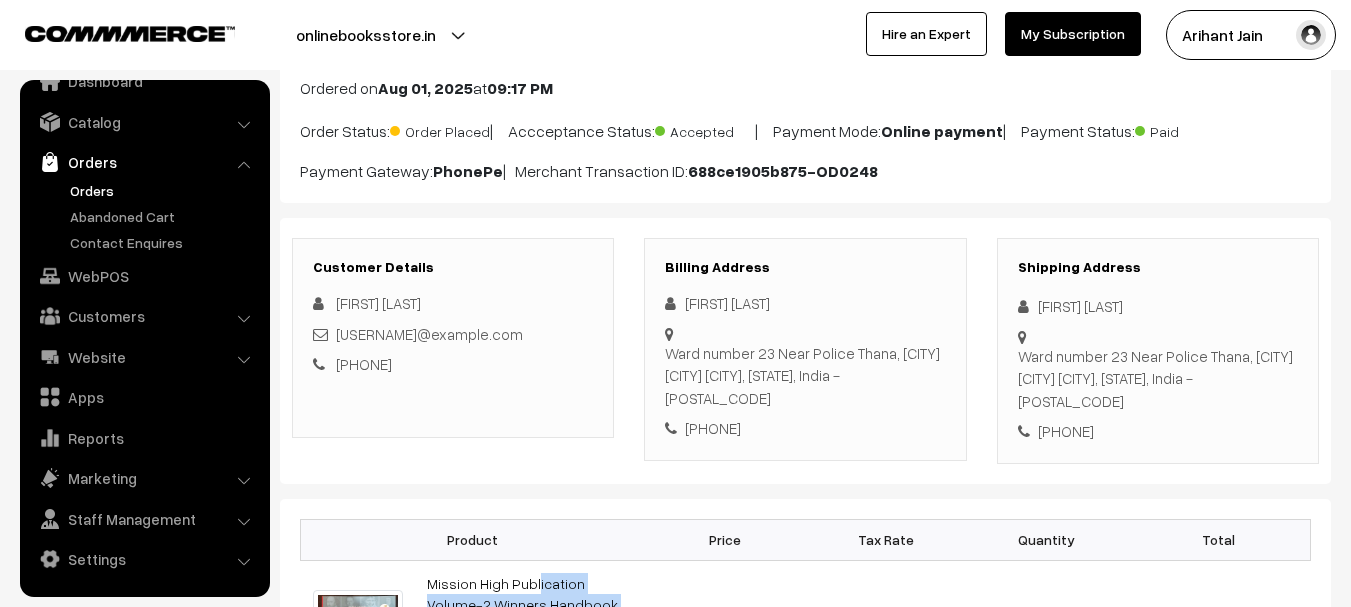 scroll, scrollTop: 100, scrollLeft: 0, axis: vertical 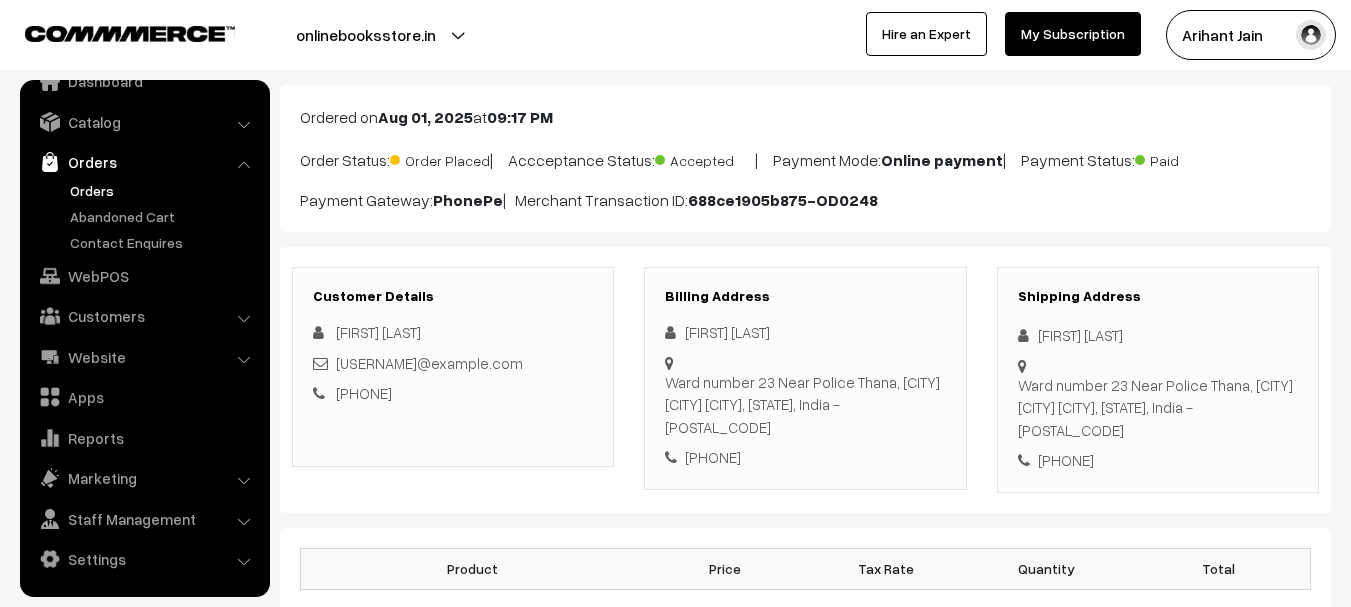 click on "[FIRST] [LAST]" at bounding box center [1158, 335] 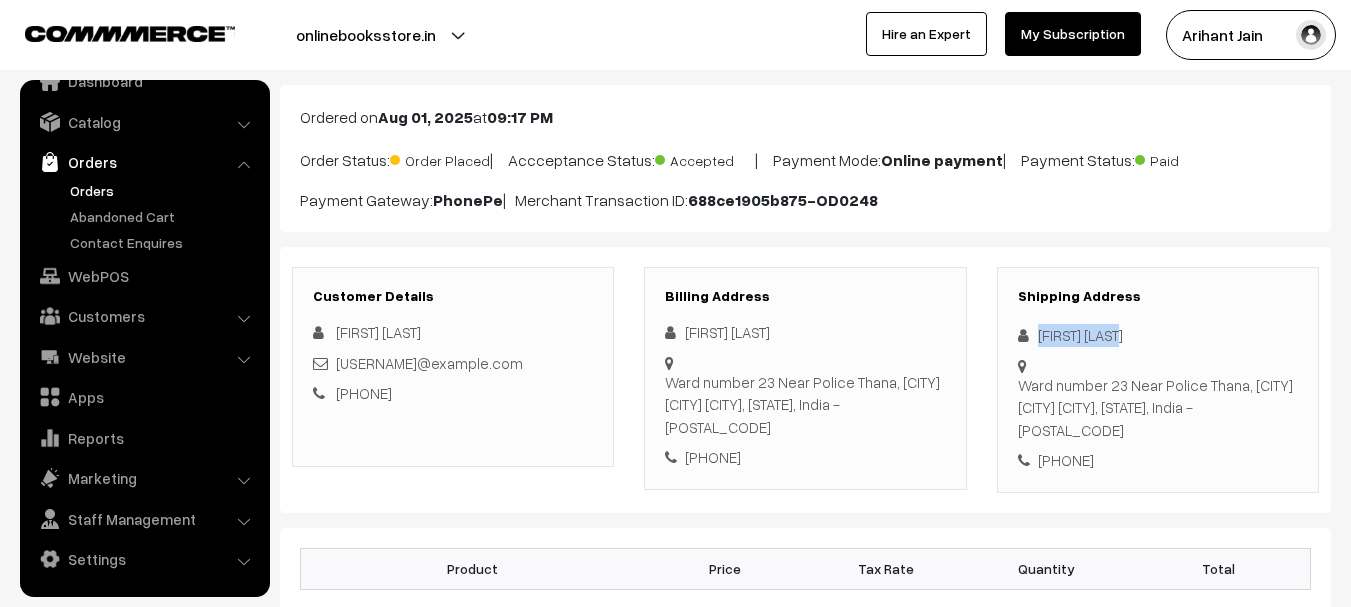 copy on "[FIRST] [LAST]" 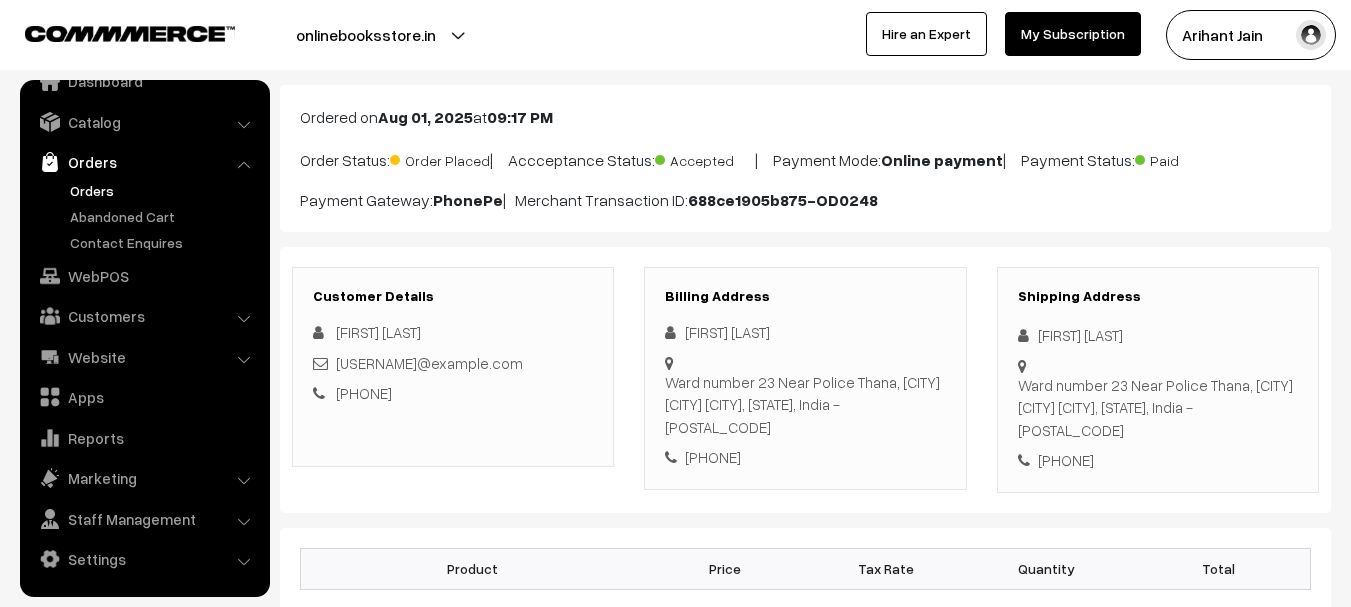click on "+91 9166082837" at bounding box center [1158, 460] 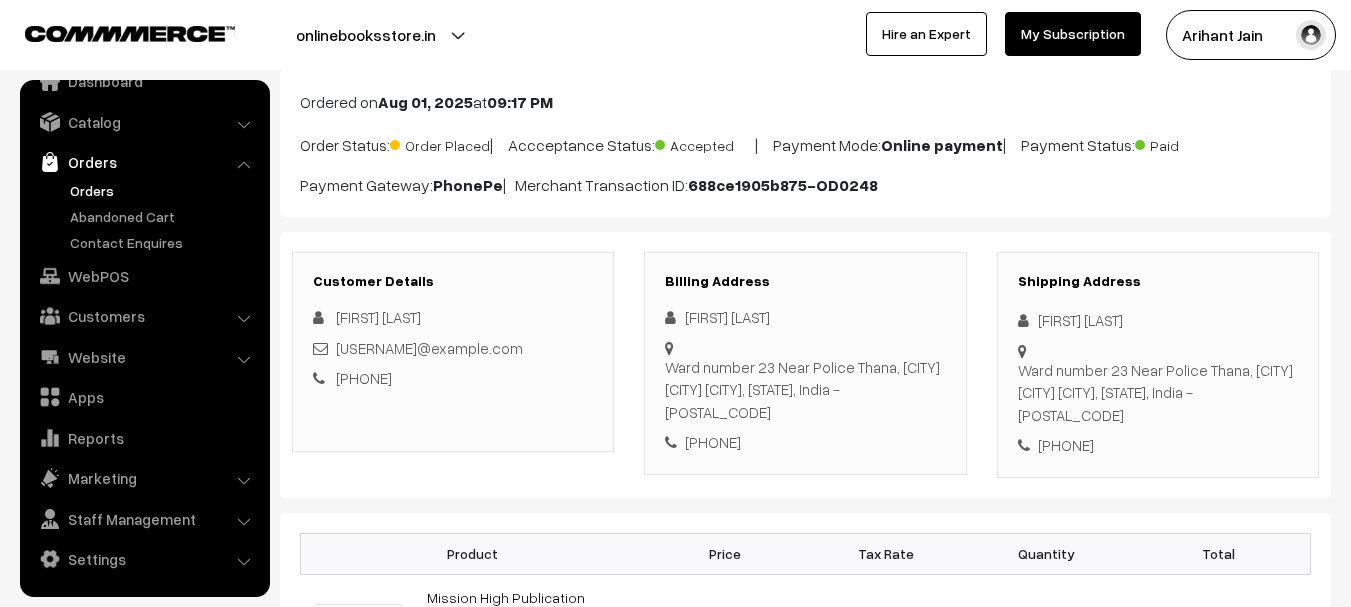 scroll, scrollTop: 0, scrollLeft: 0, axis: both 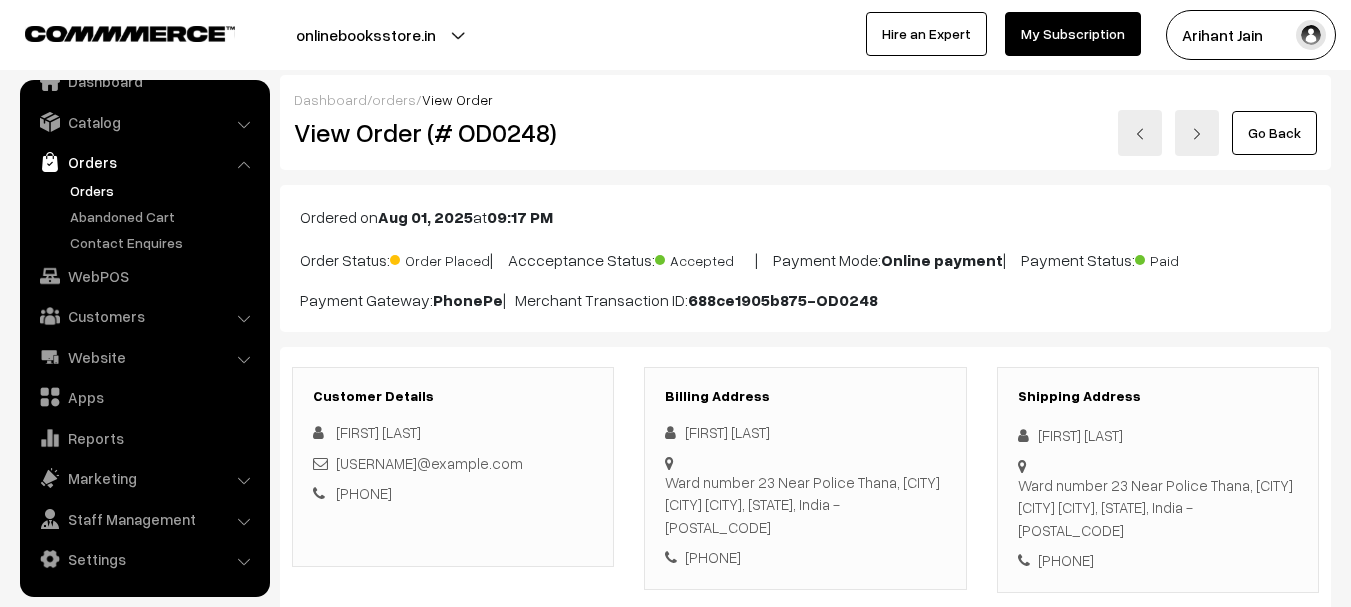 click on "View Order (# OD0248)" at bounding box center [454, 132] 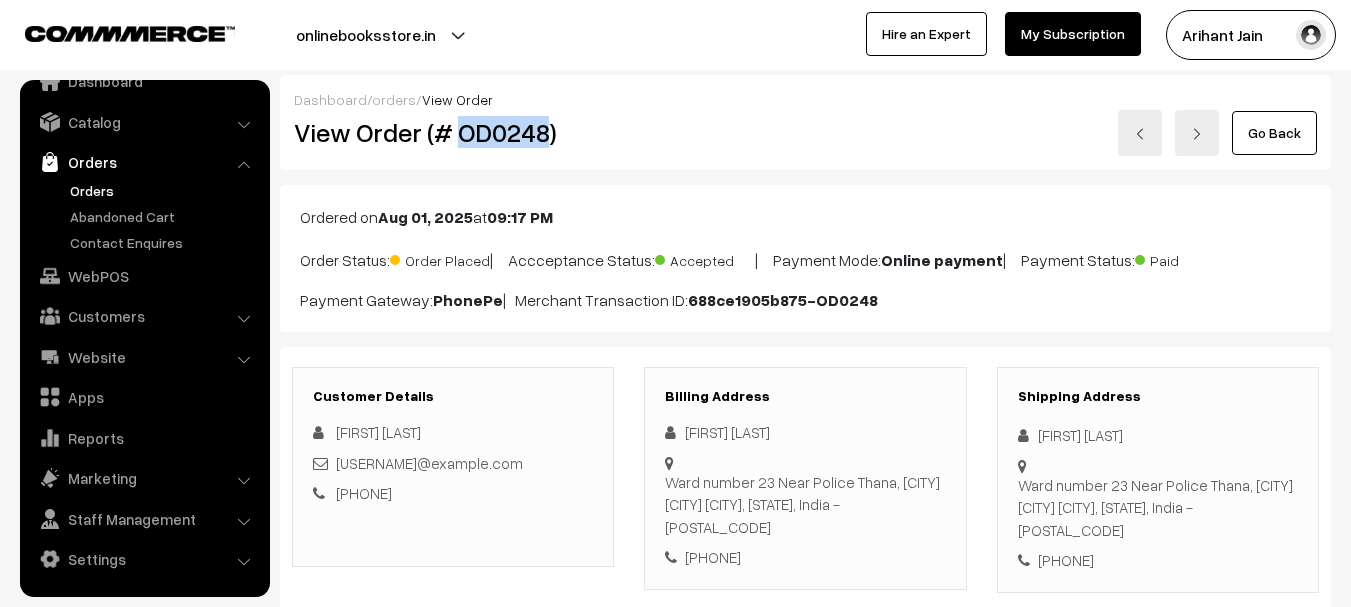 click on "View Order (# OD0248)" at bounding box center [454, 132] 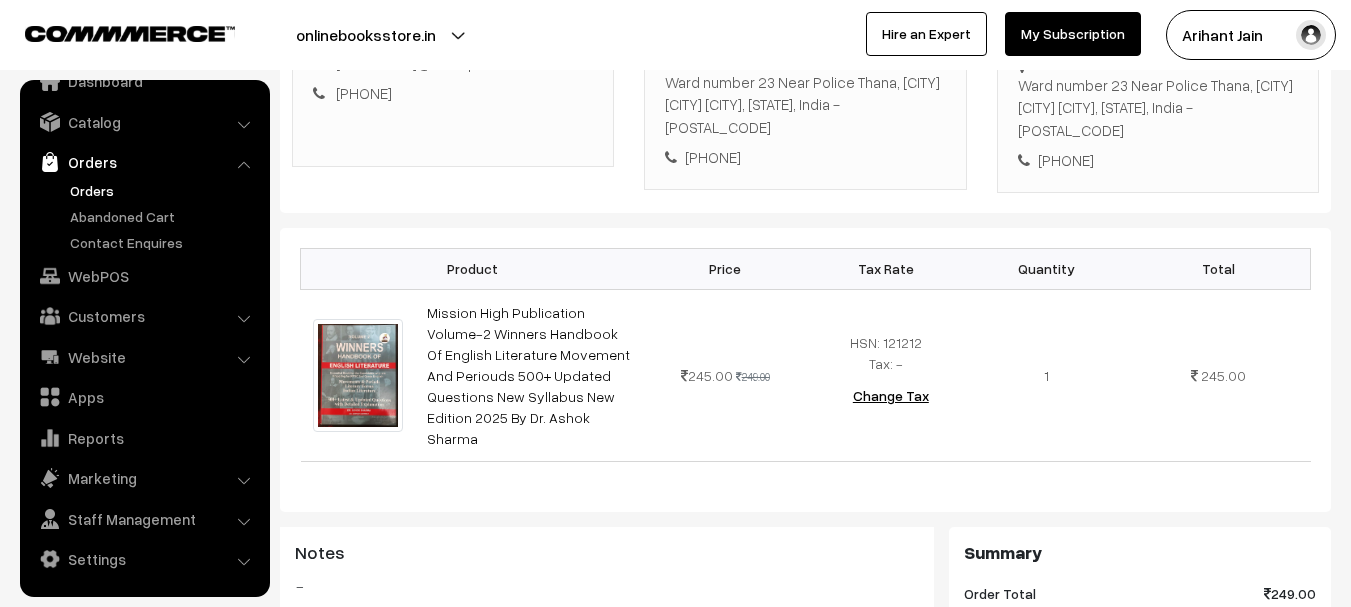copy on "OD0248" 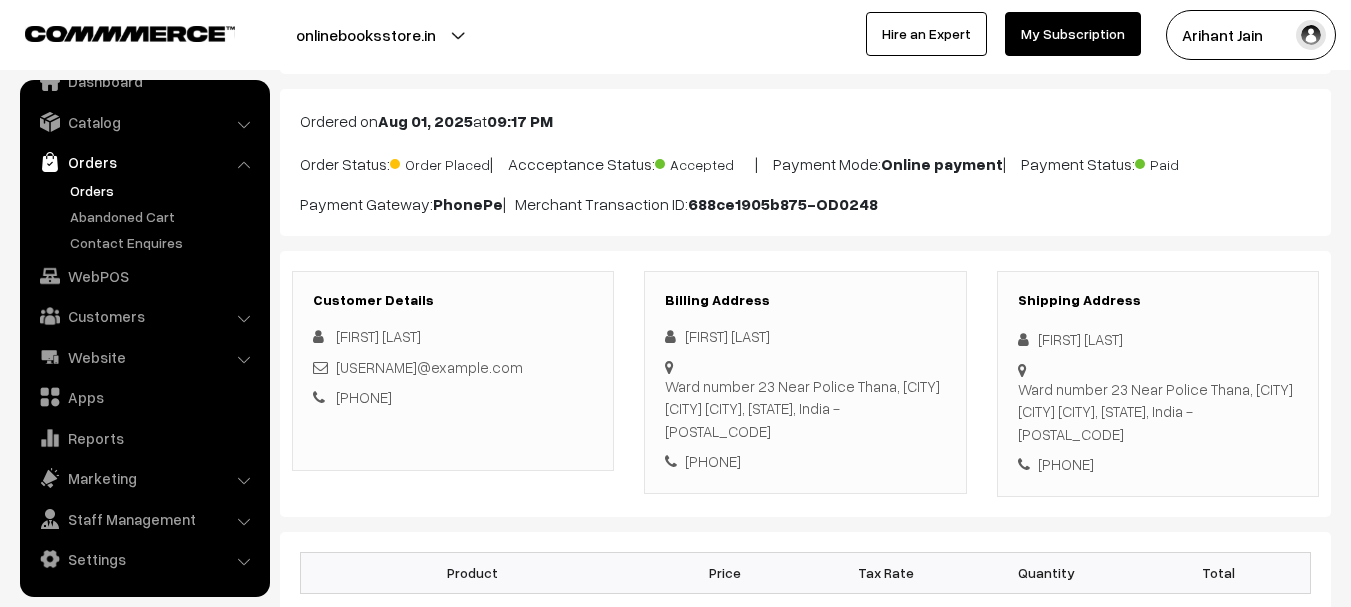 scroll, scrollTop: 0, scrollLeft: 0, axis: both 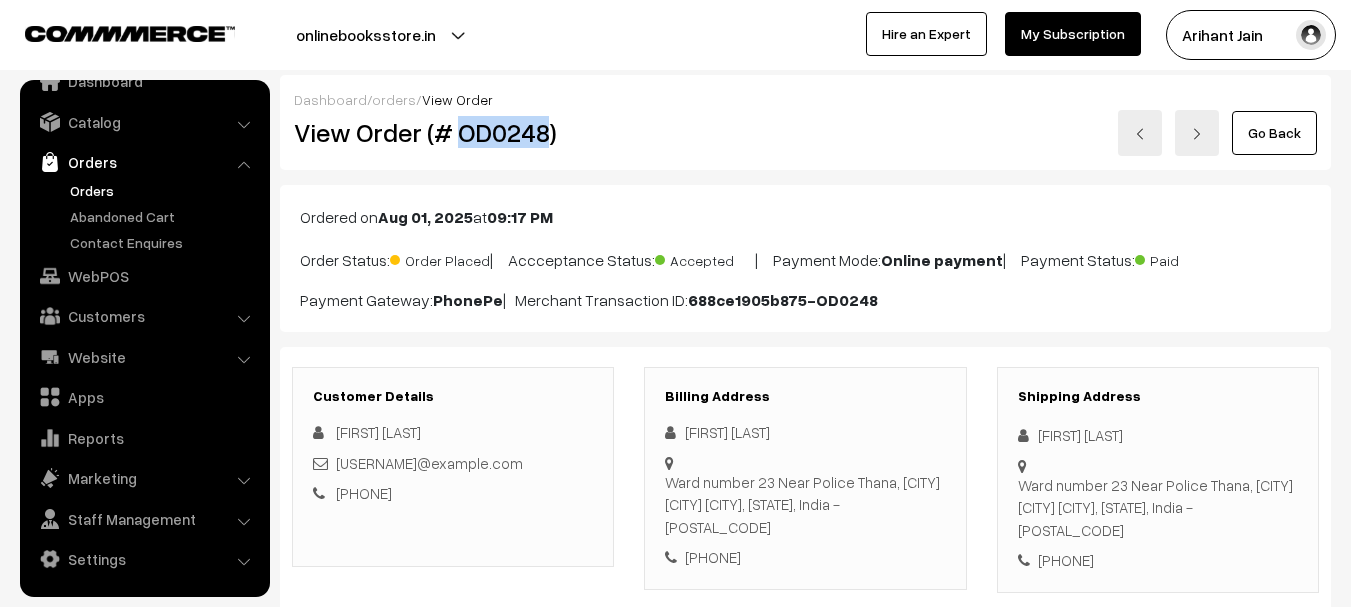 copy on "OD0248" 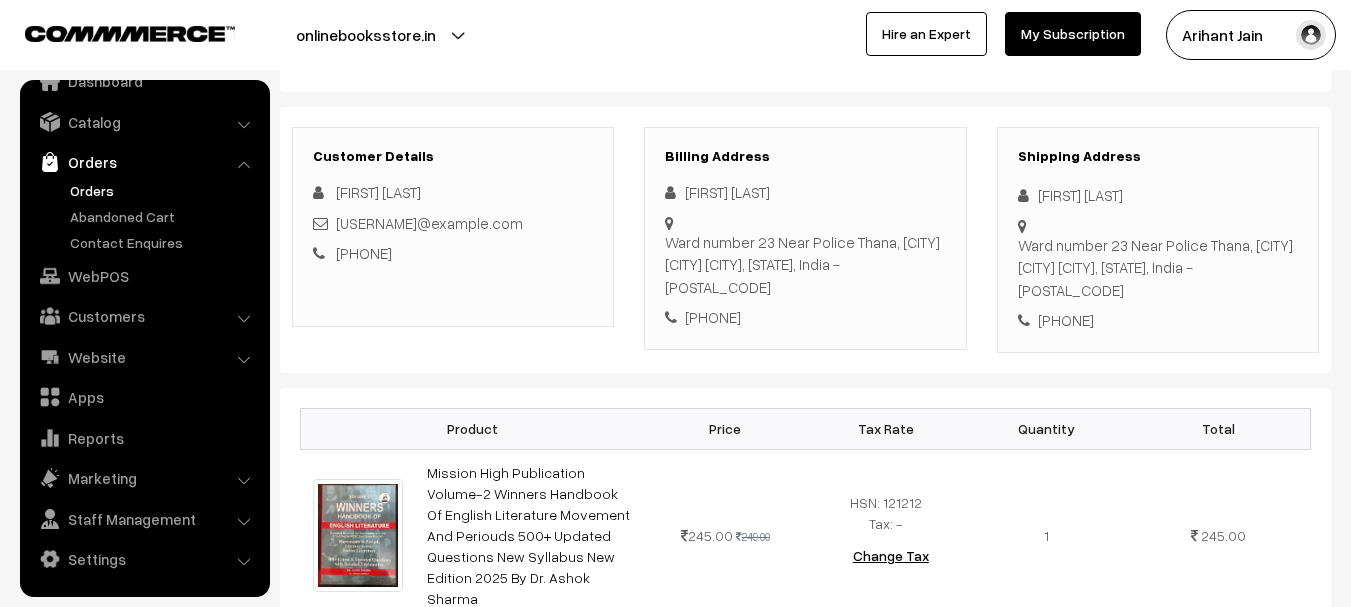 scroll, scrollTop: 0, scrollLeft: 0, axis: both 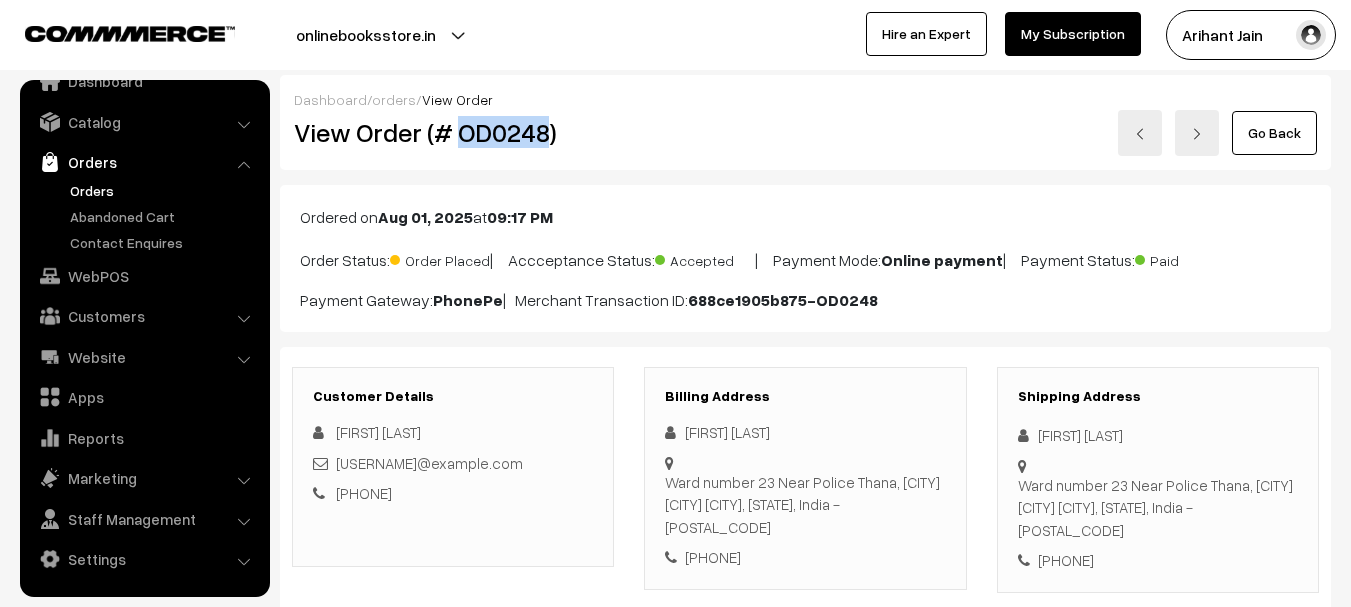 copy on "OD0248" 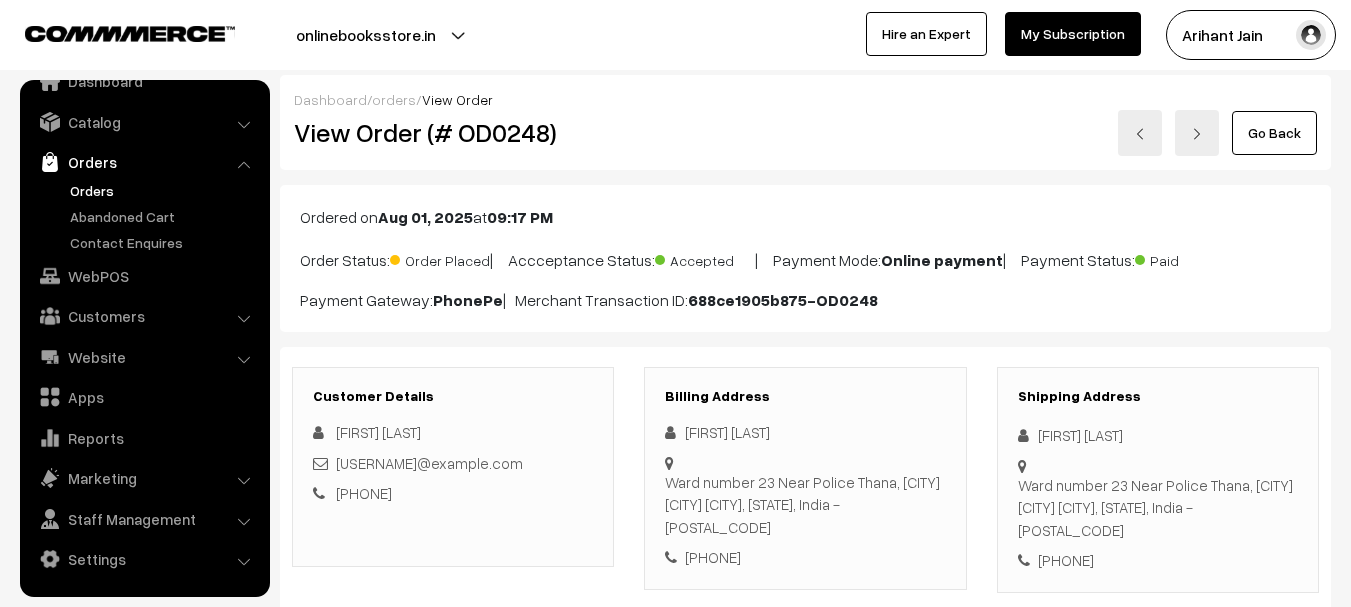 click on "Krishan Saini" at bounding box center (1158, 435) 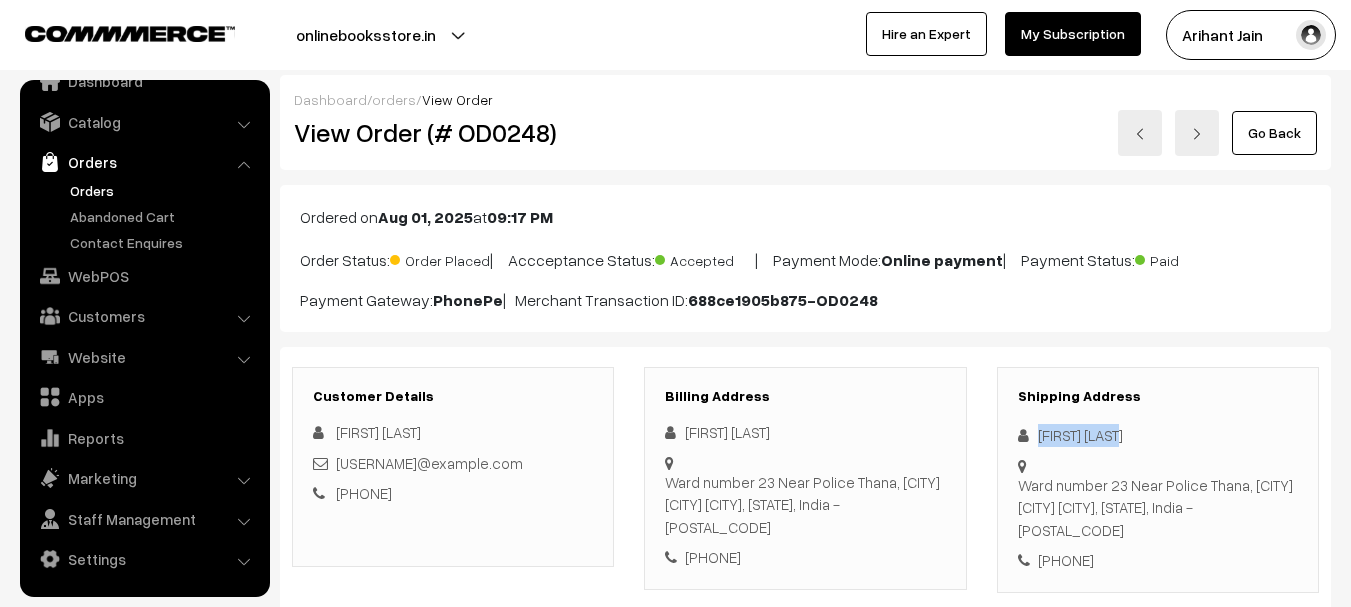 drag, startPoint x: 1056, startPoint y: 435, endPoint x: 1092, endPoint y: 432, distance: 36.124783 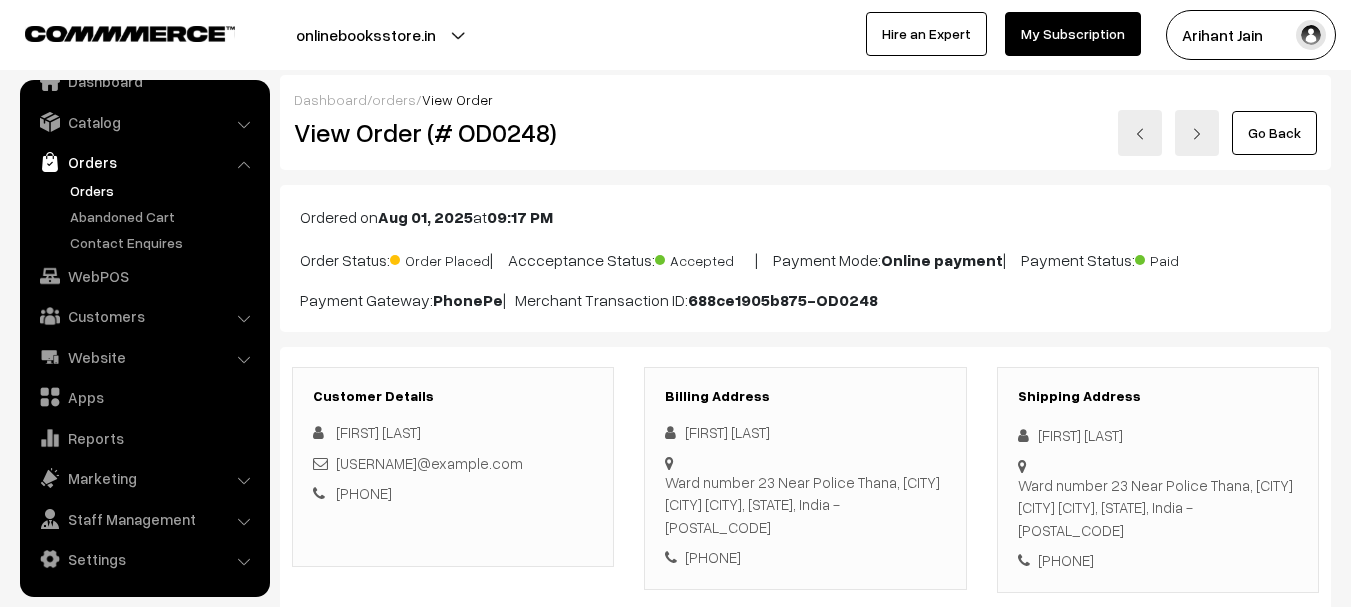 click on "+91 9166082837" at bounding box center [1158, 560] 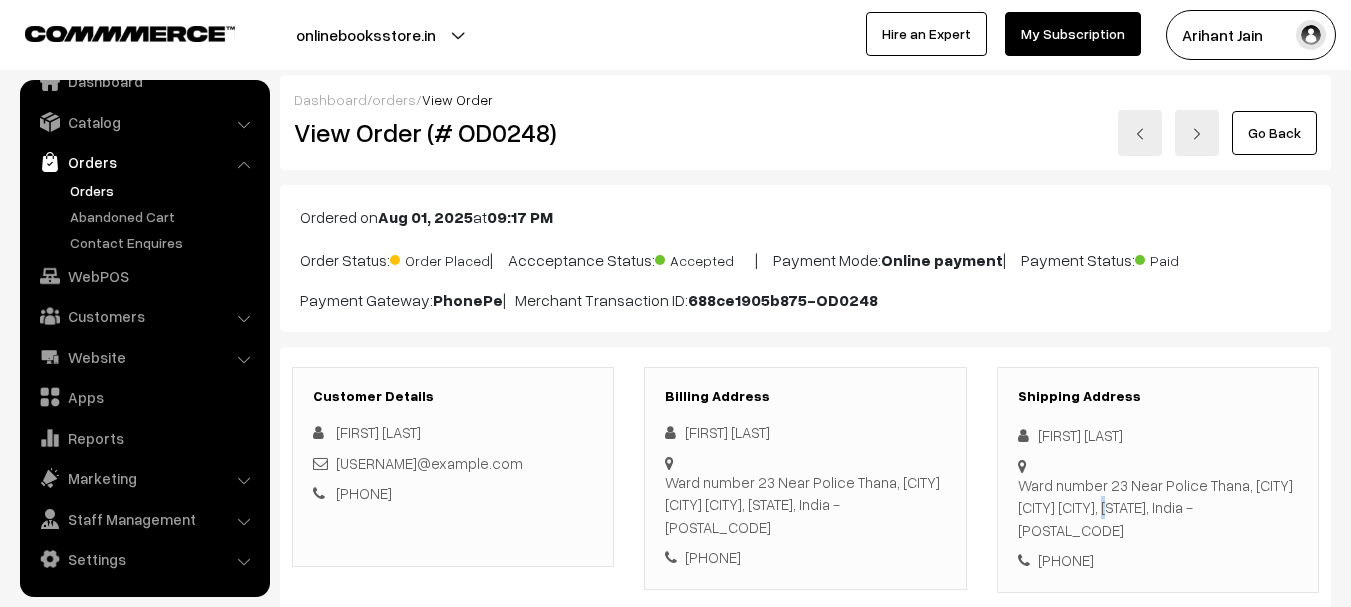 drag, startPoint x: 1035, startPoint y: 513, endPoint x: 1109, endPoint y: 513, distance: 74 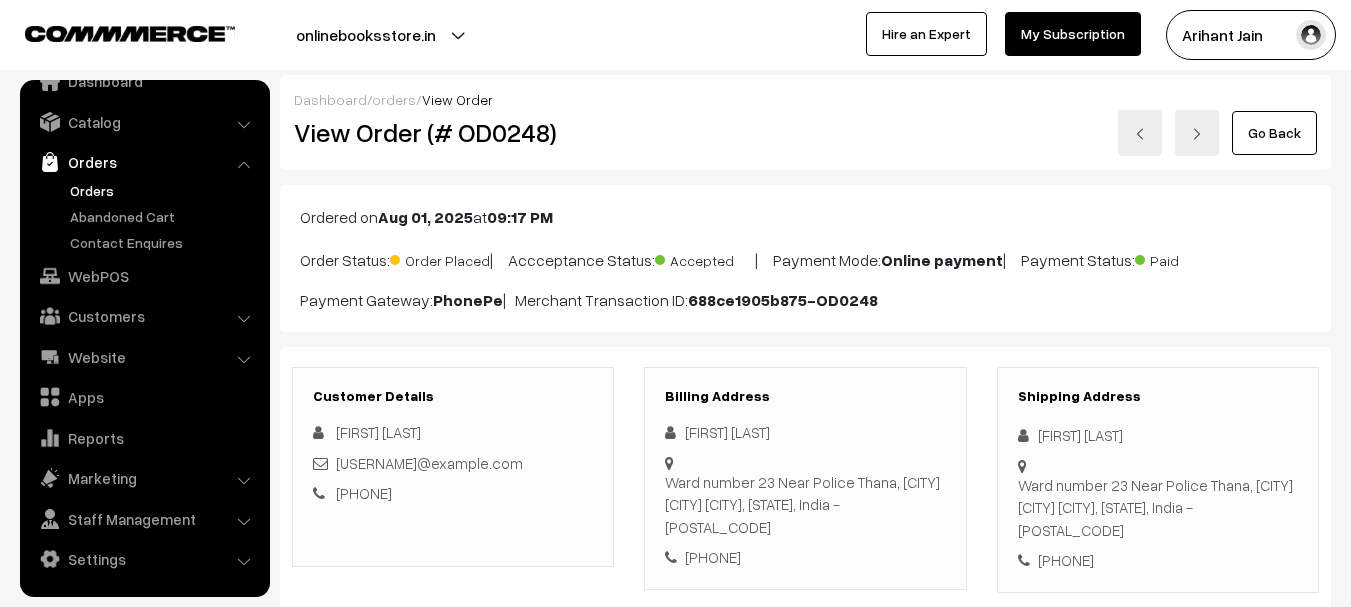 click on "Ward number 23 Near Police Thana, Sahawa
Tarangar churu,                                 Rajasthan,  India                                 - 331302" at bounding box center (1158, 508) 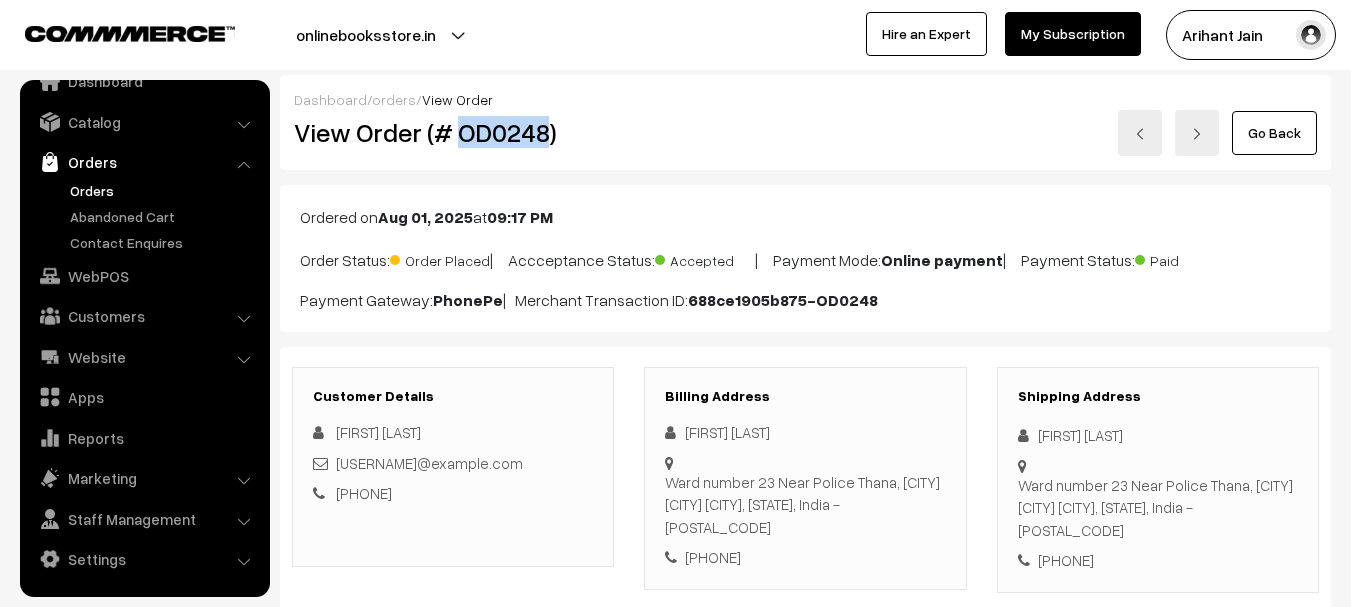 click on "View Order (# OD0248)" at bounding box center (454, 132) 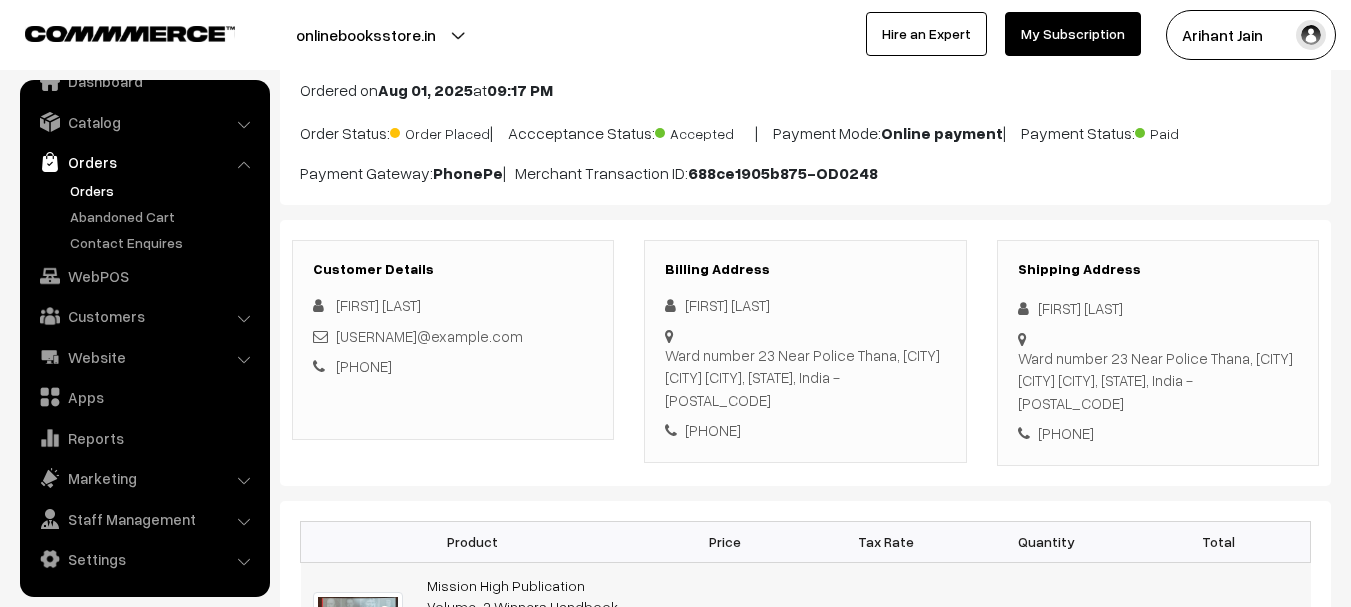 scroll, scrollTop: 400, scrollLeft: 0, axis: vertical 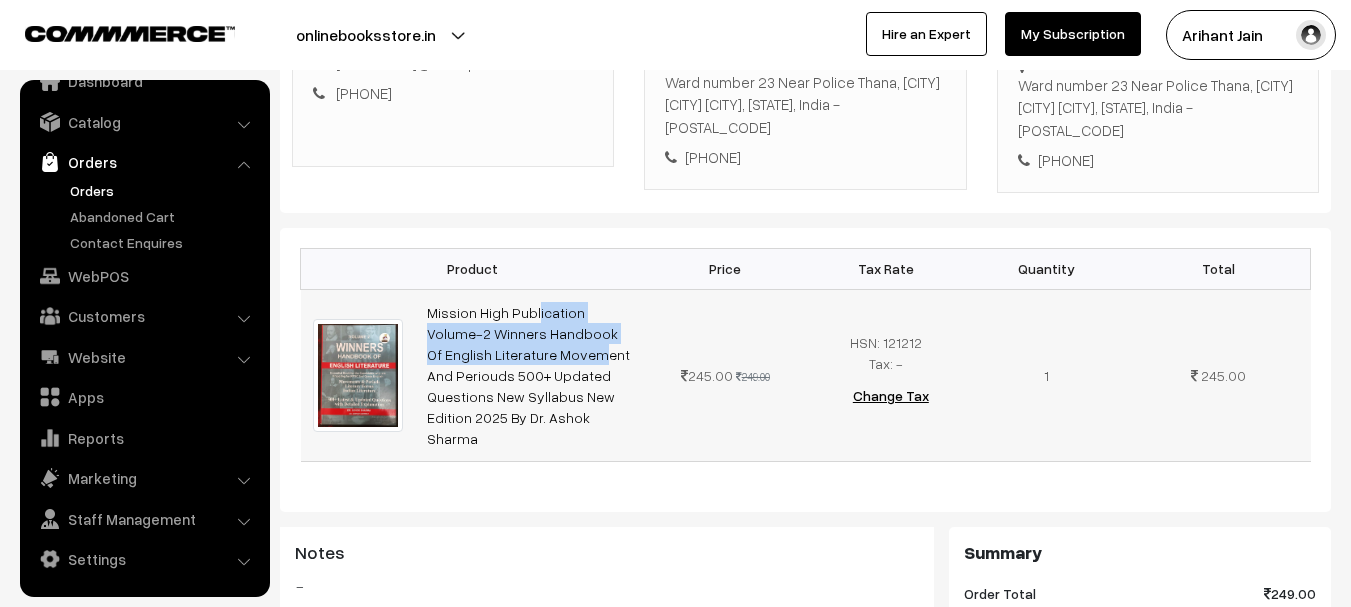 drag, startPoint x: 415, startPoint y: 284, endPoint x: 610, endPoint y: 310, distance: 196.7257 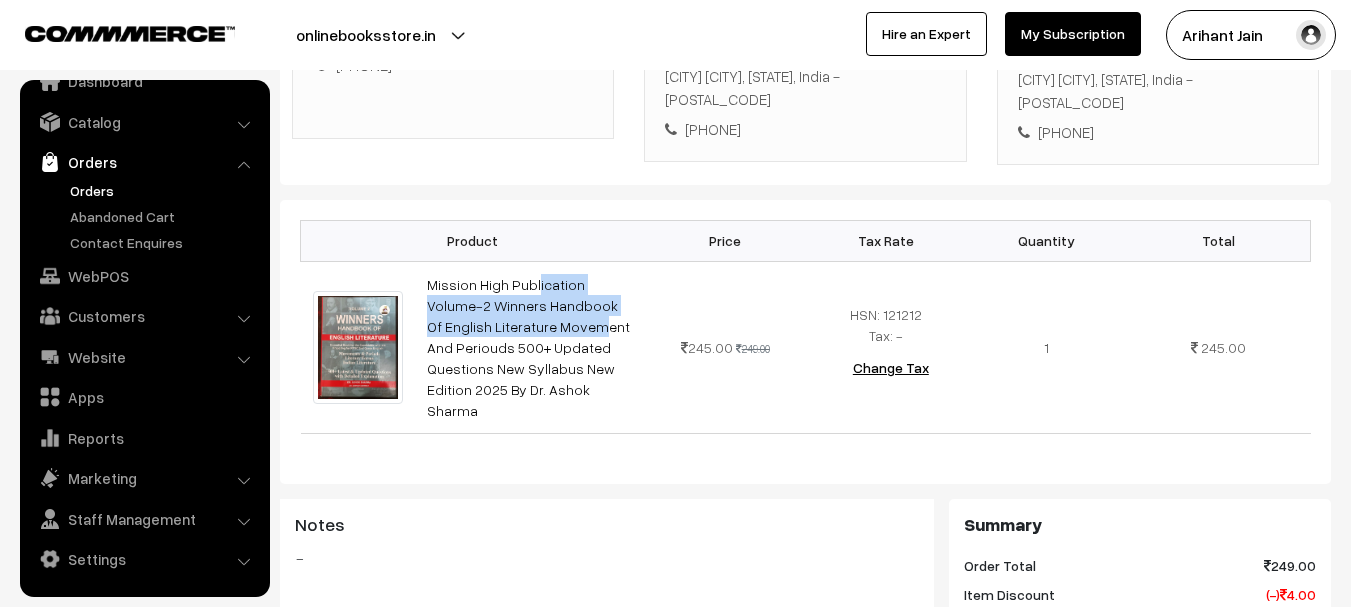 scroll, scrollTop: 400, scrollLeft: 0, axis: vertical 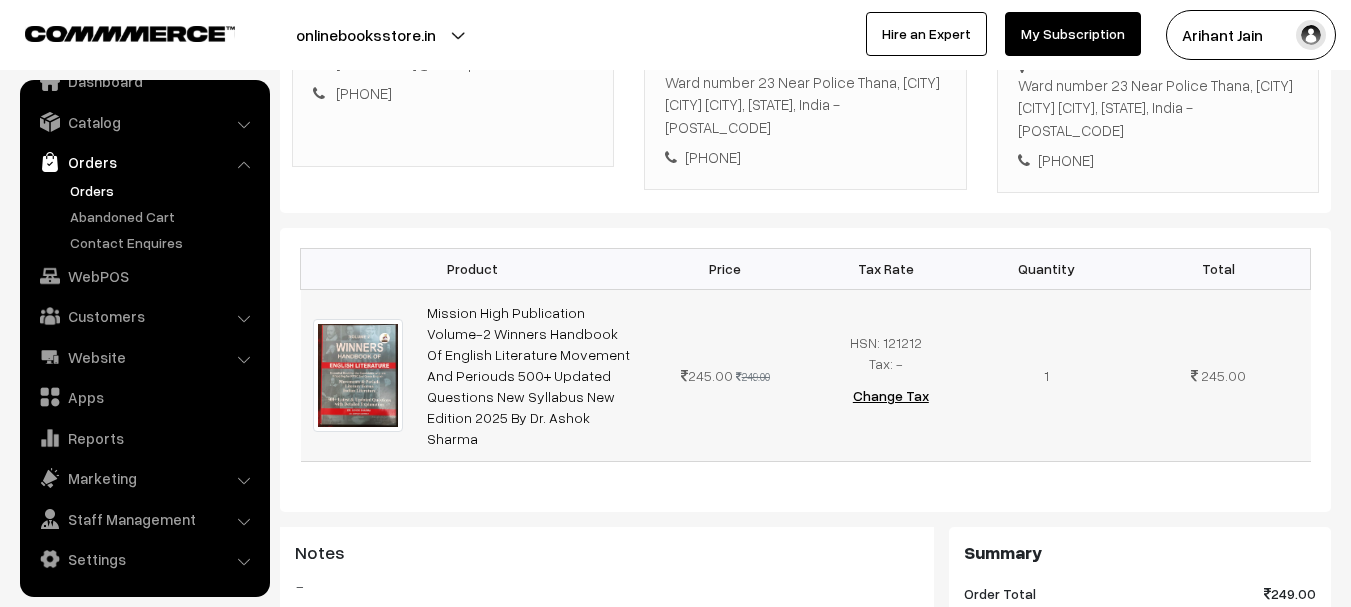 click on "Mission High Publication Volume-2 Winners Handbook Of English Literature Movement And Periouds 500+ Updated Questions New Syllabus New Edition 2025 By Dr. Ashok Sharma" at bounding box center [530, 375] 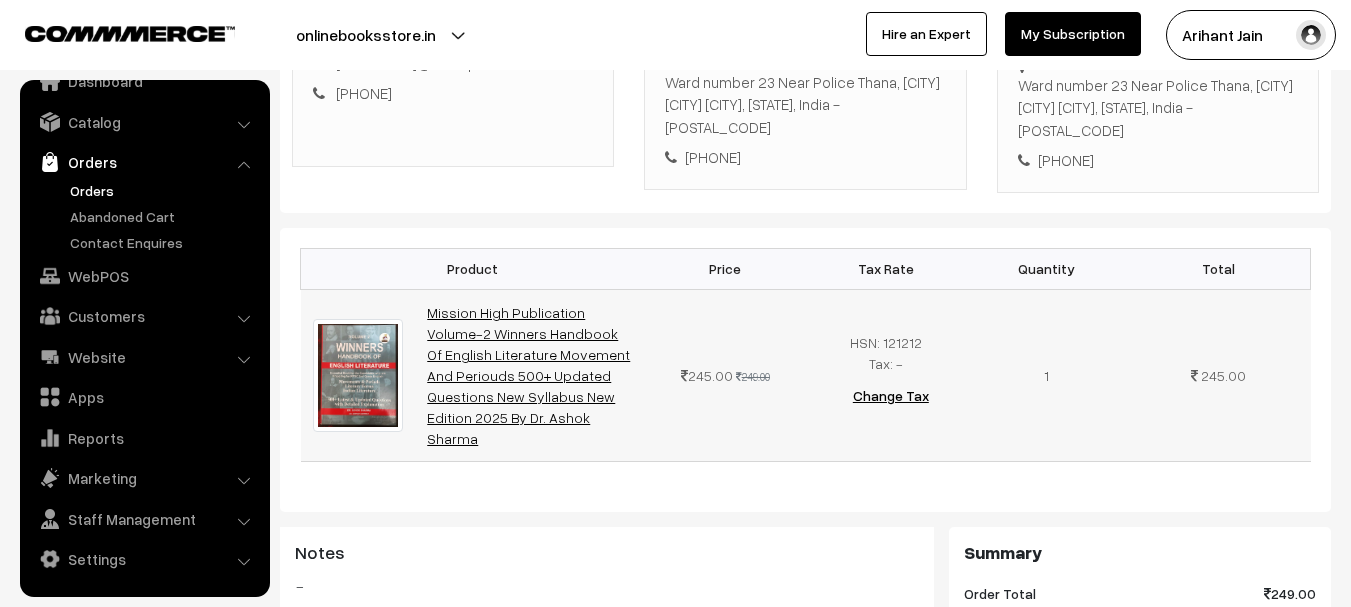 click on "Mission High Publication Volume-2 Winners Handbook Of English Literature Movement And Periouds 500+ Updated Questions New Syllabus New Edition 2025 By Dr. Ashok Sharma" at bounding box center [528, 375] 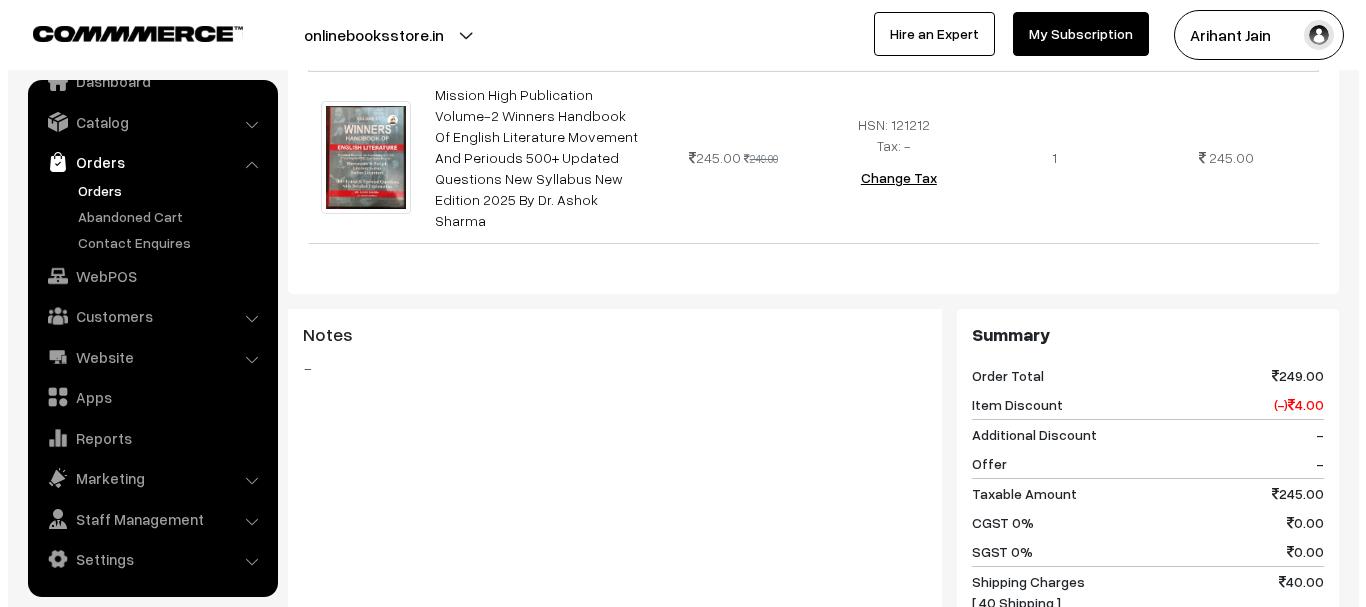 scroll, scrollTop: 900, scrollLeft: 0, axis: vertical 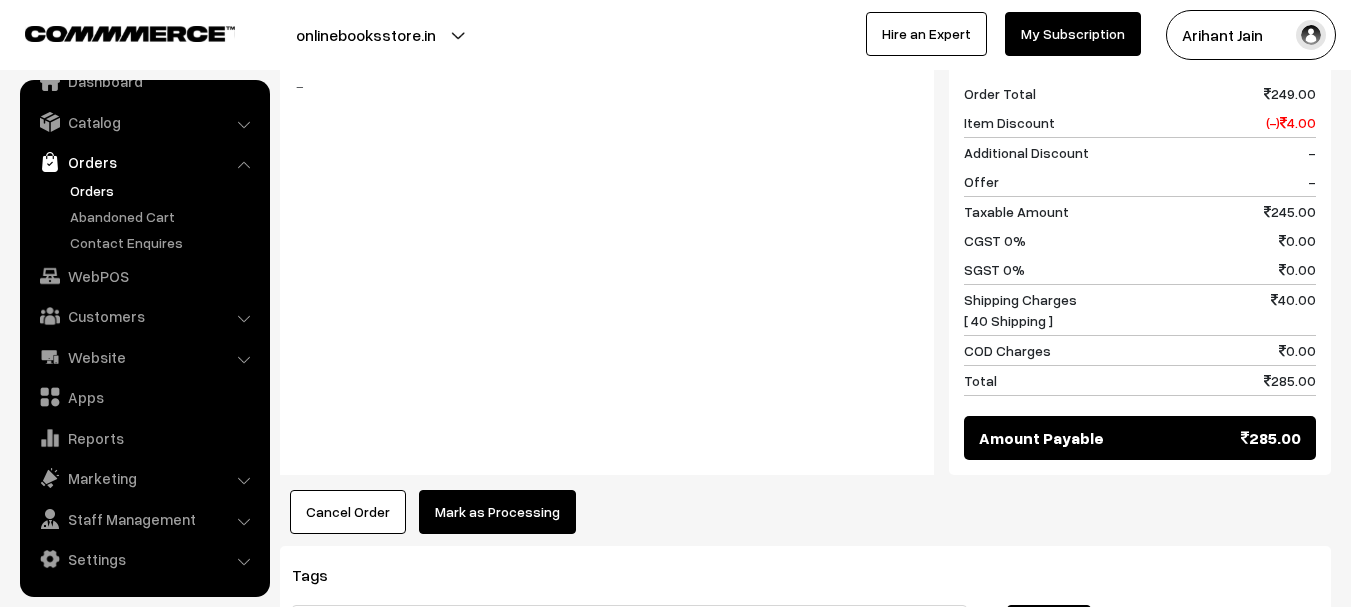 click on "Mark as Processing" at bounding box center [497, 512] 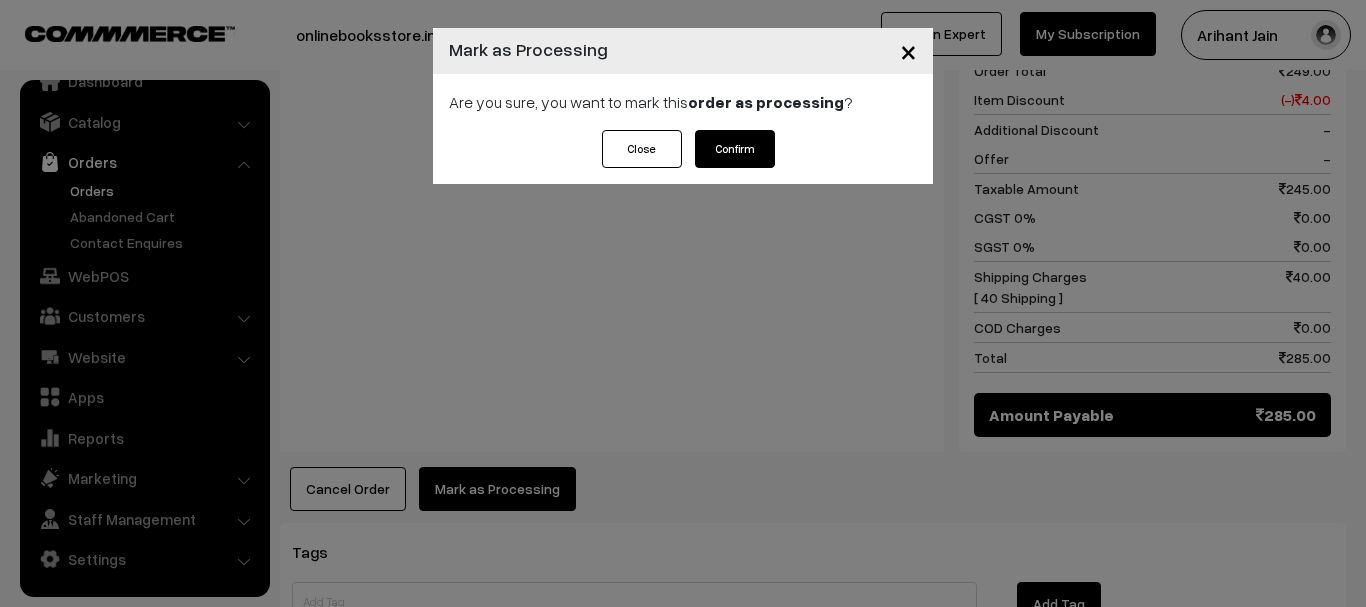 type 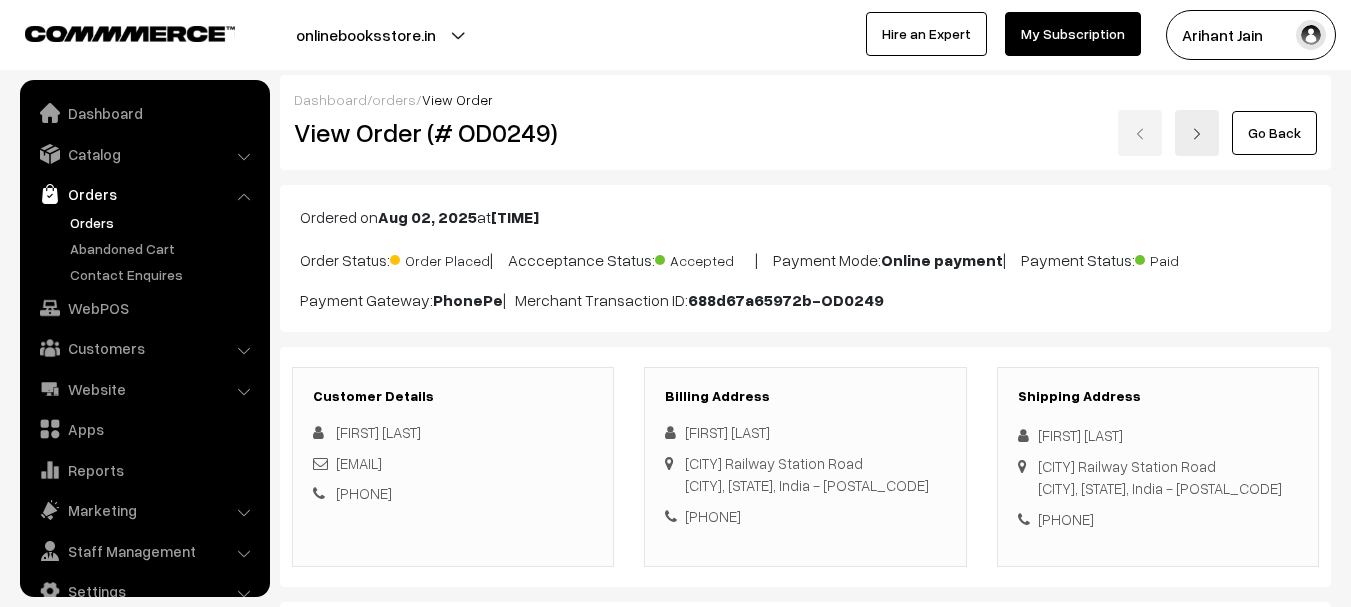 scroll, scrollTop: 0, scrollLeft: 0, axis: both 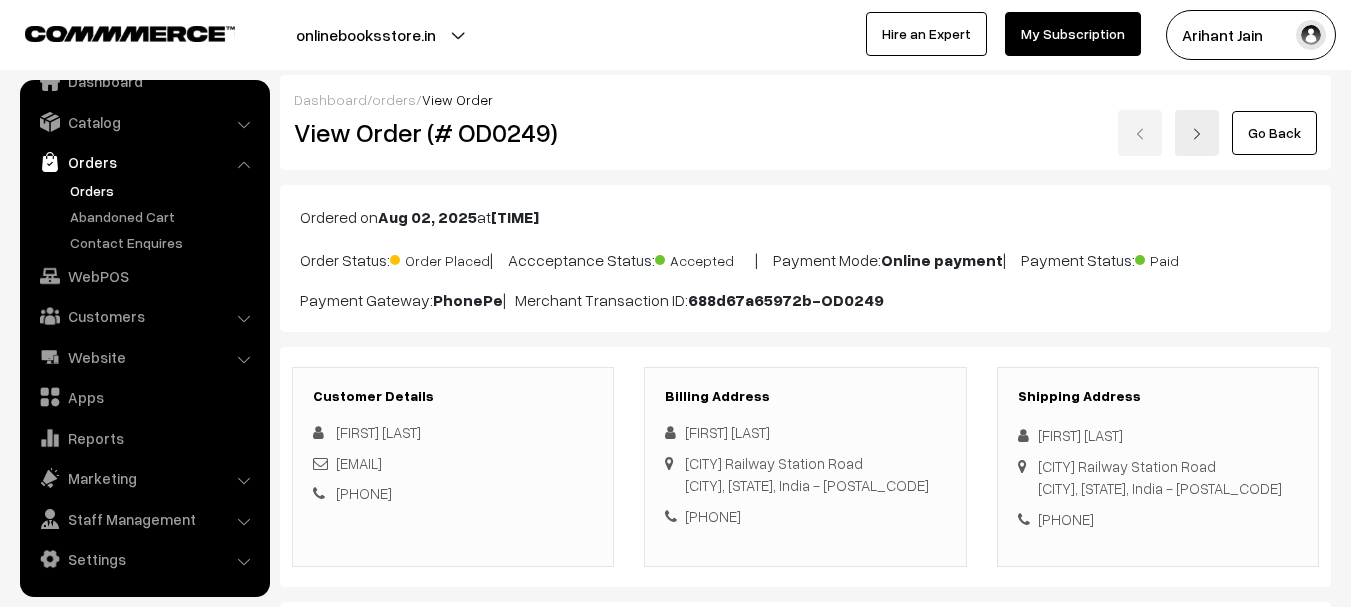 click on "View Order (# OD0249)" at bounding box center [454, 132] 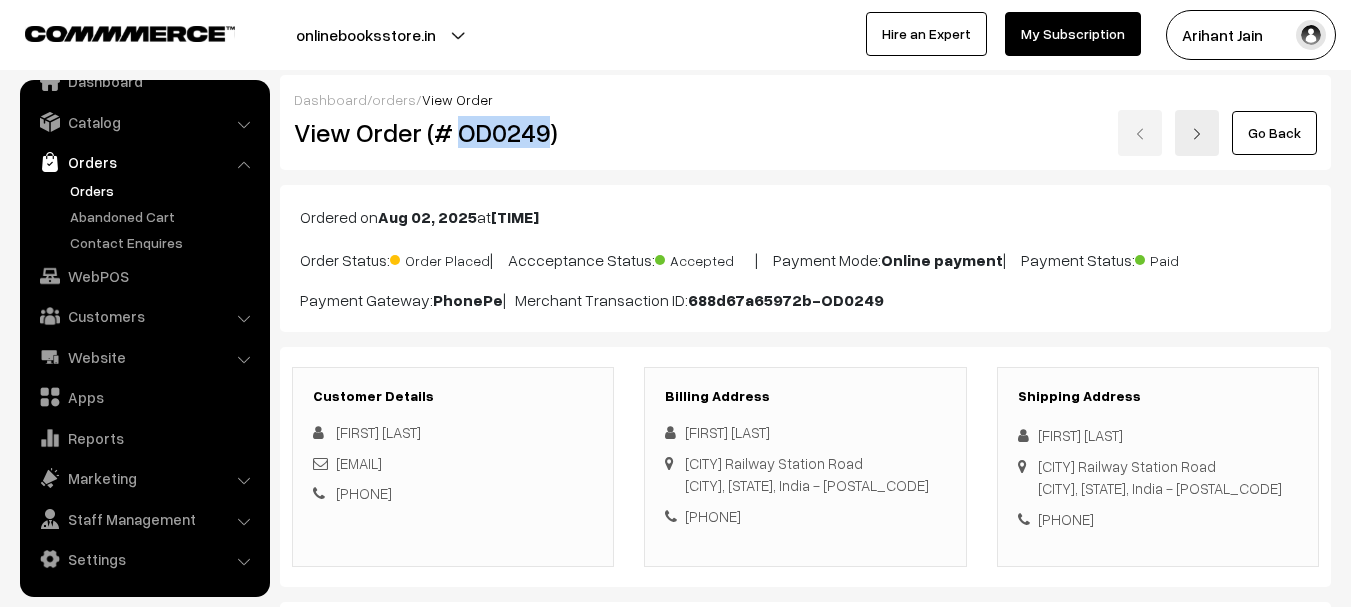 click on "View Order (# OD0249)" at bounding box center [454, 132] 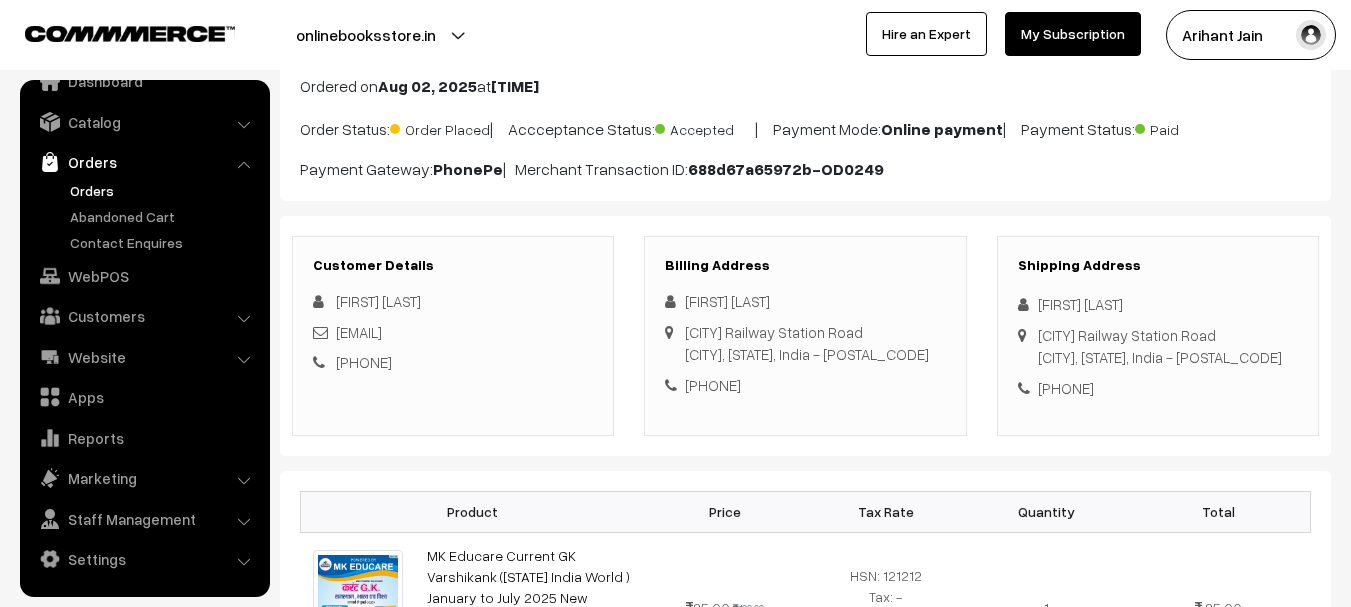 scroll, scrollTop: 200, scrollLeft: 0, axis: vertical 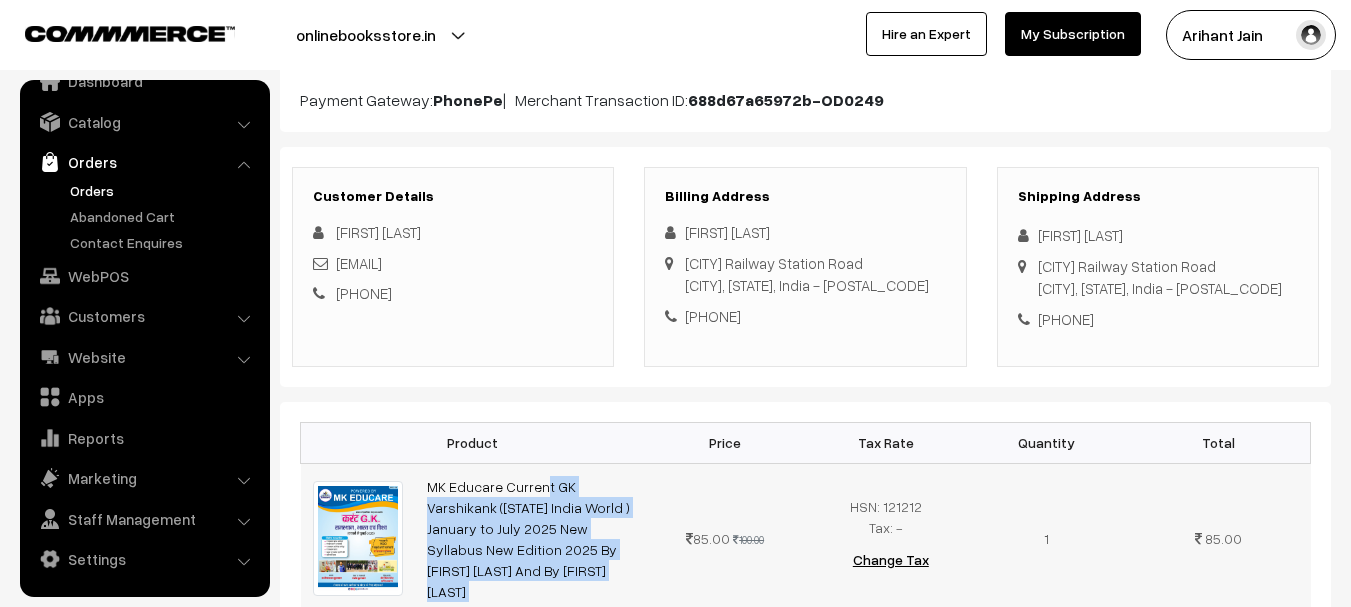 drag, startPoint x: 420, startPoint y: 478, endPoint x: 652, endPoint y: 514, distance: 234.77649 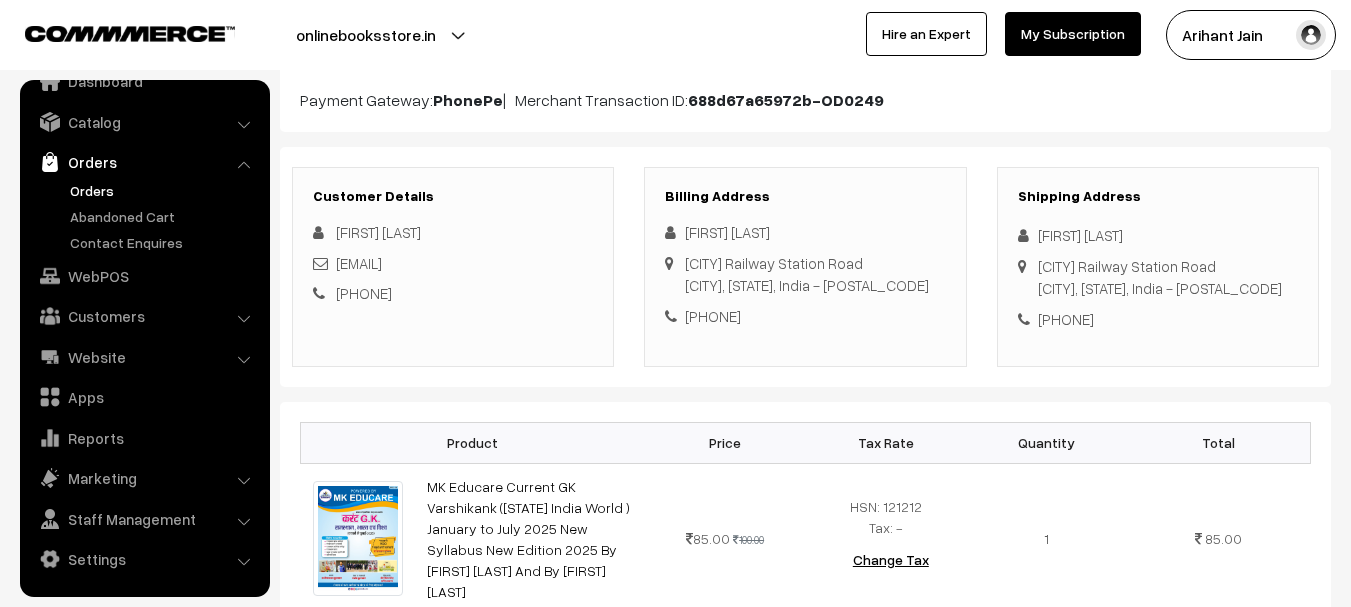 click on "Price" at bounding box center (725, 442) 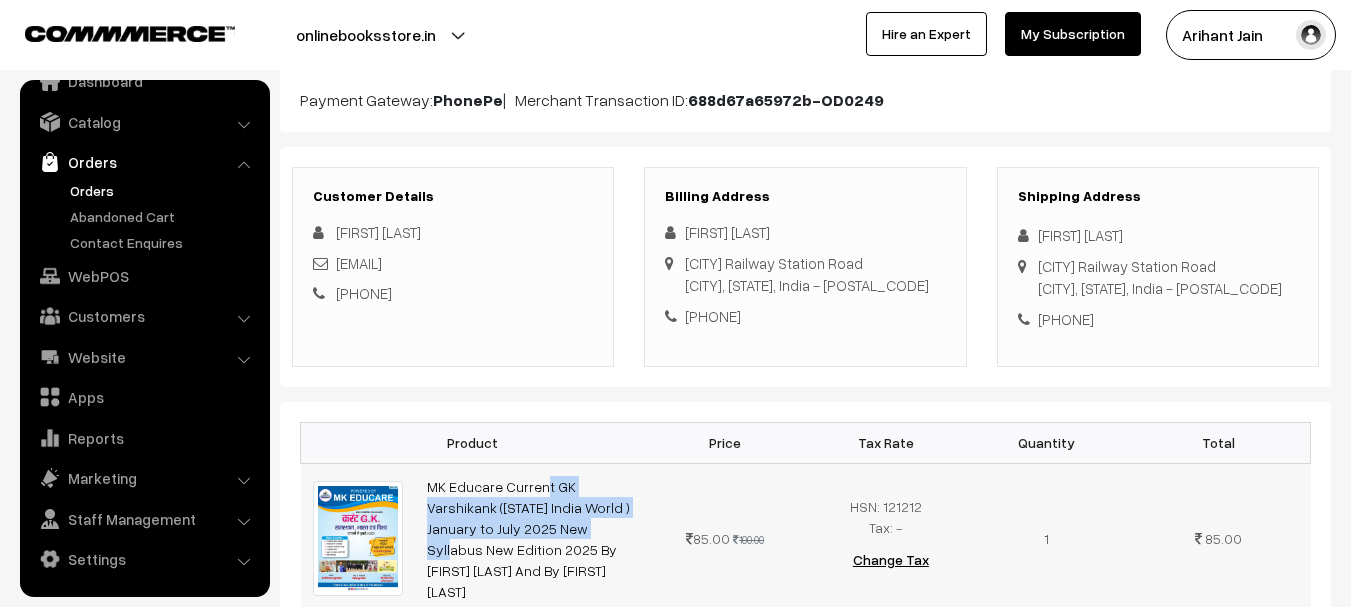 copy on "MK Educare Current GK Varshikank ([STATE] India World ) January to" 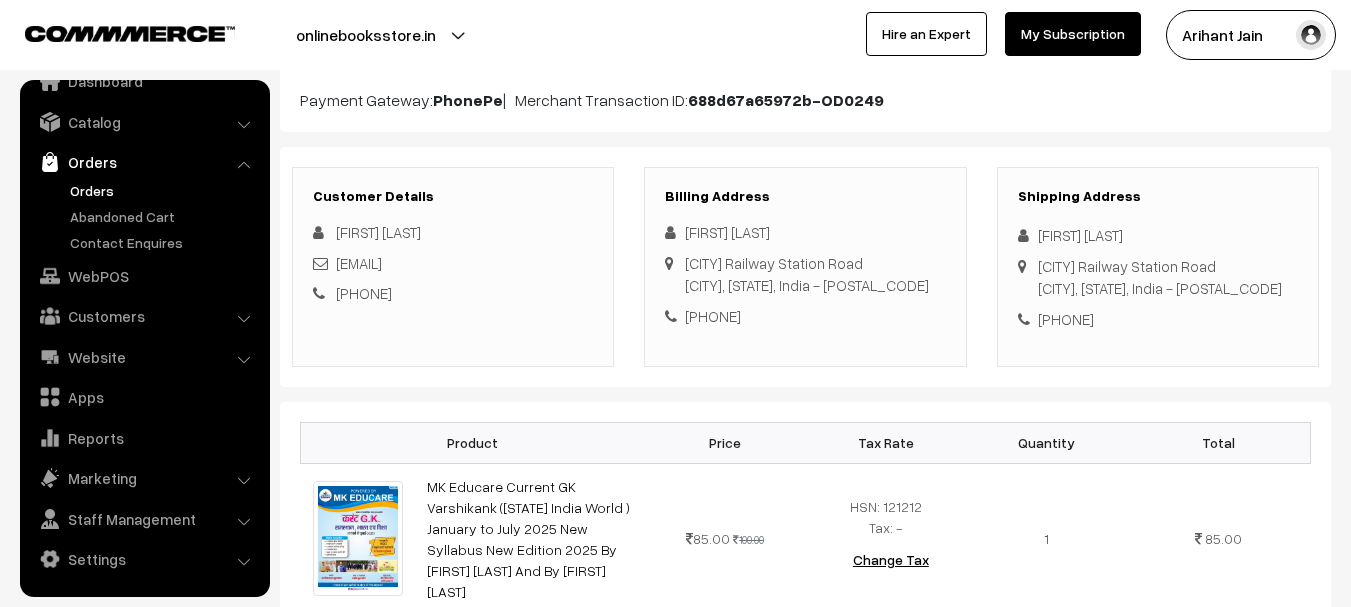 click on "[FIRST] [LAST]" at bounding box center [805, 232] 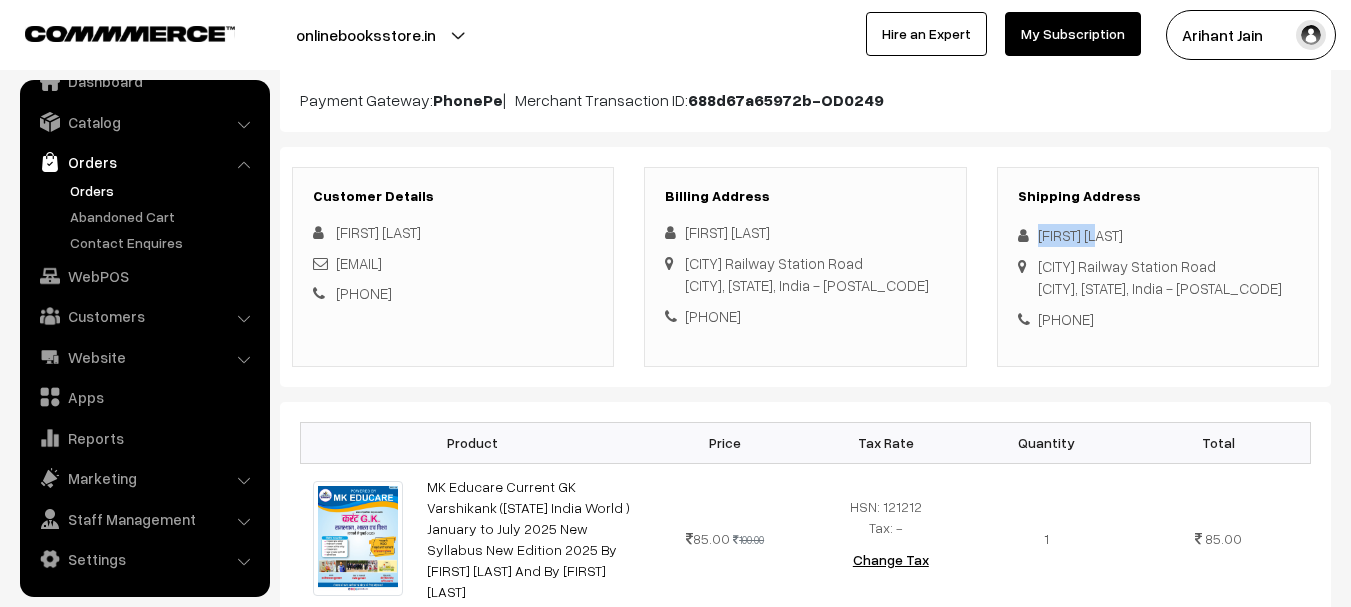 drag, startPoint x: 1048, startPoint y: 232, endPoint x: 1075, endPoint y: 232, distance: 27 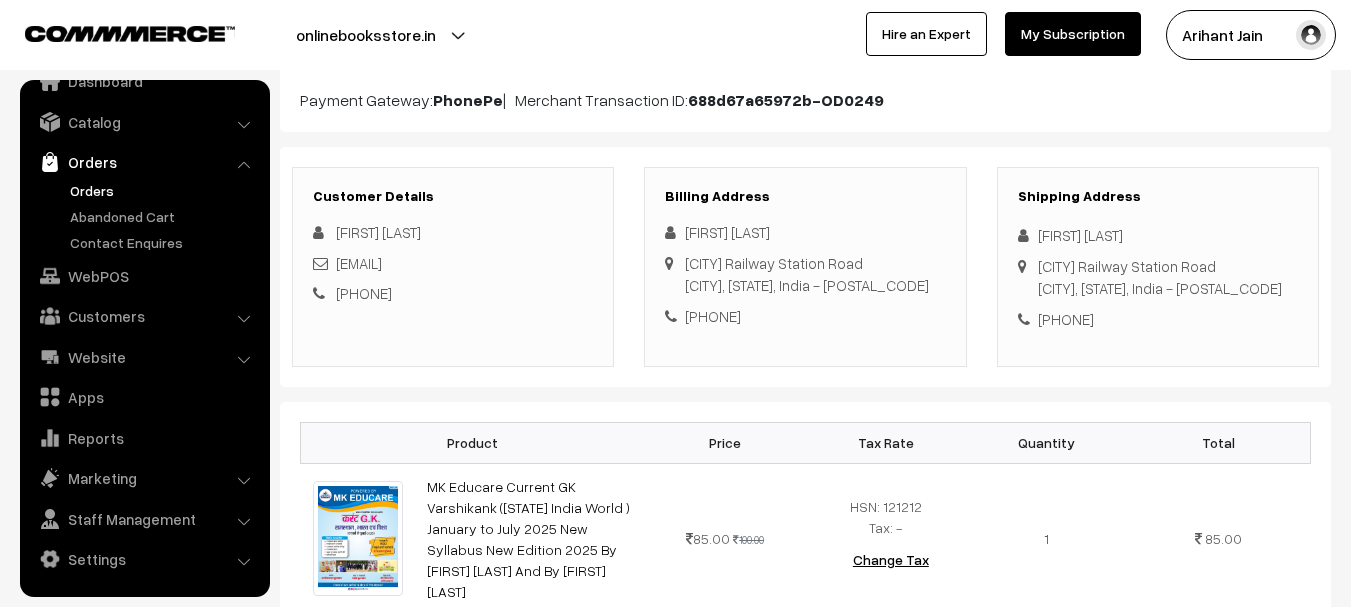 click on "+91 8949478974" at bounding box center (1158, 319) 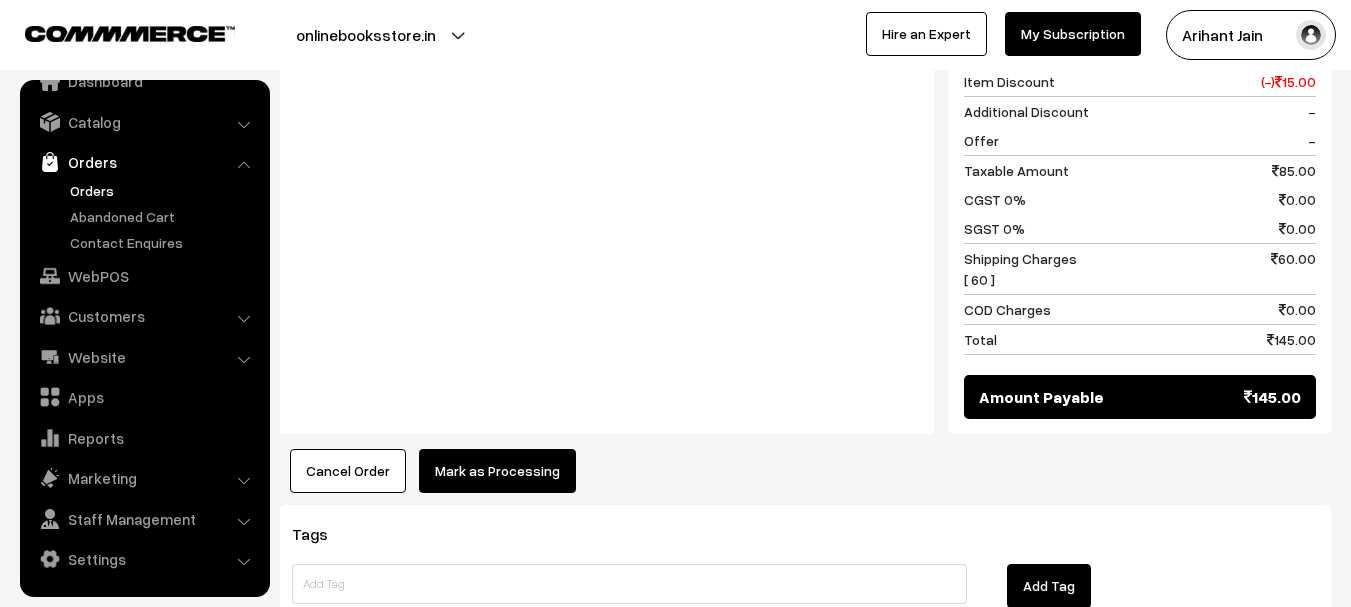 scroll, scrollTop: 900, scrollLeft: 0, axis: vertical 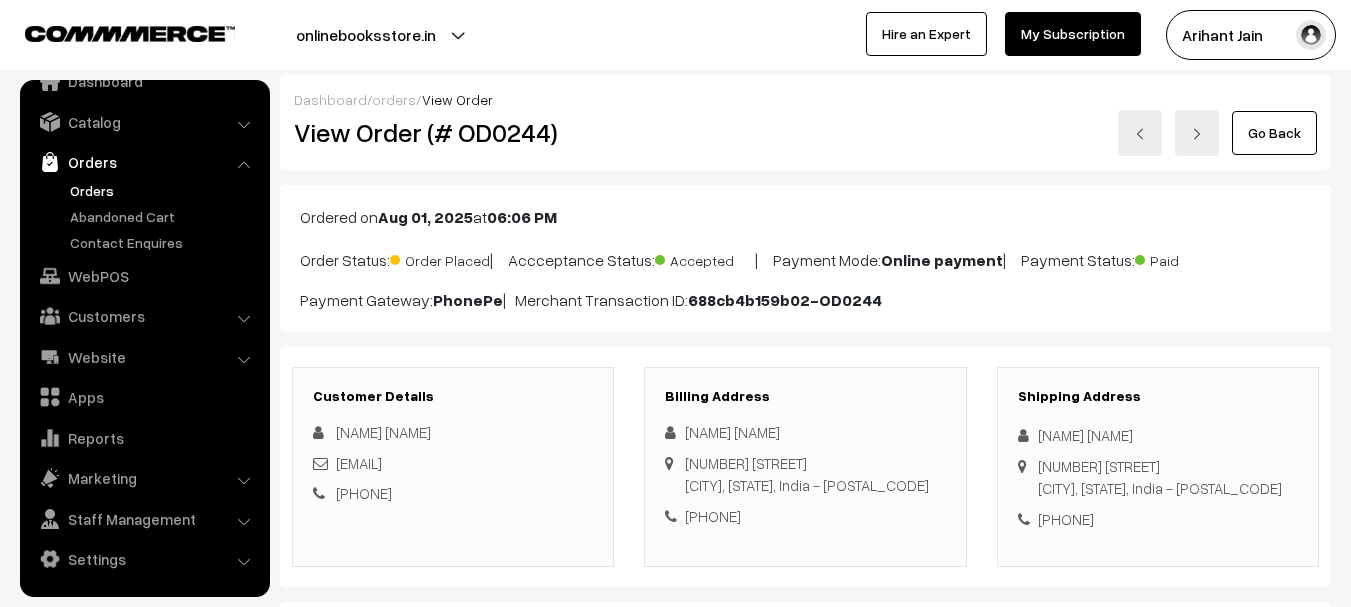 click on "View Order (# OD0244)" at bounding box center (454, 133) 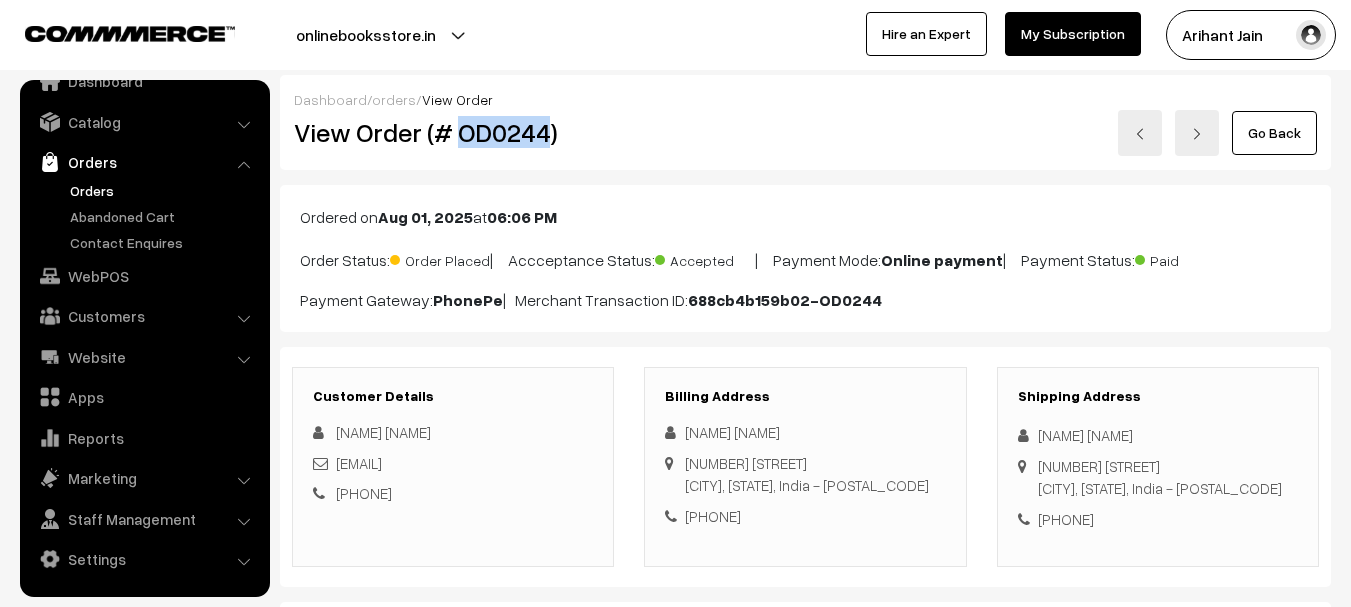 copy on "OD0244" 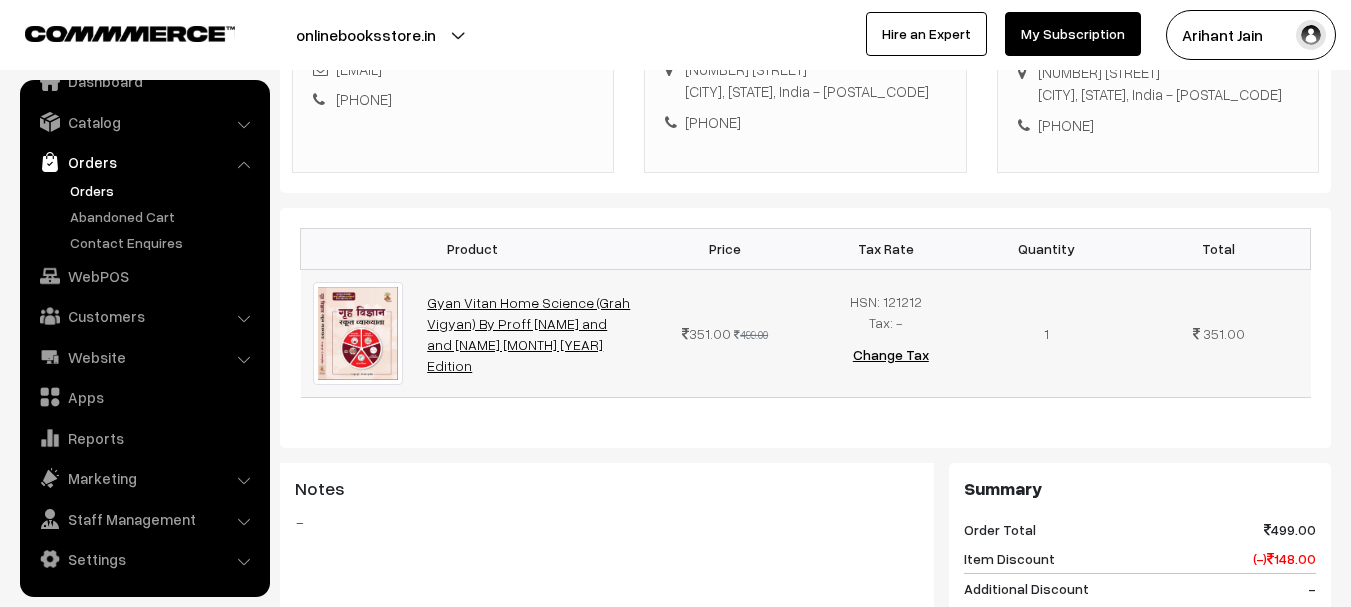 scroll, scrollTop: 400, scrollLeft: 0, axis: vertical 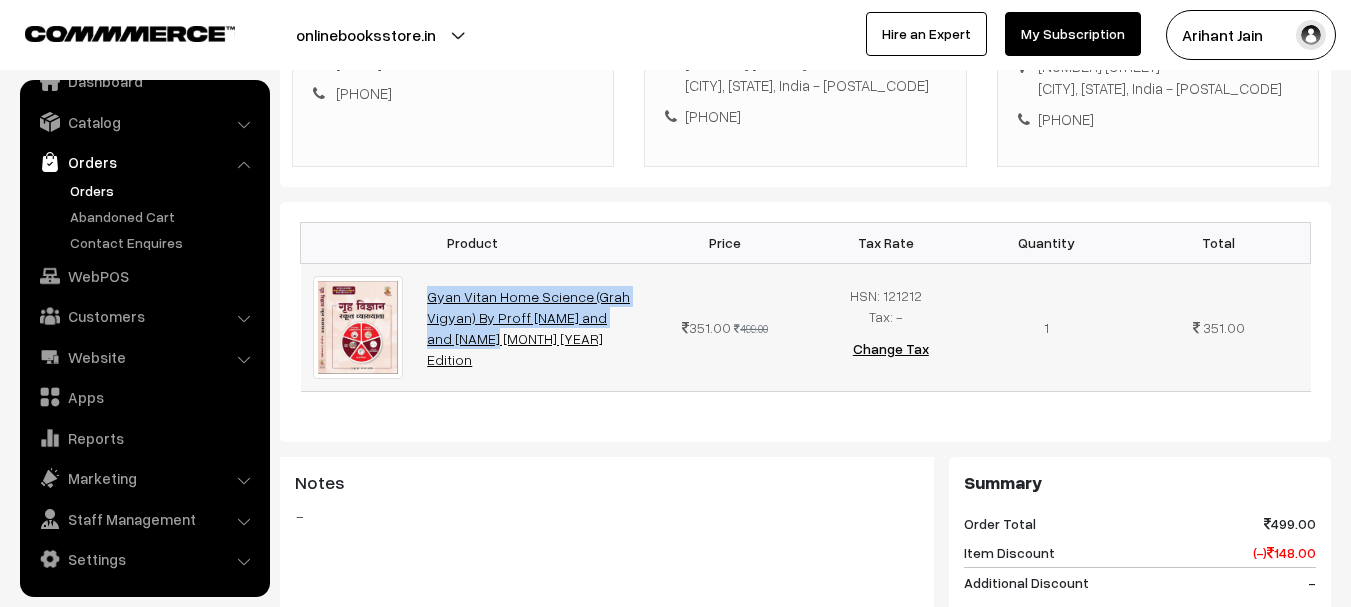 drag, startPoint x: 410, startPoint y: 289, endPoint x: 554, endPoint y: 324, distance: 148.19244 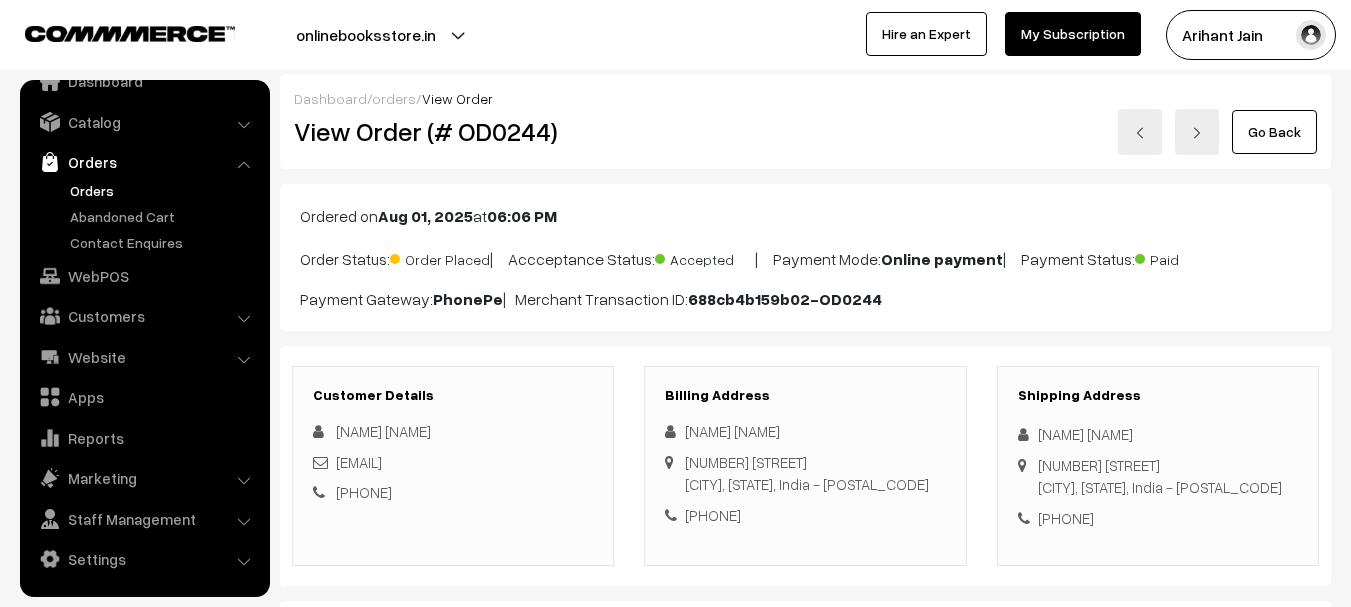 scroll, scrollTop: 0, scrollLeft: 0, axis: both 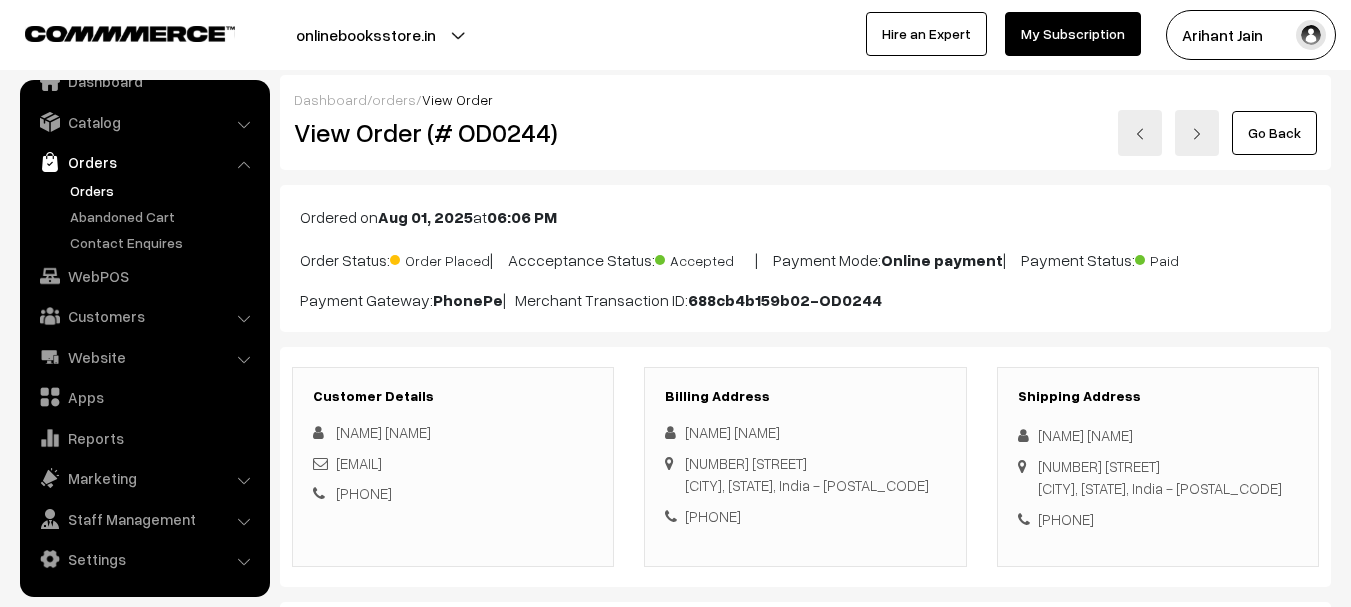 click on "[NAME] [NAME]" at bounding box center (1158, 435) 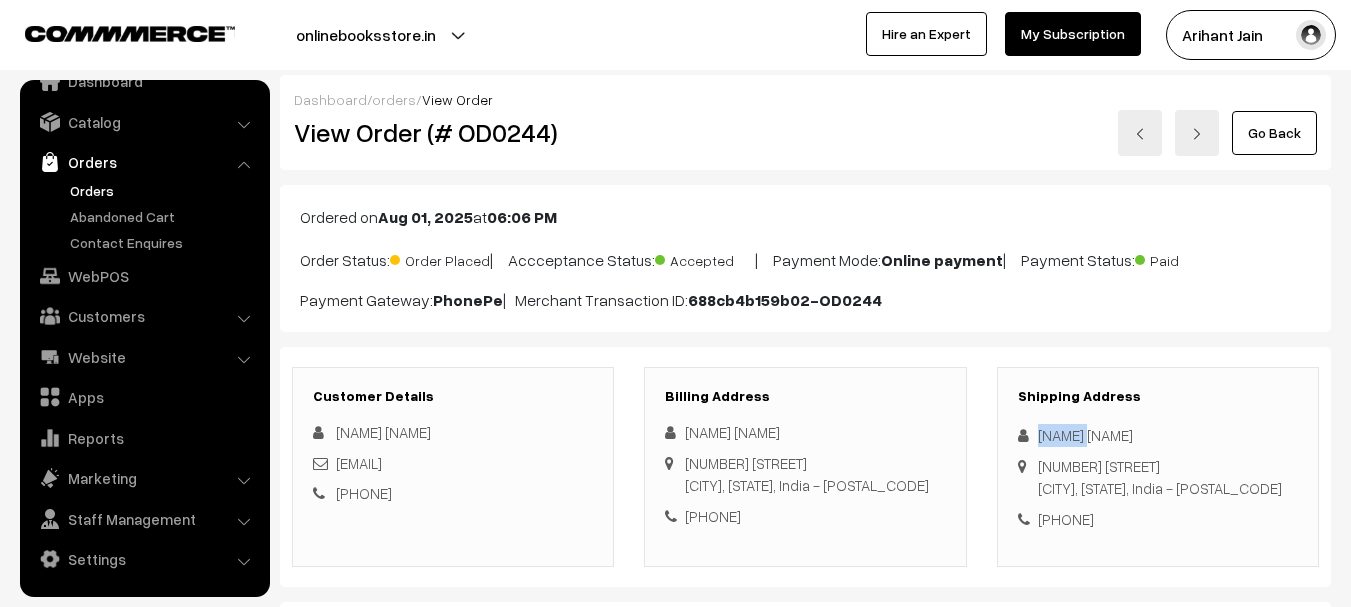 click on "poonam gautam" at bounding box center (1158, 435) 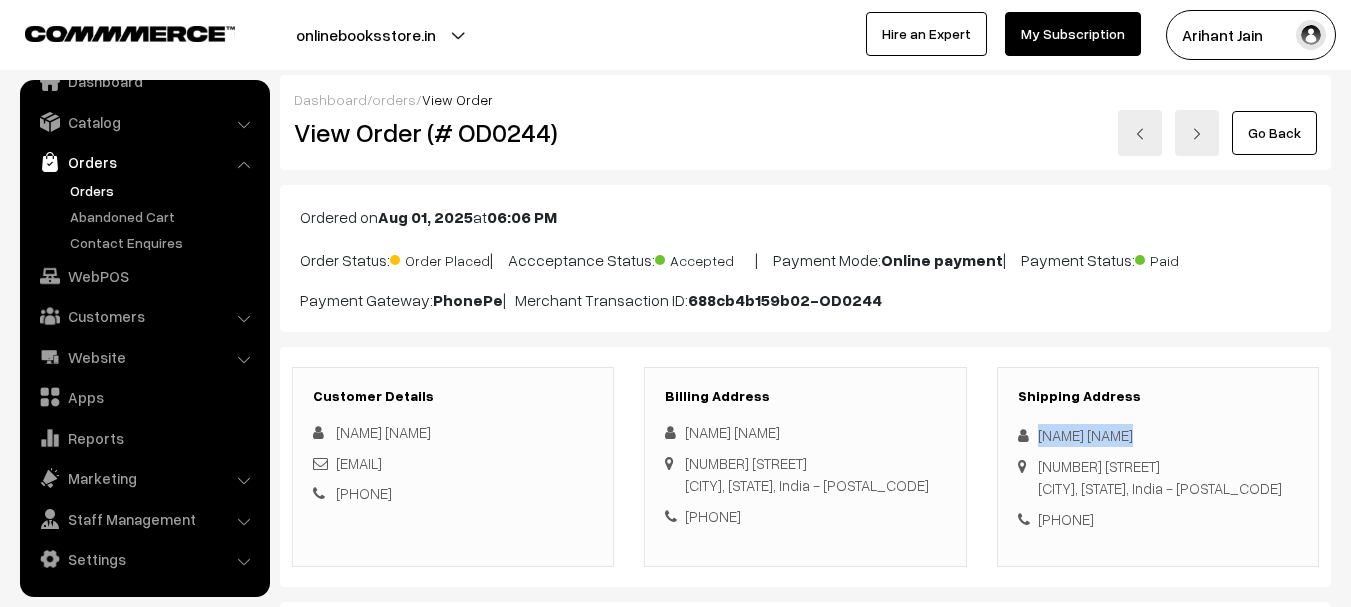 click on "poonam gautam" at bounding box center (1158, 435) 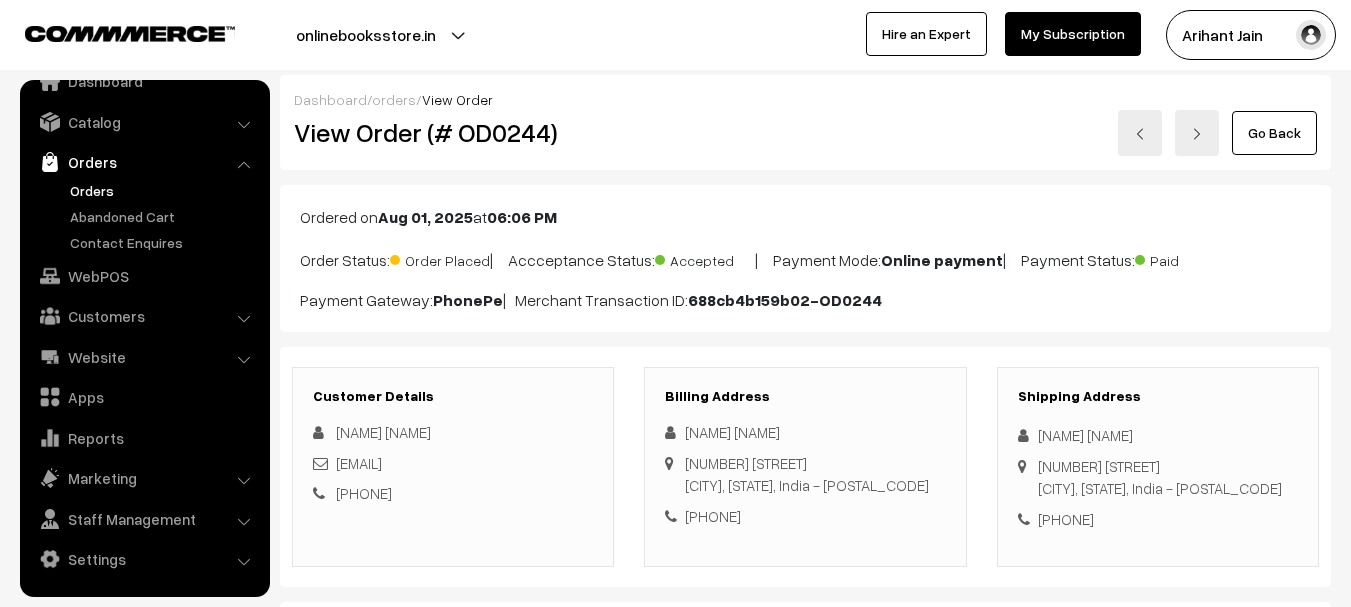 click on "+91 9413383483" at bounding box center [1158, 519] 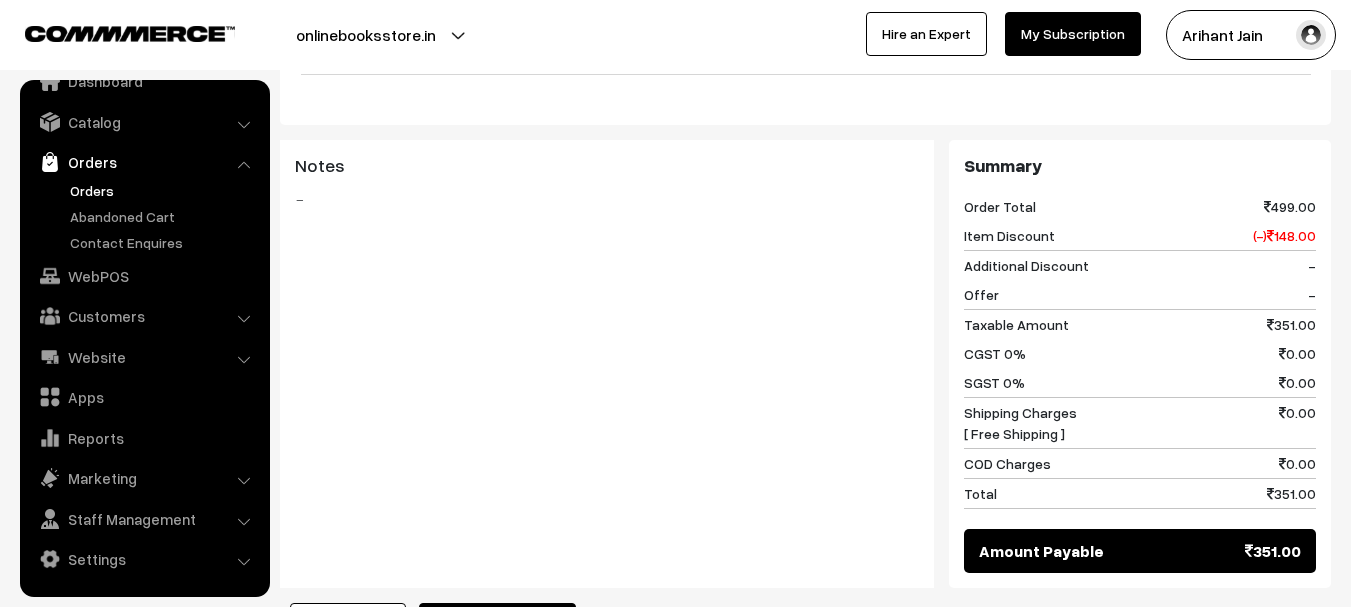 scroll, scrollTop: 400, scrollLeft: 0, axis: vertical 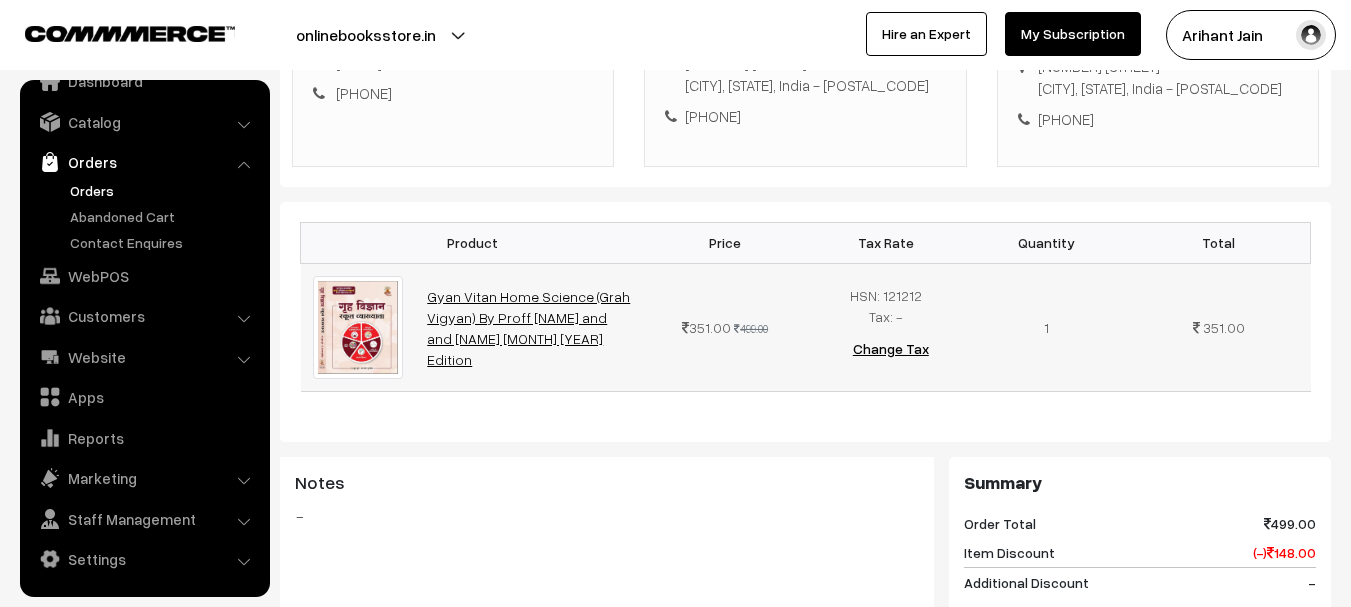 click on "Gyan Vitan Home Science (Grah Vigyan)  By Proff  Shuba Duibe and and Prerna Purohoit April 2025  Edition" at bounding box center (528, 328) 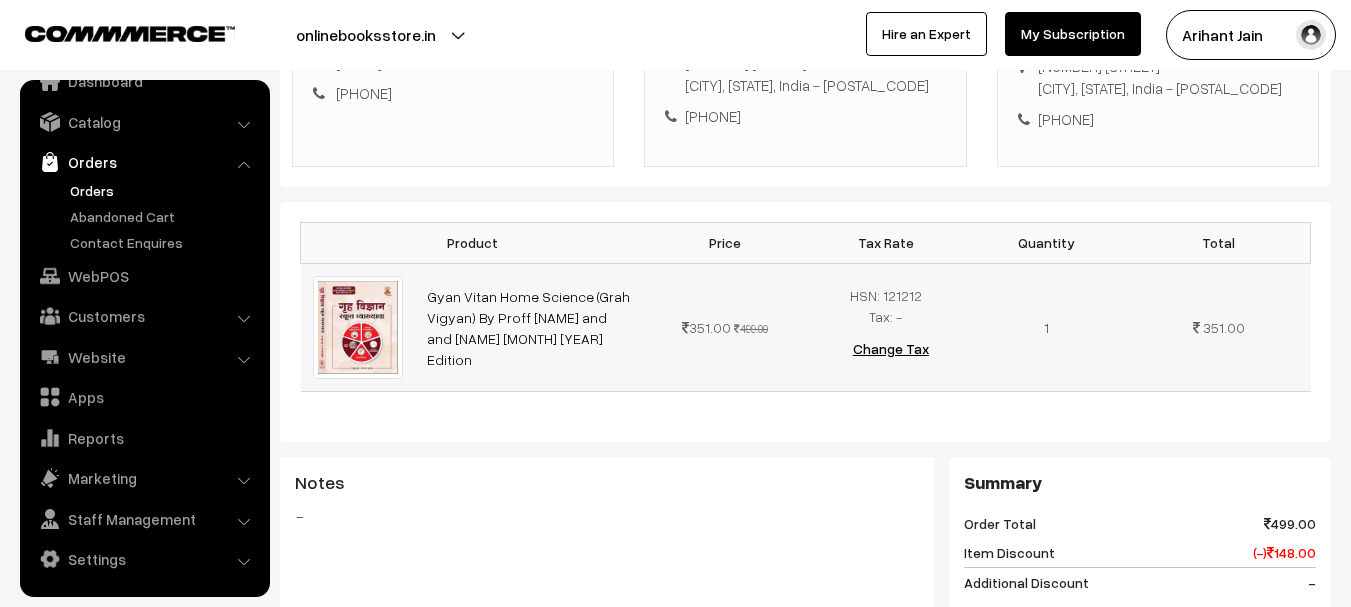 scroll, scrollTop: 0, scrollLeft: 0, axis: both 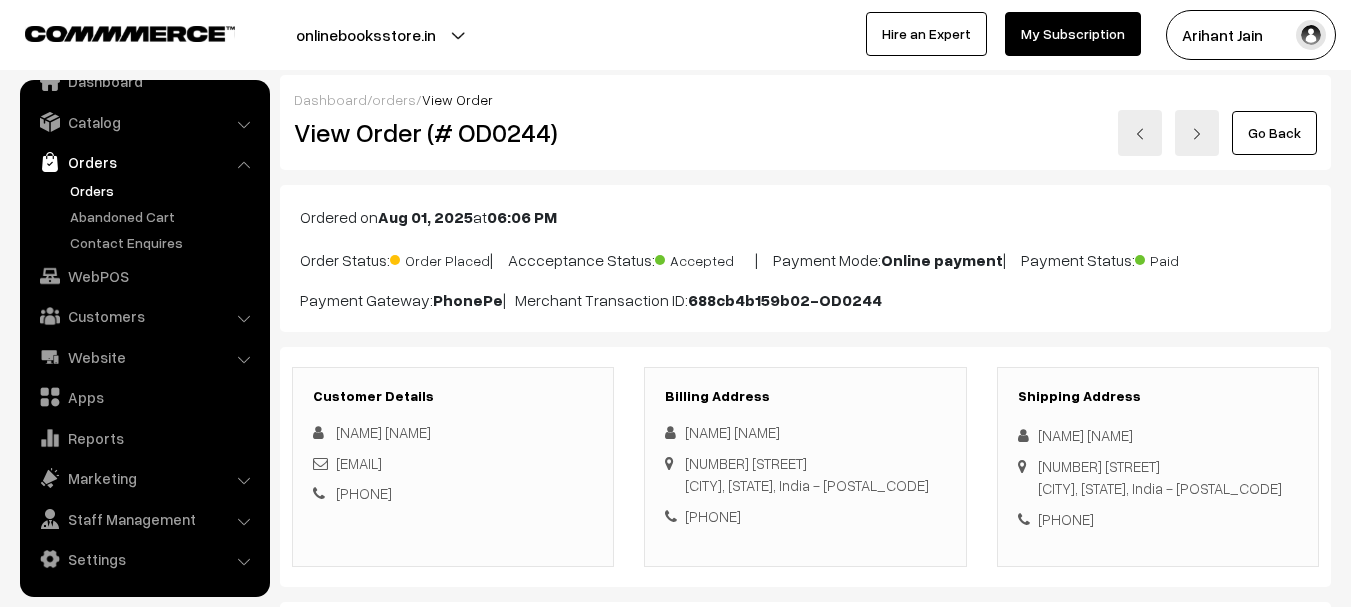 copy on "punamgautam@gmail.com" 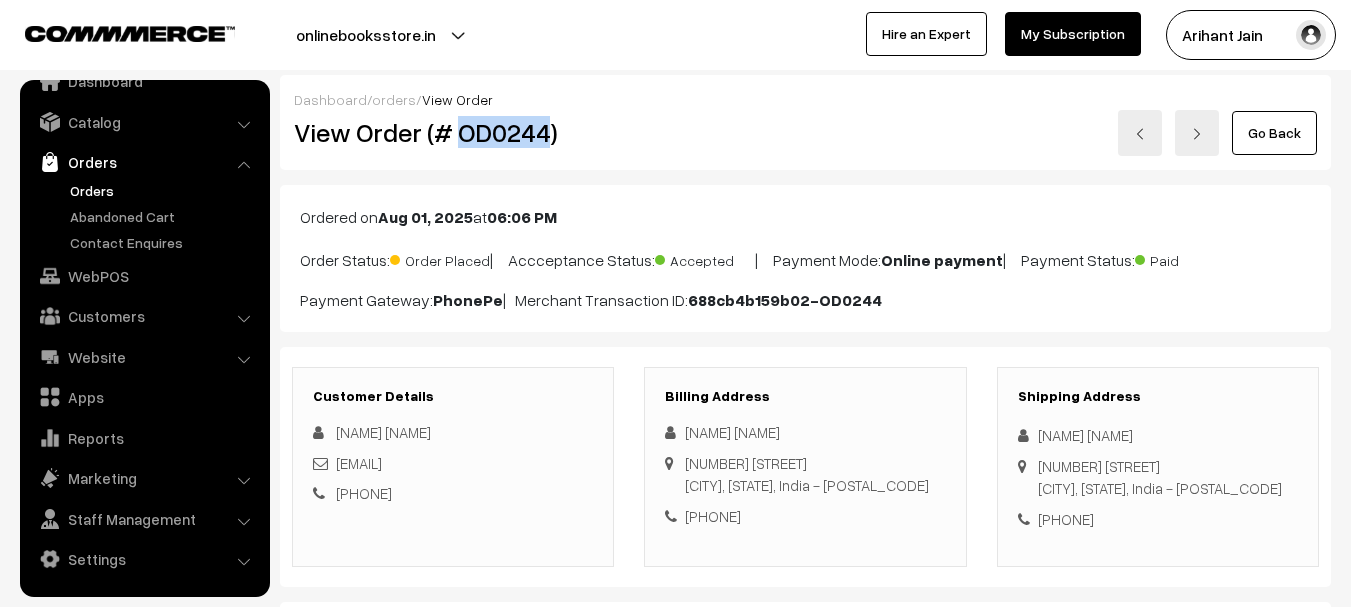 click on "View Order (# OD0244)" at bounding box center [454, 132] 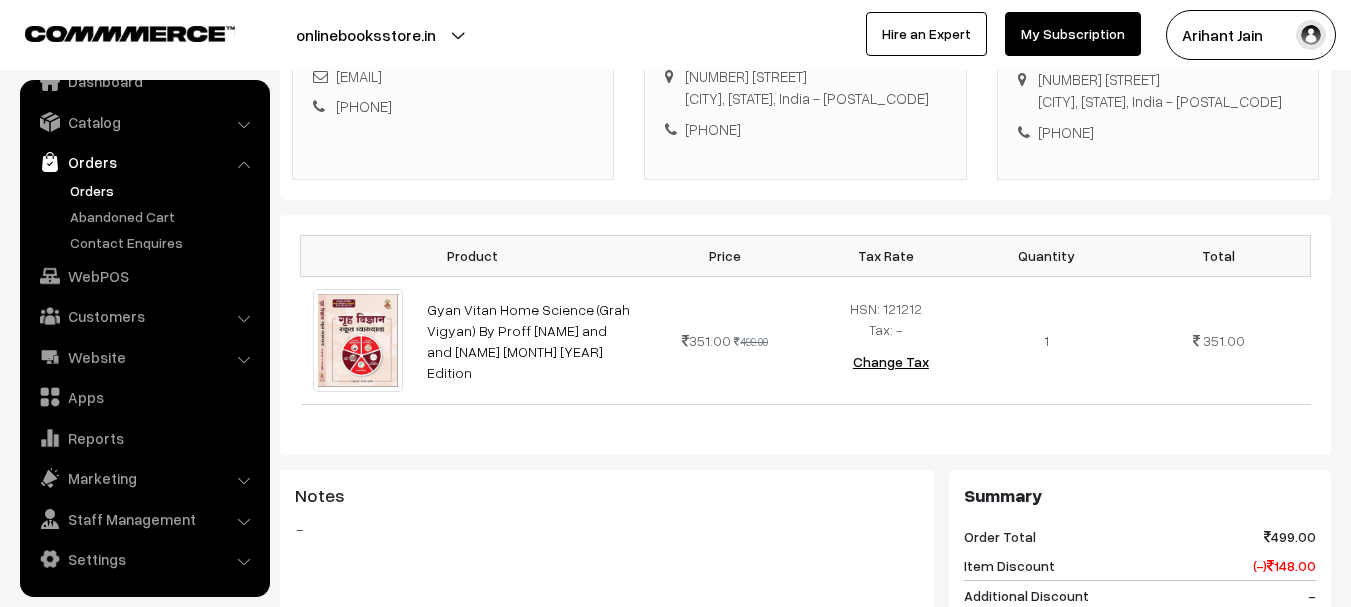 scroll, scrollTop: 500, scrollLeft: 0, axis: vertical 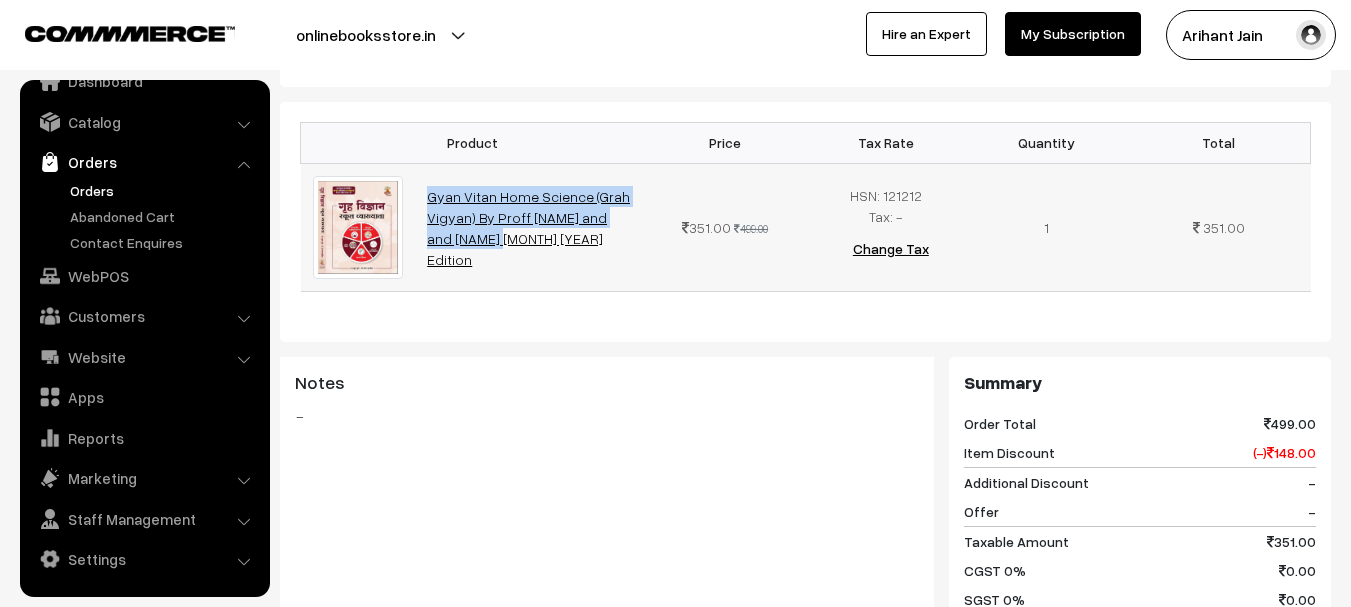 drag, startPoint x: 414, startPoint y: 192, endPoint x: 561, endPoint y: 220, distance: 149.64291 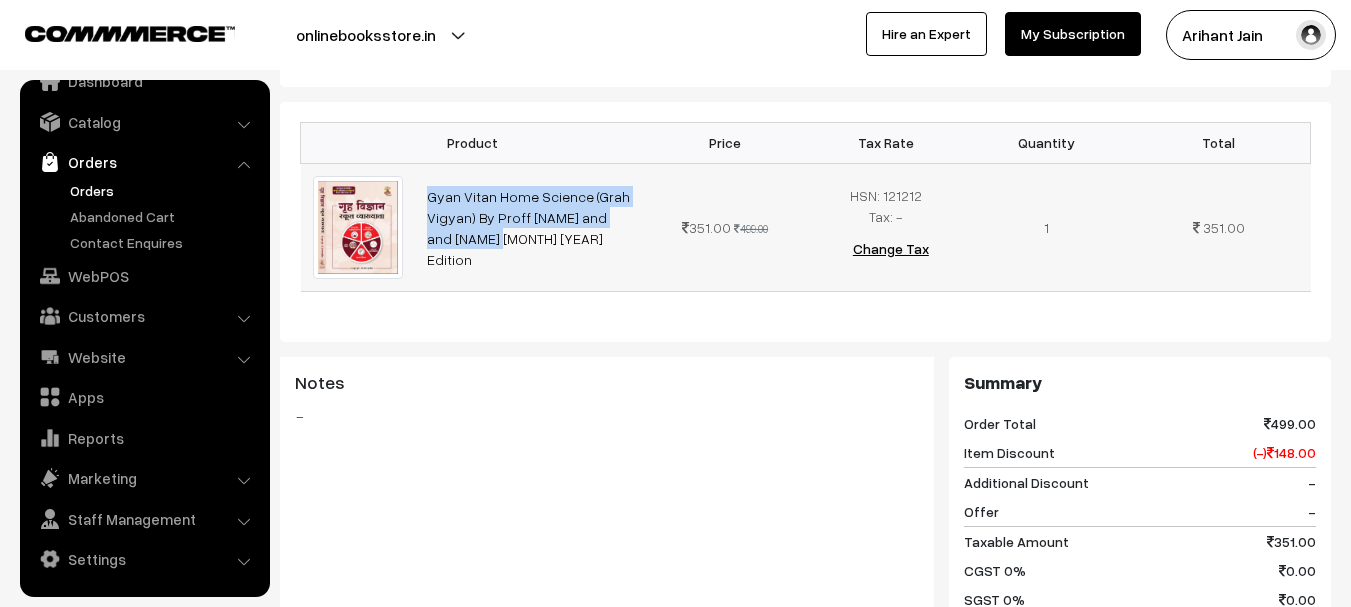 copy on "Gyan Vitan Home Science (Grah Vigyan)  By Proff  Shuba" 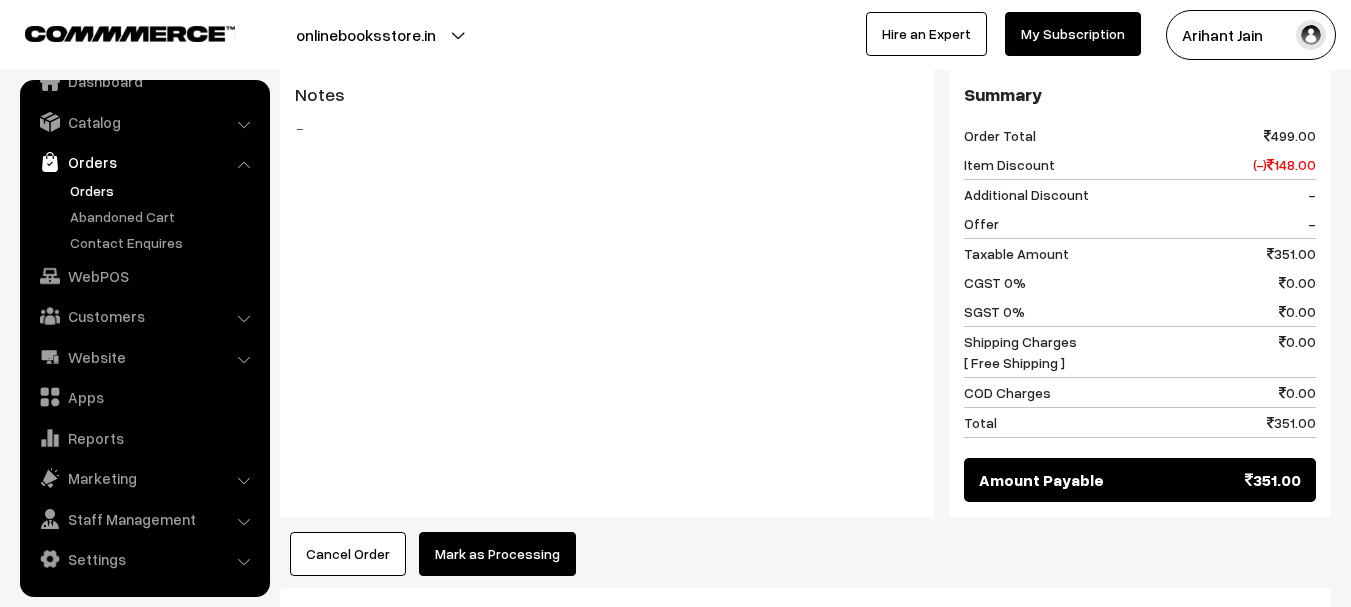 scroll, scrollTop: 800, scrollLeft: 0, axis: vertical 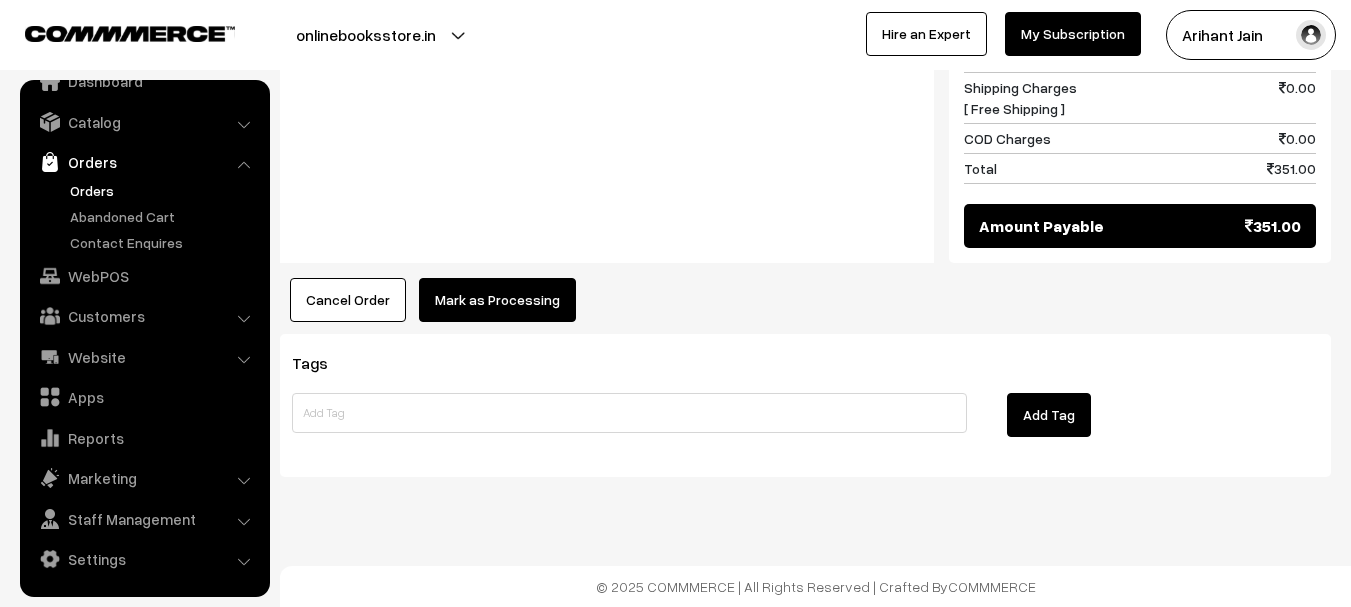 click on "Product
Price
Tax Rate
Quantity
Total
Gyan Vitan Home Science (Grah Vigyan)  By Proff  Shuba Duibe and and Prerna Purohoit April 2025  Edition
351.00
499.00" at bounding box center [805, -59] 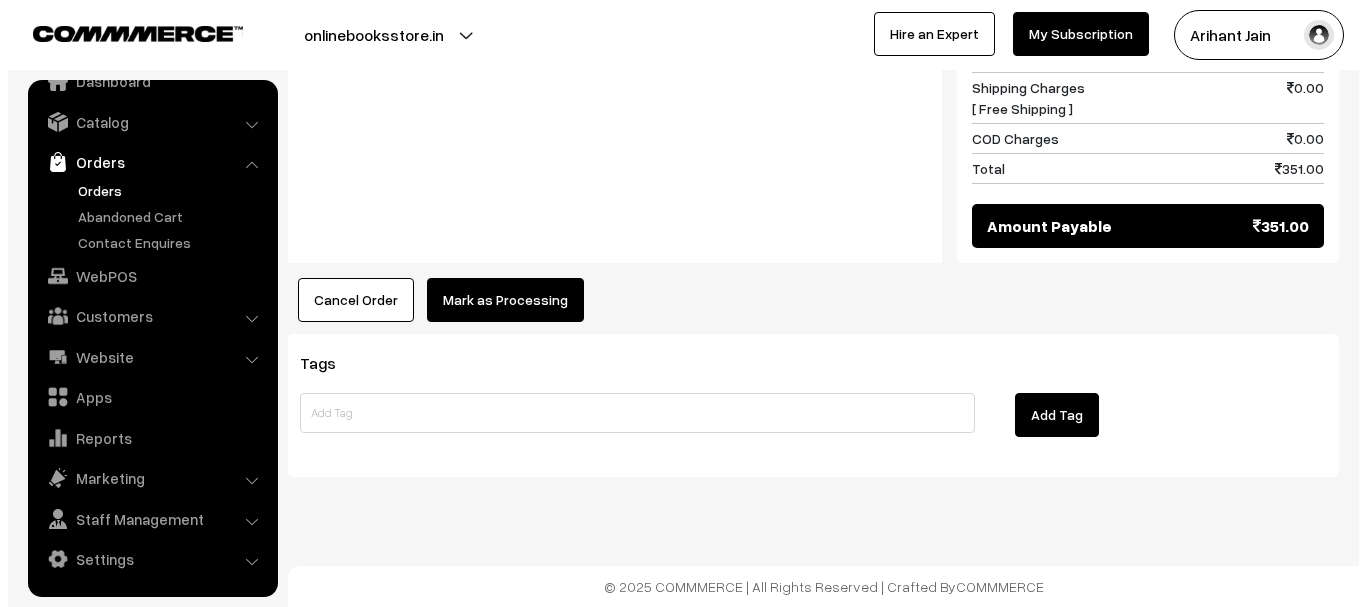 scroll, scrollTop: 1044, scrollLeft: 0, axis: vertical 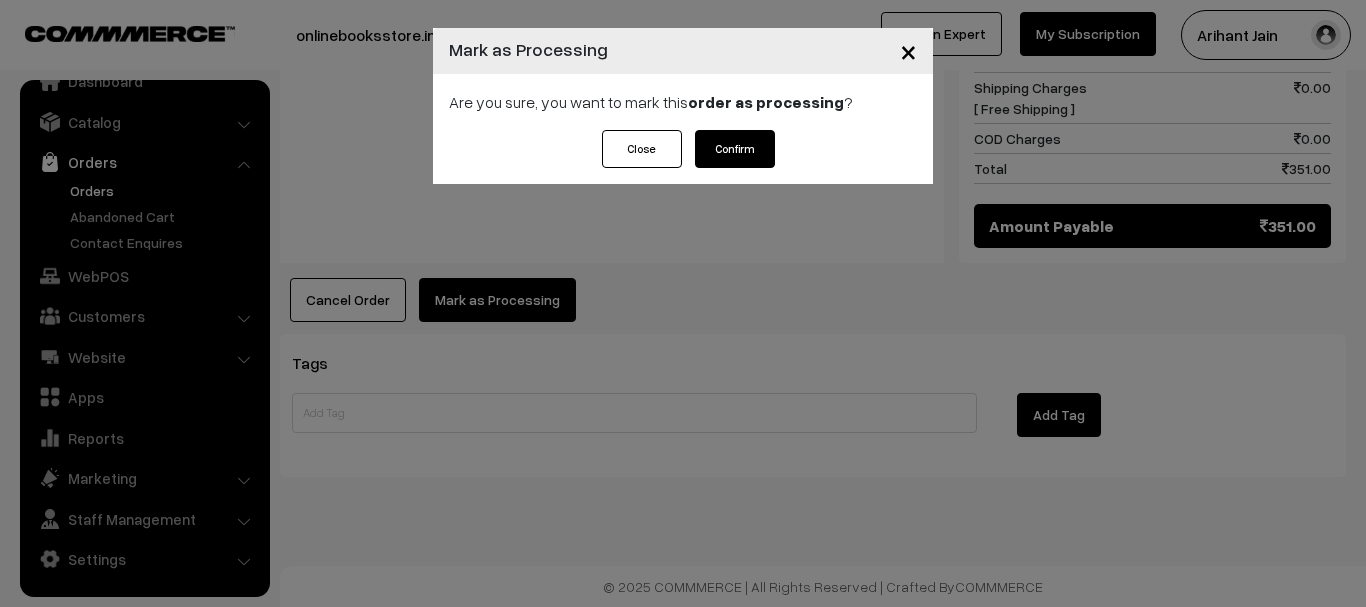 click on "Confirm" at bounding box center [735, 149] 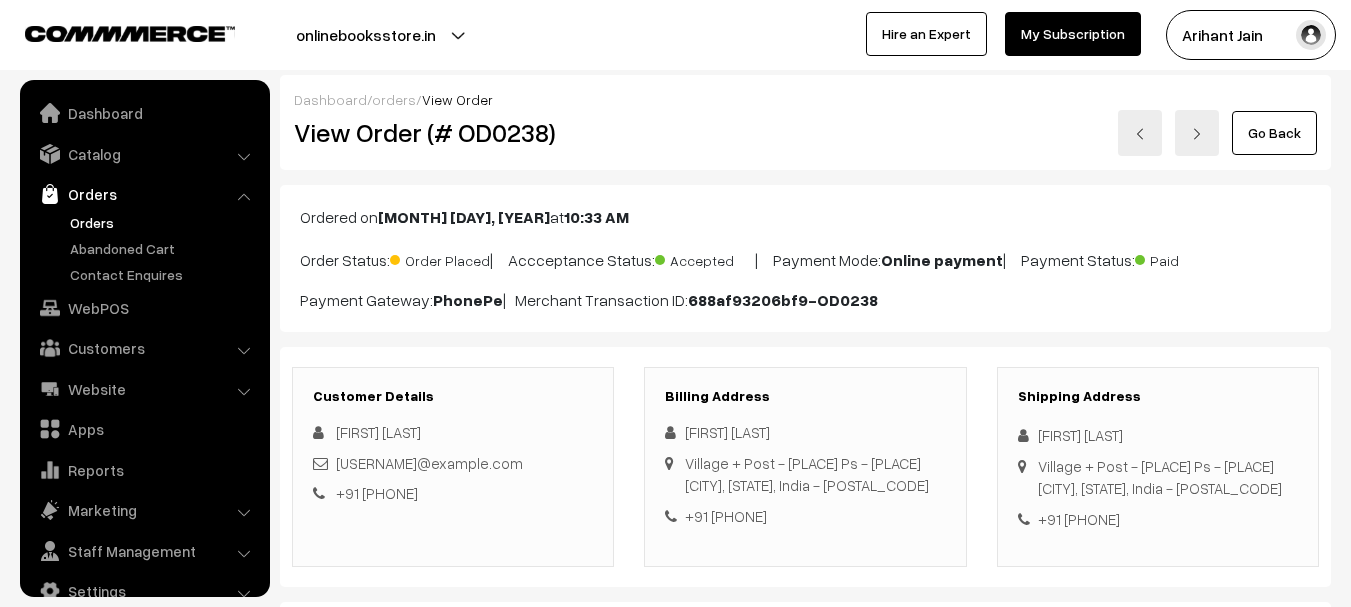 scroll, scrollTop: 0, scrollLeft: 0, axis: both 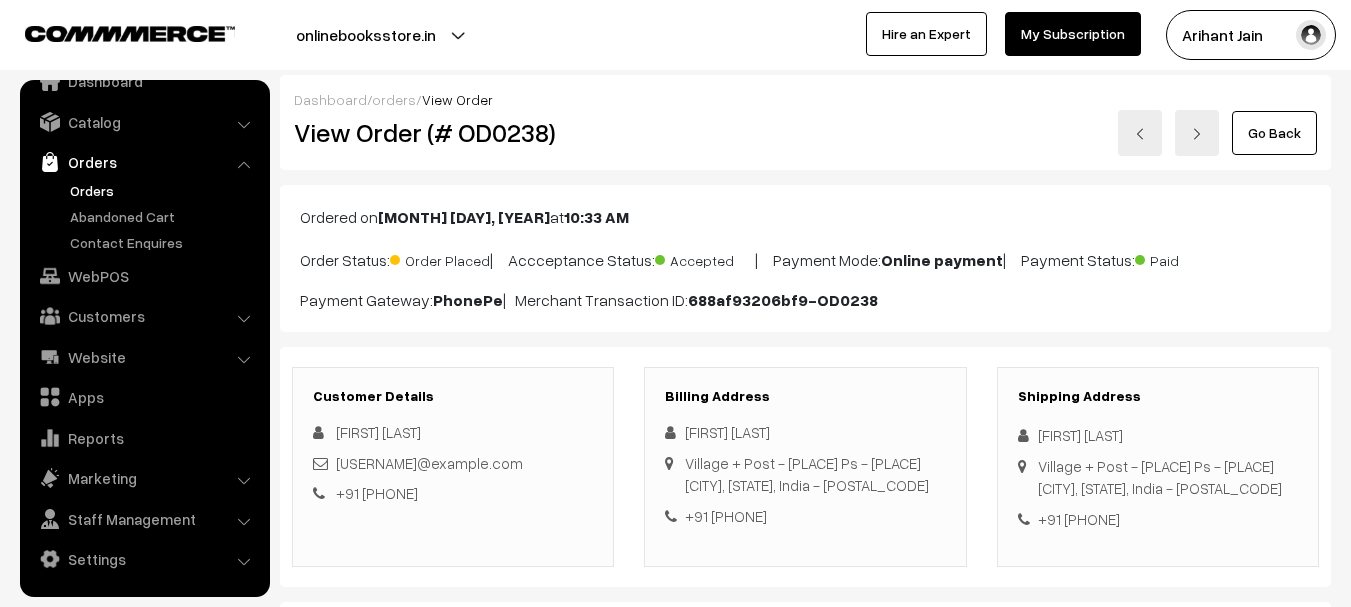 click on "View Order (# OD0238)" at bounding box center (454, 132) 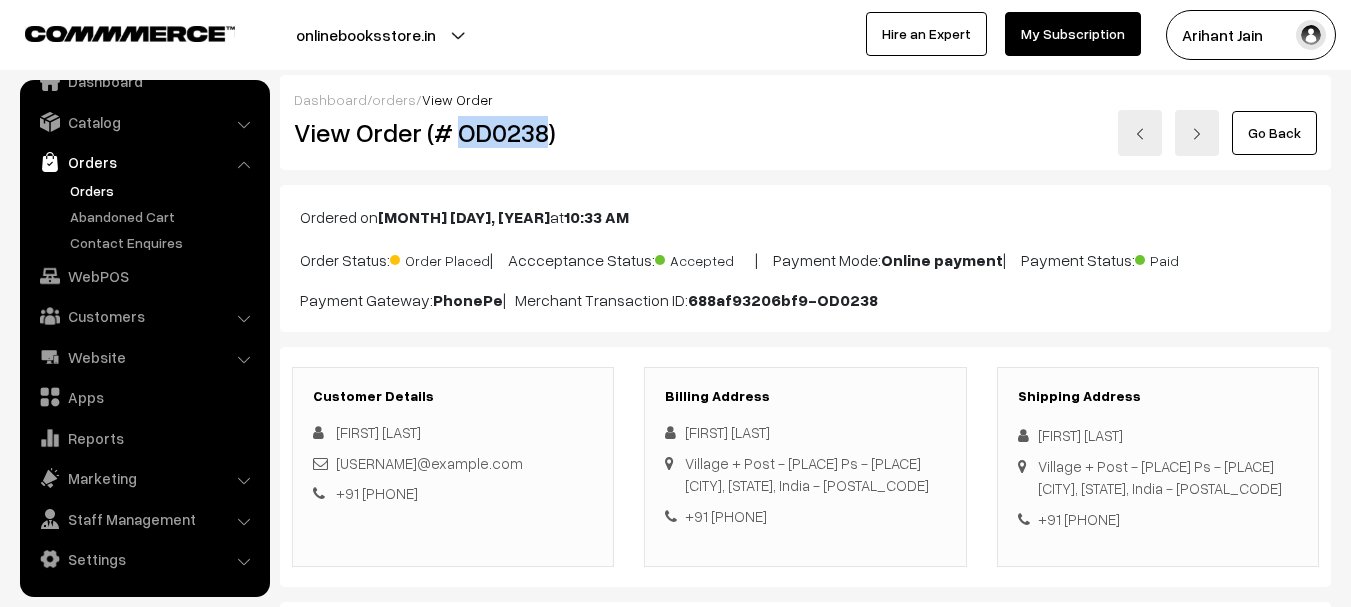 click on "View Order (# OD0238)" at bounding box center (454, 132) 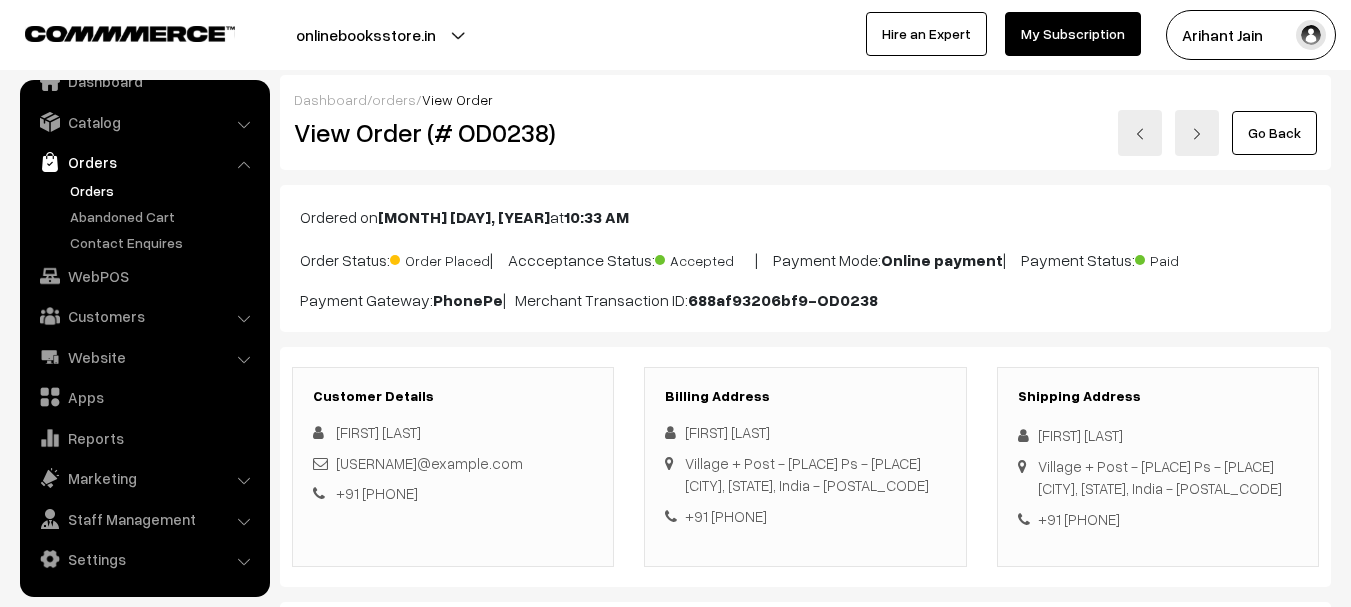 click on "+91 9525867588" at bounding box center (1158, 519) 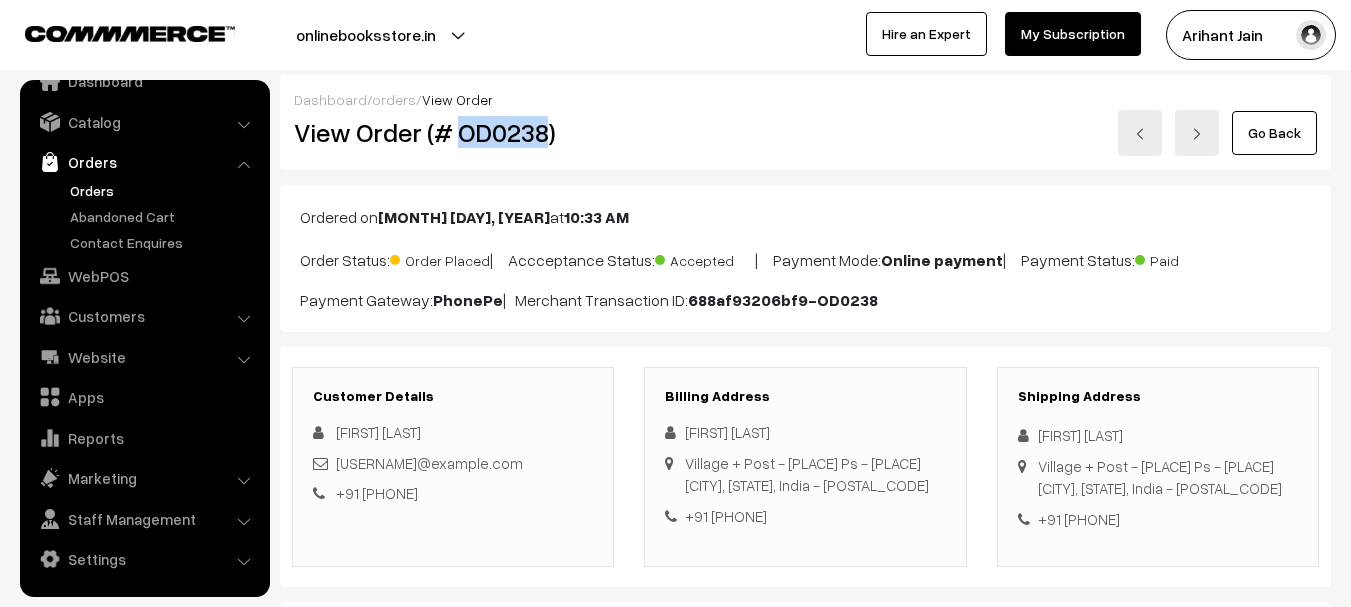 click on "View Order (# OD0238)" at bounding box center (454, 132) 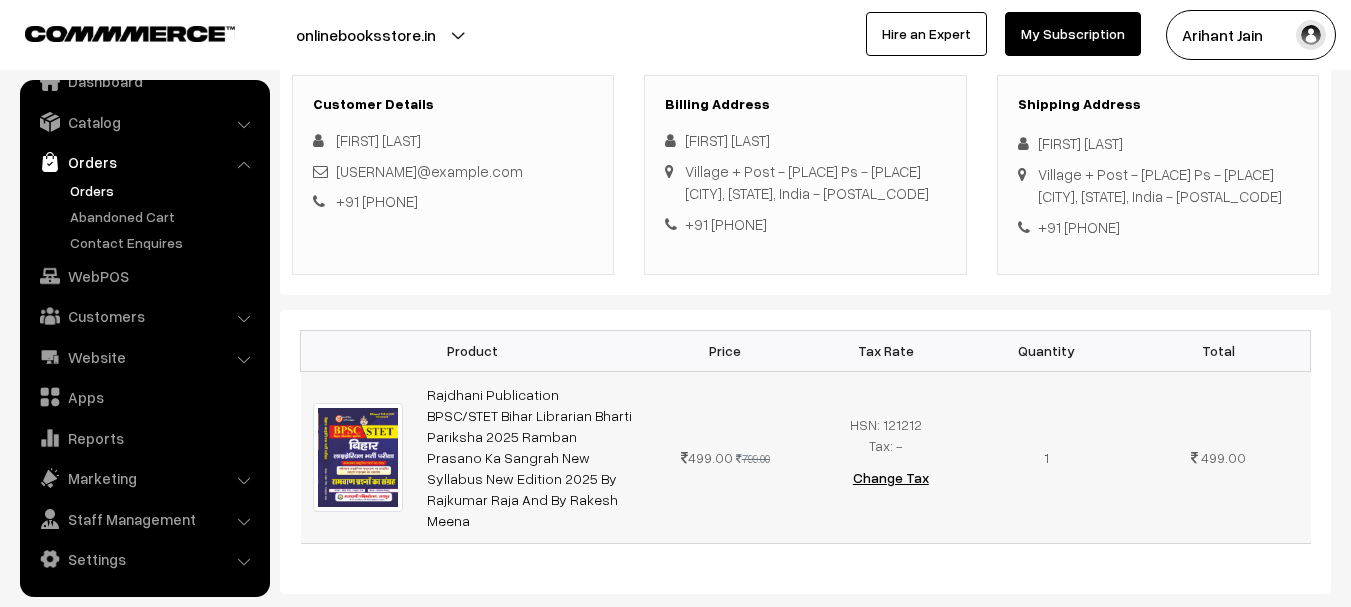 scroll, scrollTop: 300, scrollLeft: 0, axis: vertical 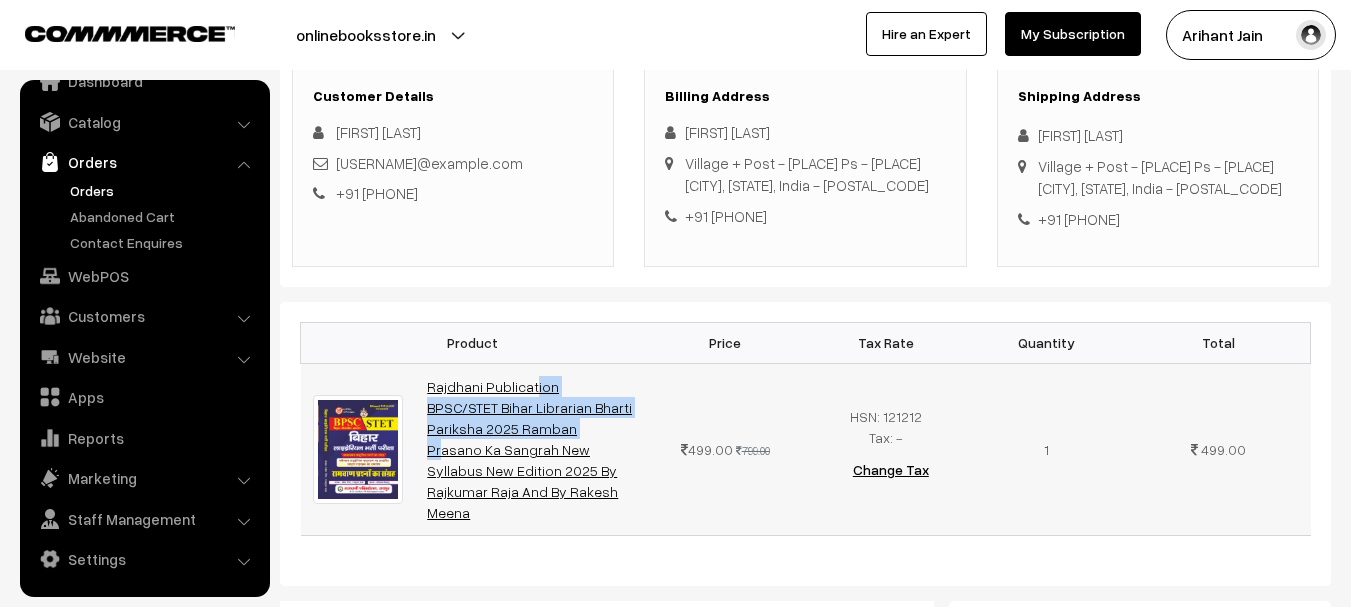 drag, startPoint x: 416, startPoint y: 379, endPoint x: 583, endPoint y: 403, distance: 168.71574 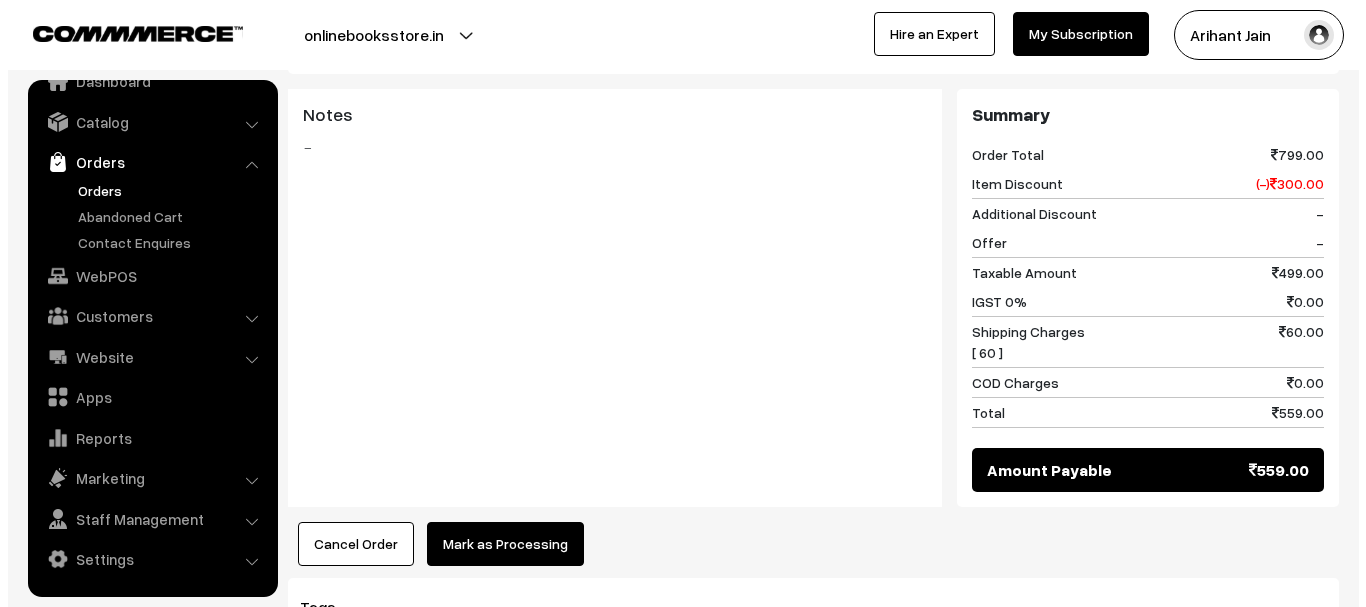 scroll, scrollTop: 1035, scrollLeft: 0, axis: vertical 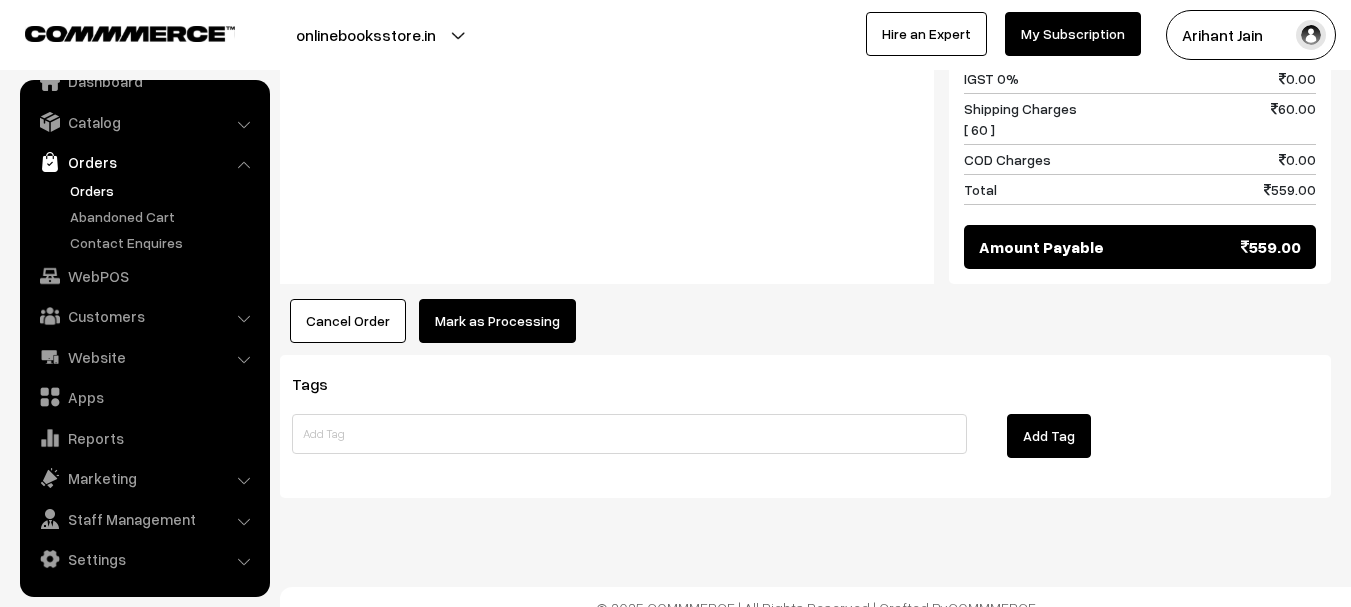 click on "Cancel Order
×
Cancel Order
Are you sure, you want to cancel this order?
Close
Confirm
Mark as Processing
× Mark as Processing" at bounding box center (805, 321) 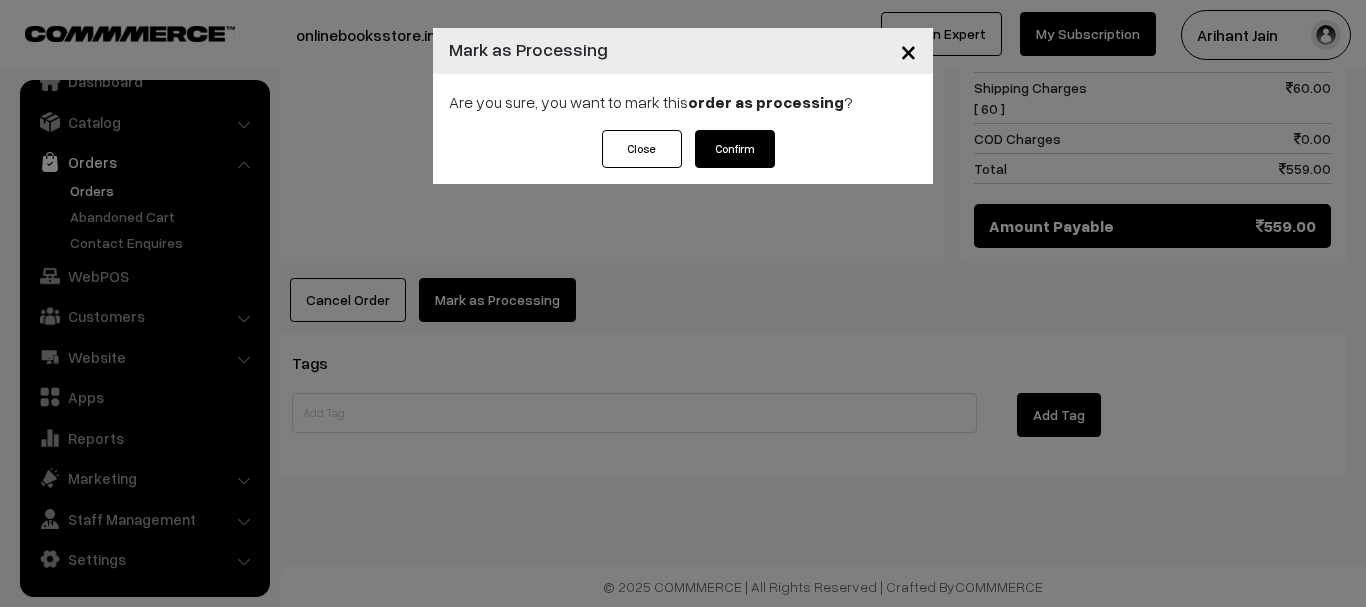 click on "Confirm" at bounding box center (735, 149) 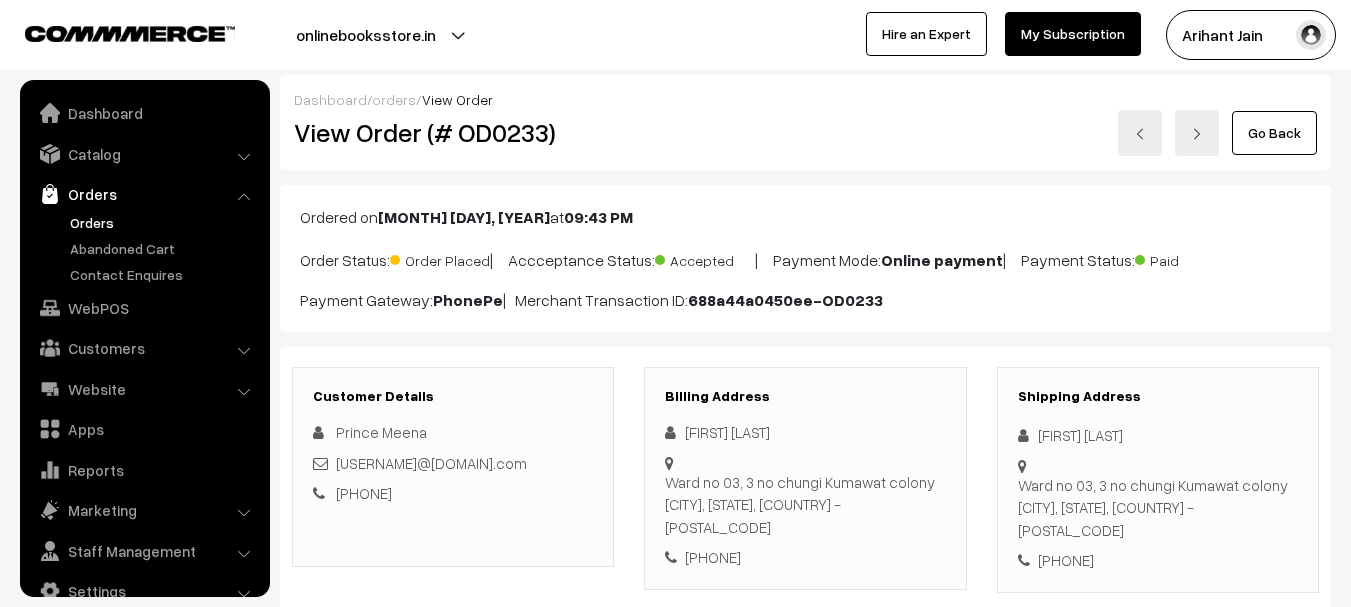 scroll, scrollTop: 0, scrollLeft: 0, axis: both 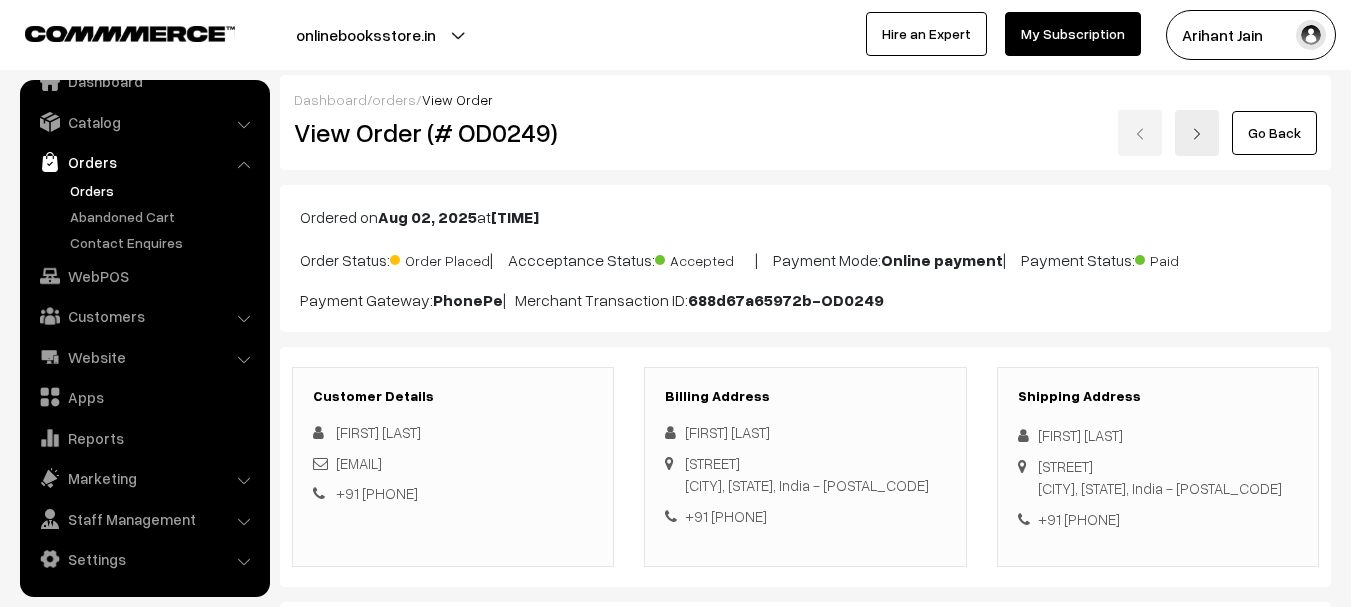 click on "View Order (# OD0249)" at bounding box center [454, 133] 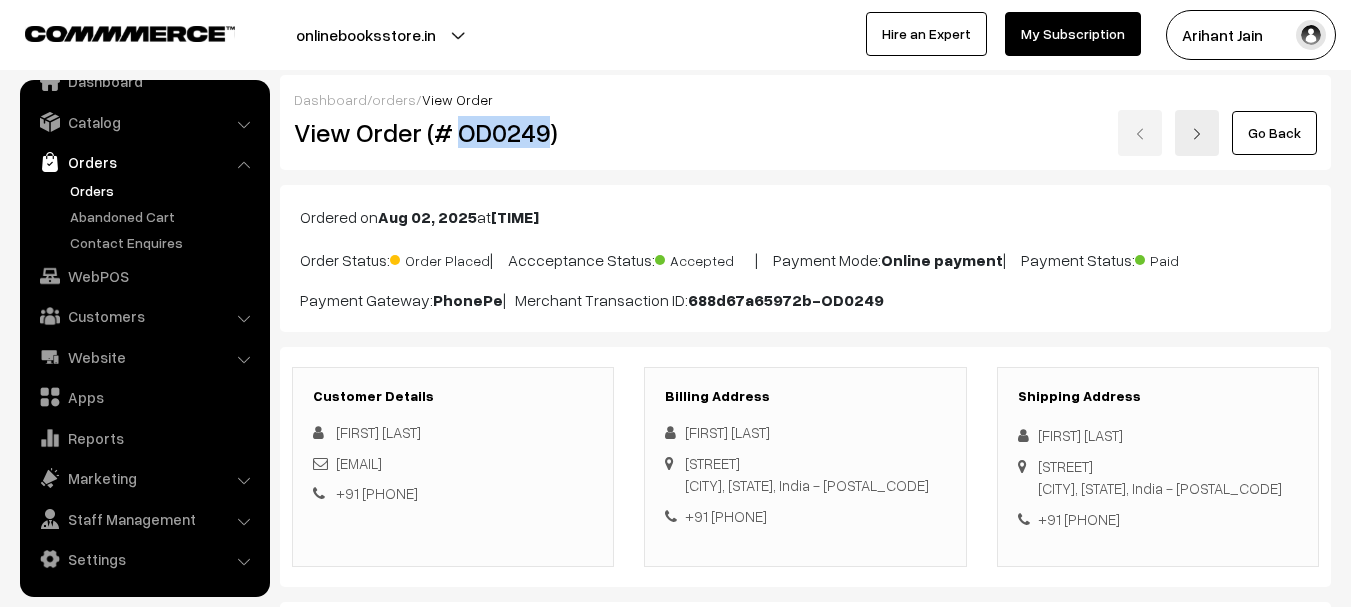 click on "View Order (# OD0249)" at bounding box center [454, 133] 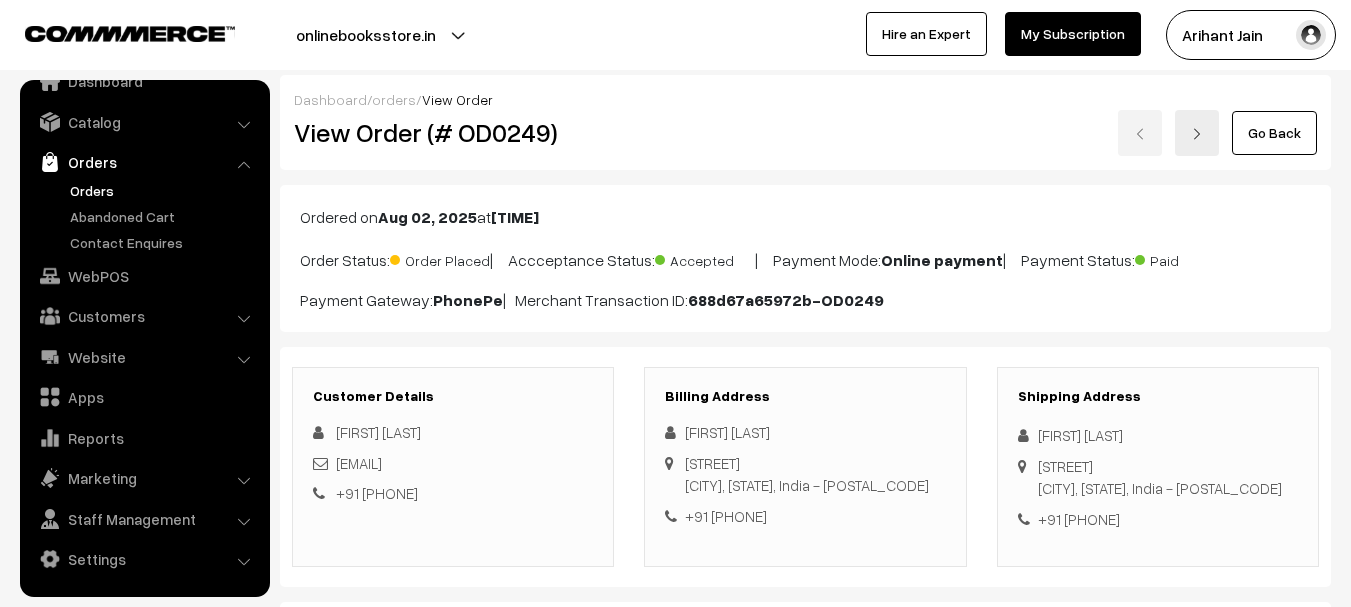 click on "[FIRST] [LAST]" at bounding box center (1158, 435) 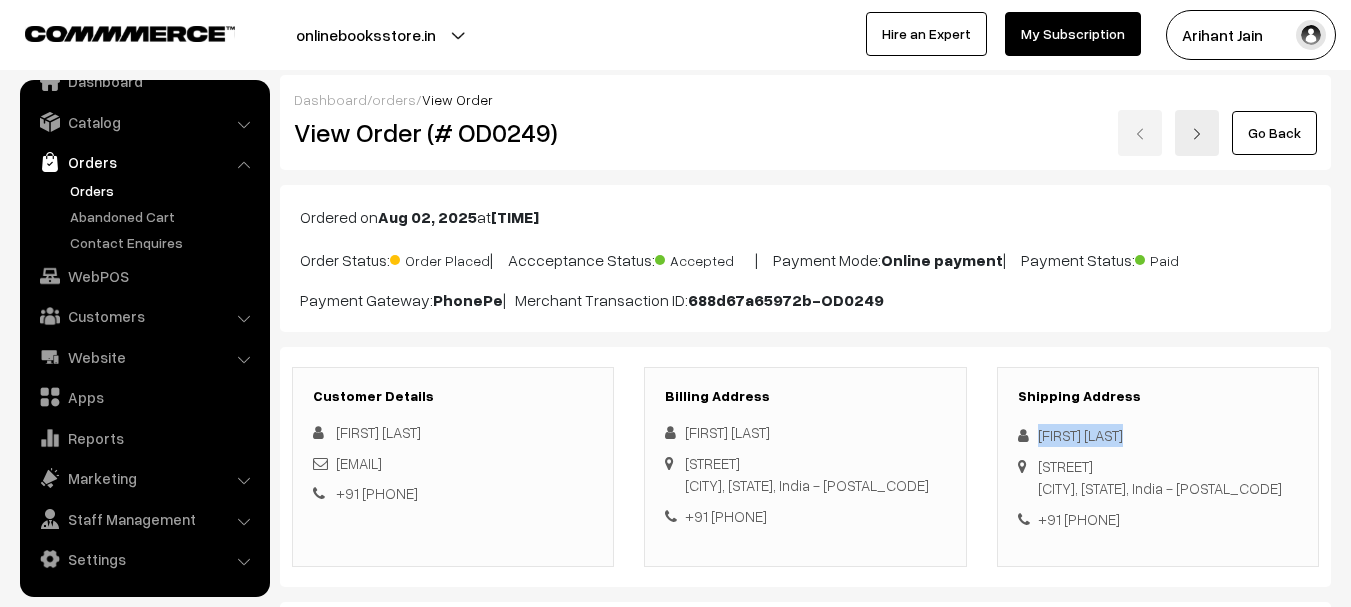 drag, startPoint x: 1047, startPoint y: 437, endPoint x: 1103, endPoint y: 437, distance: 56 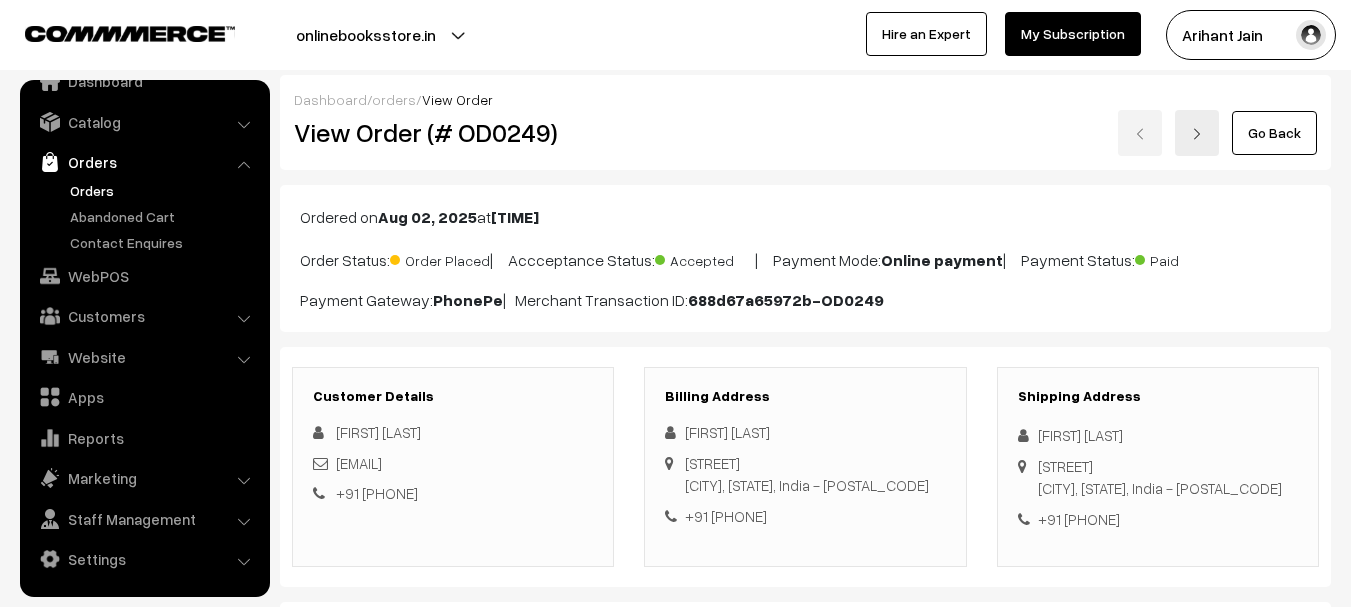click on "Shipping Address
Ajay saini
Sri Dungargarh Railway Station Road
Sri dungargarh,                                 Rajasthan,  India                                 - 331803
+91 8949478974" at bounding box center (1158, 467) 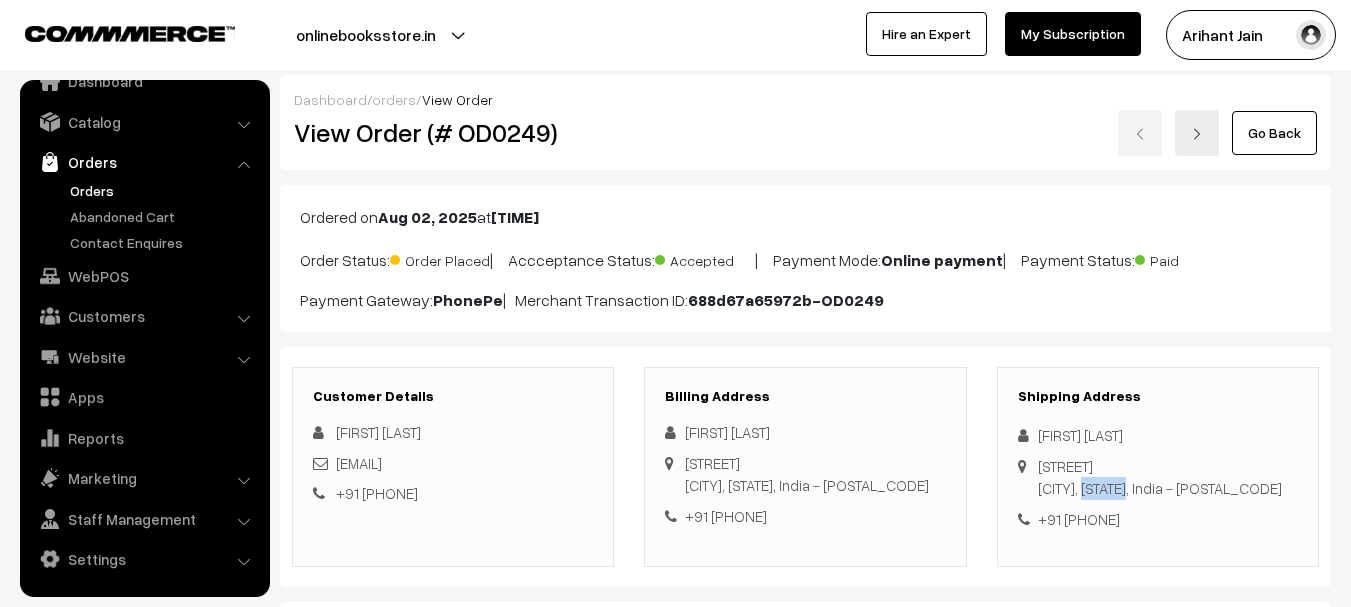 drag, startPoint x: 1047, startPoint y: 491, endPoint x: 1093, endPoint y: 490, distance: 46.010868 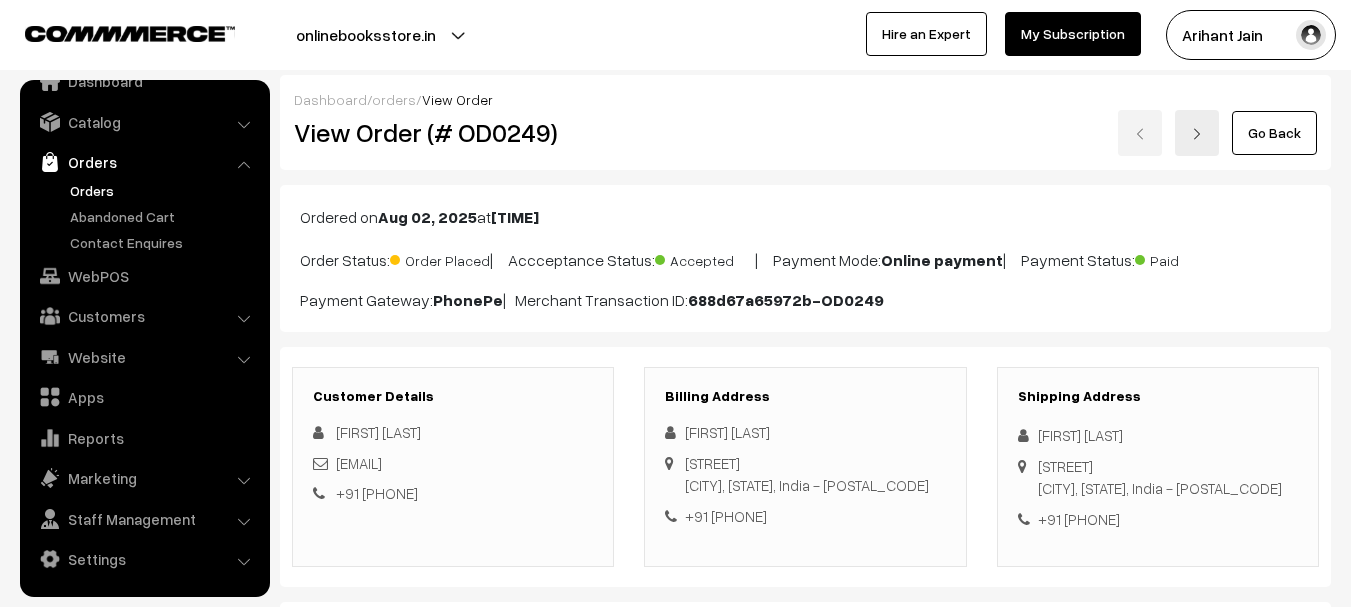 click on "Sri Dungargarh Railway Station Road
Sri dungargarh,                                 Rajasthan,  India                                 - 331803" at bounding box center [1160, 477] 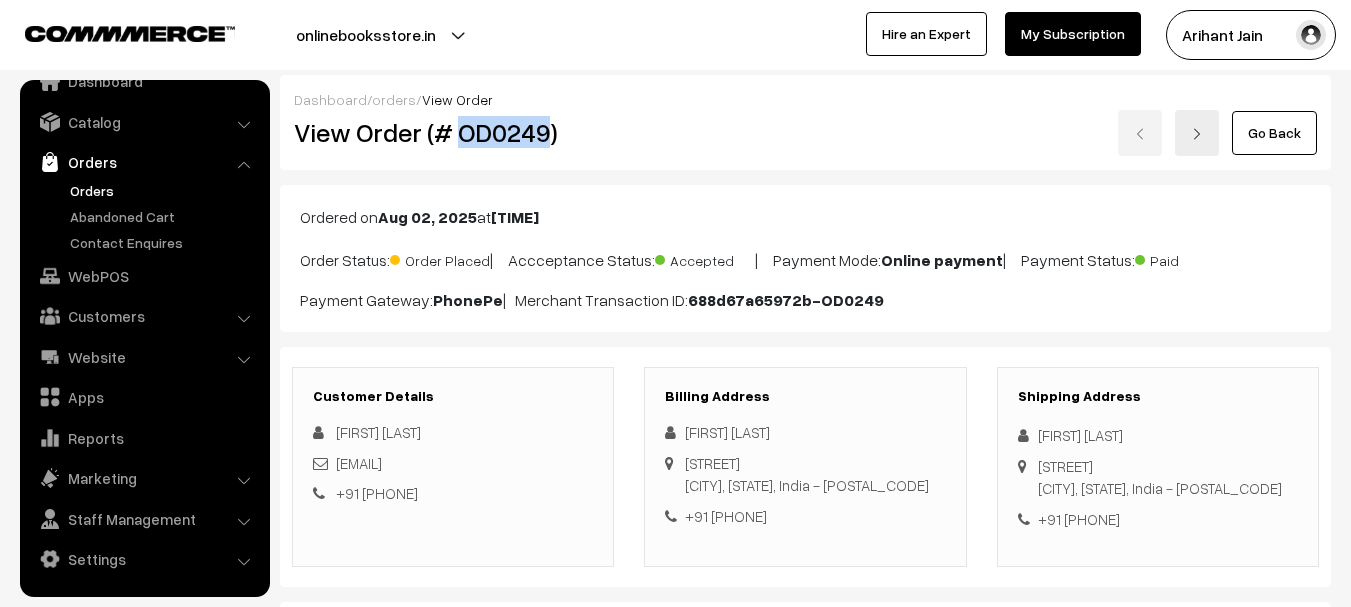 click on "View Order (# OD0249)" at bounding box center (454, 132) 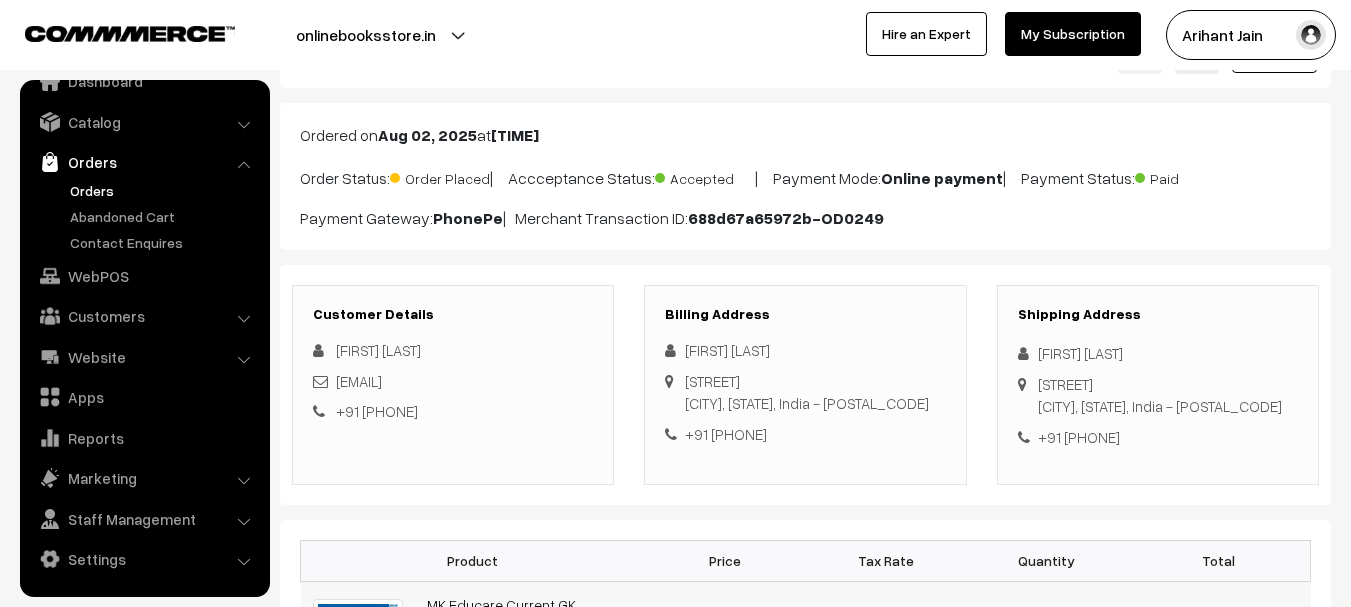 scroll, scrollTop: 300, scrollLeft: 0, axis: vertical 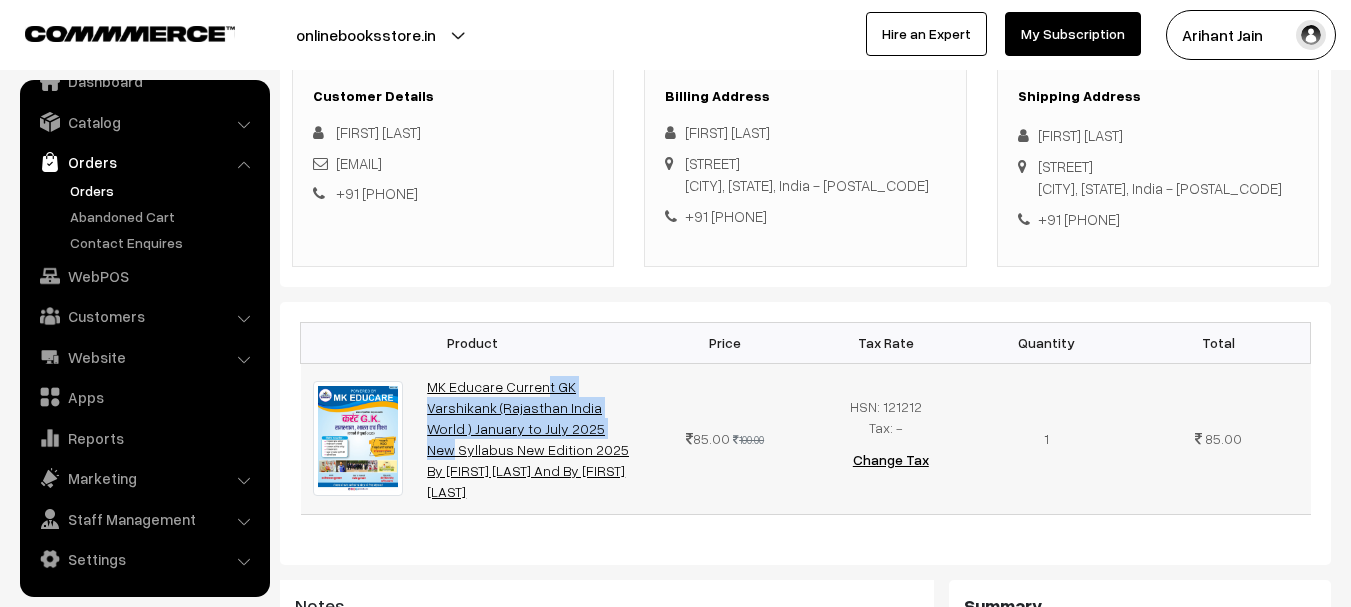 copy on "MK Educare Current GK Varshikank (Rajasthan India World ) January" 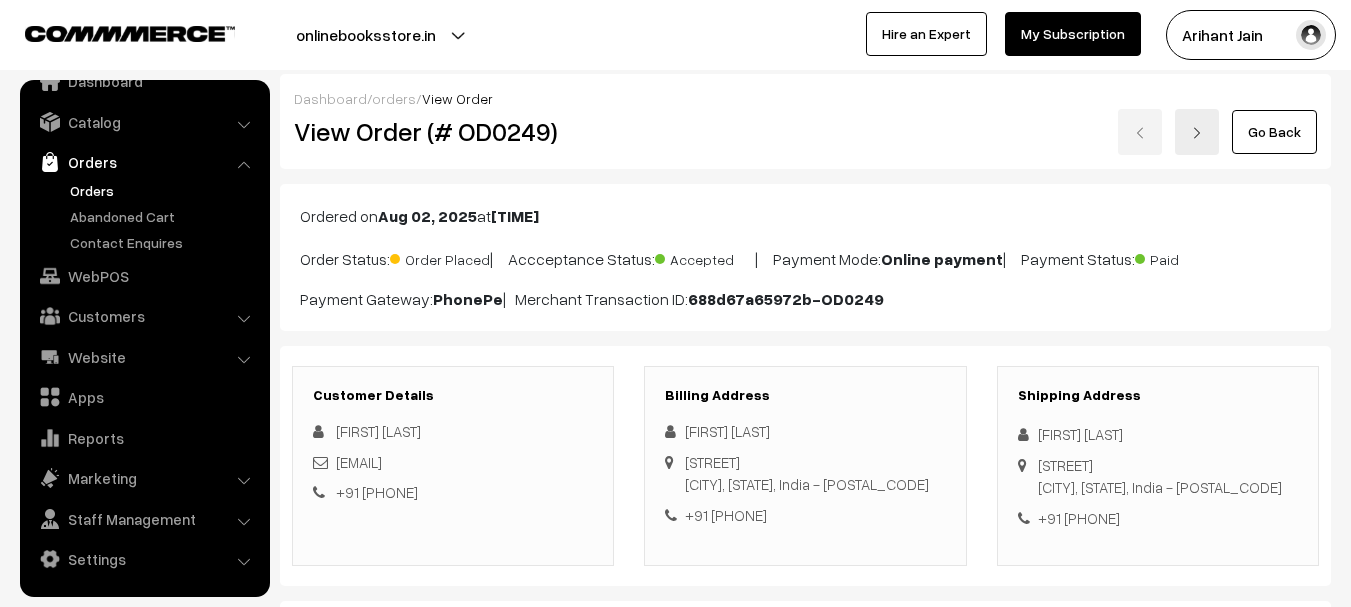 scroll, scrollTop: 0, scrollLeft: 0, axis: both 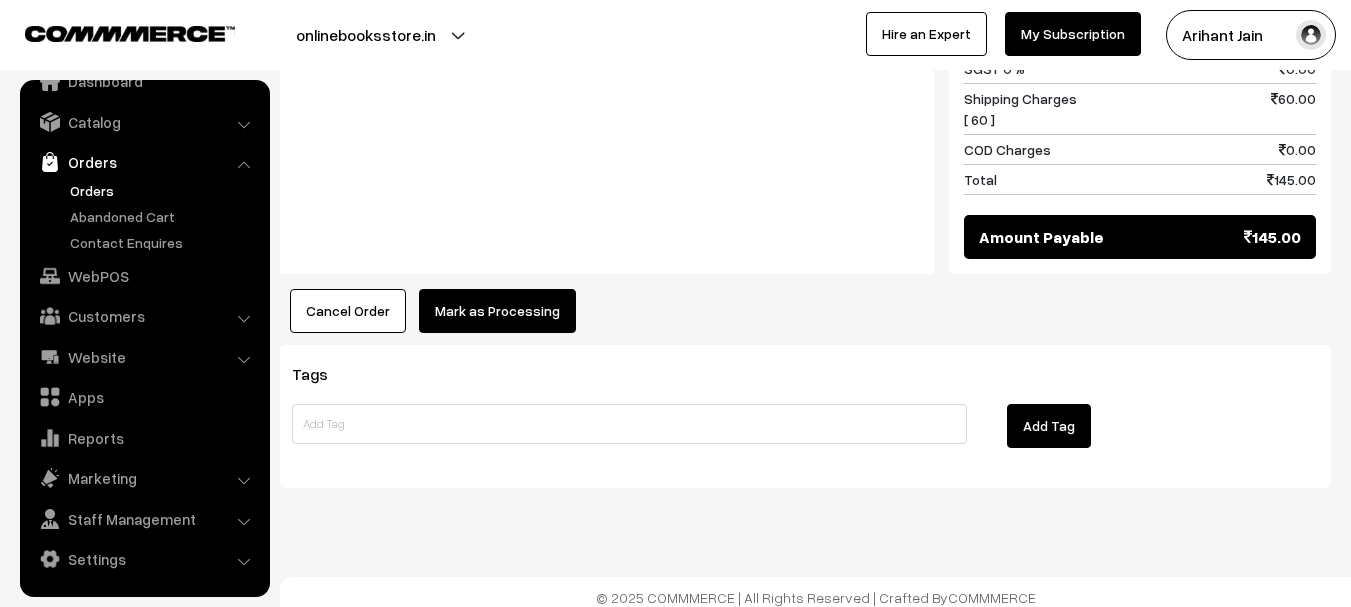 click on "Mark as Processing" at bounding box center [497, 311] 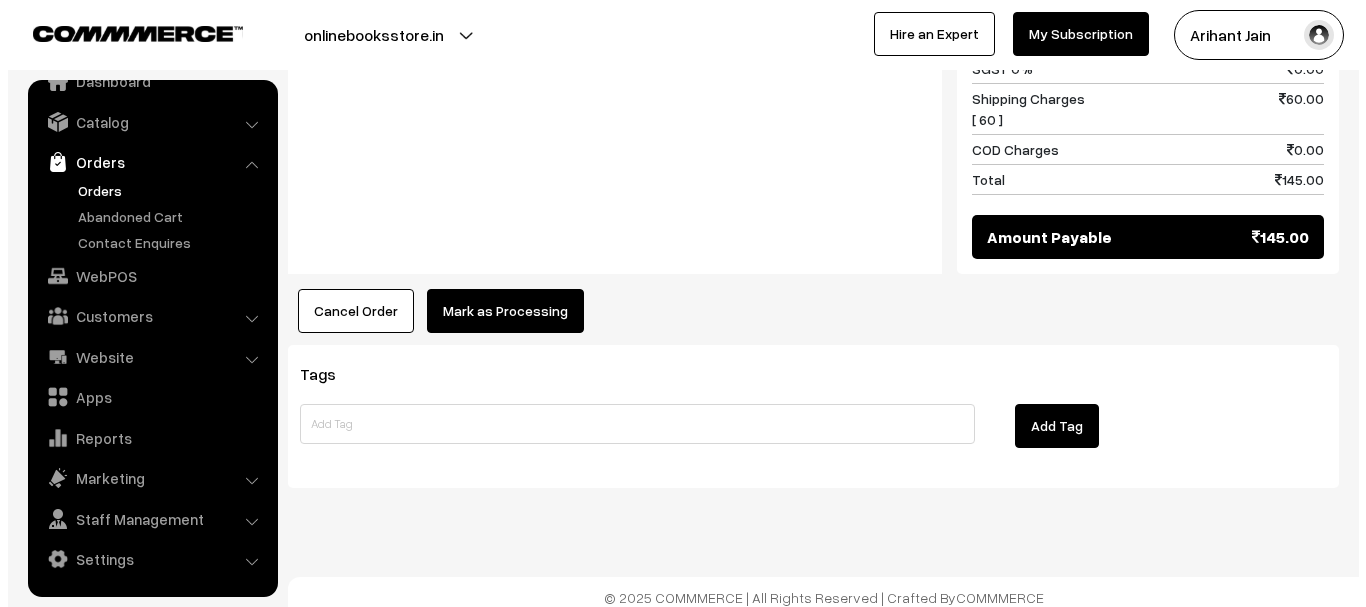 scroll, scrollTop: 1055, scrollLeft: 0, axis: vertical 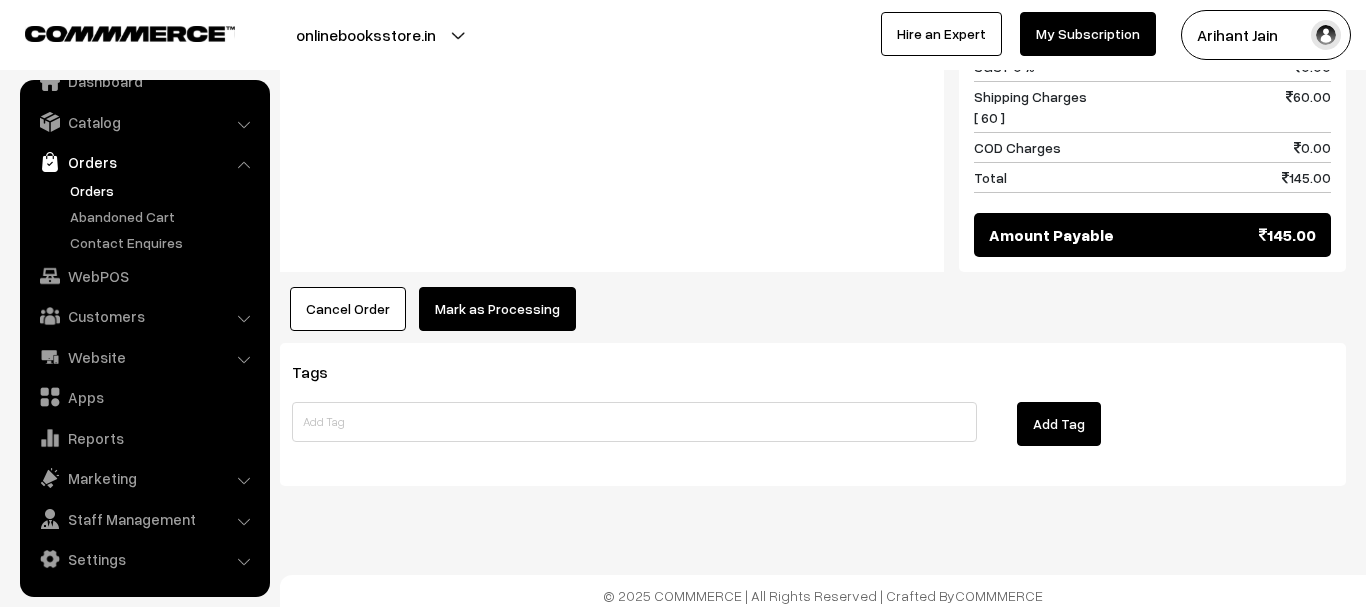 type 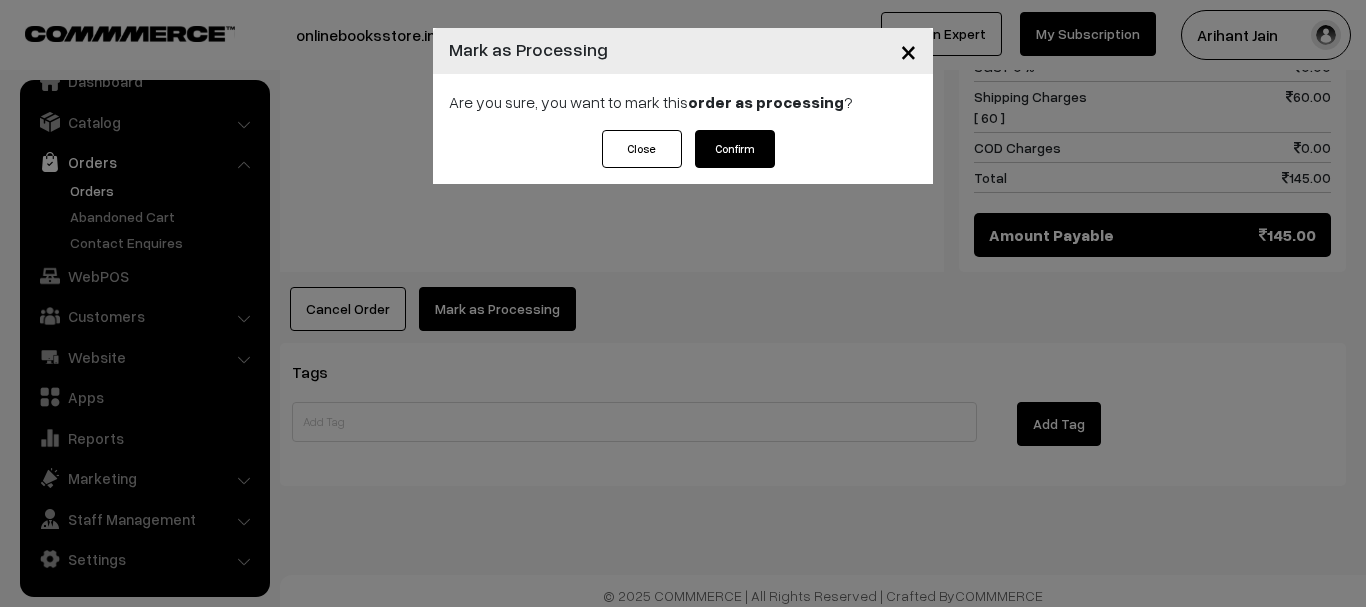 click on "Are you sure, you want to mark this  order as processing  ?" at bounding box center [683, 102] 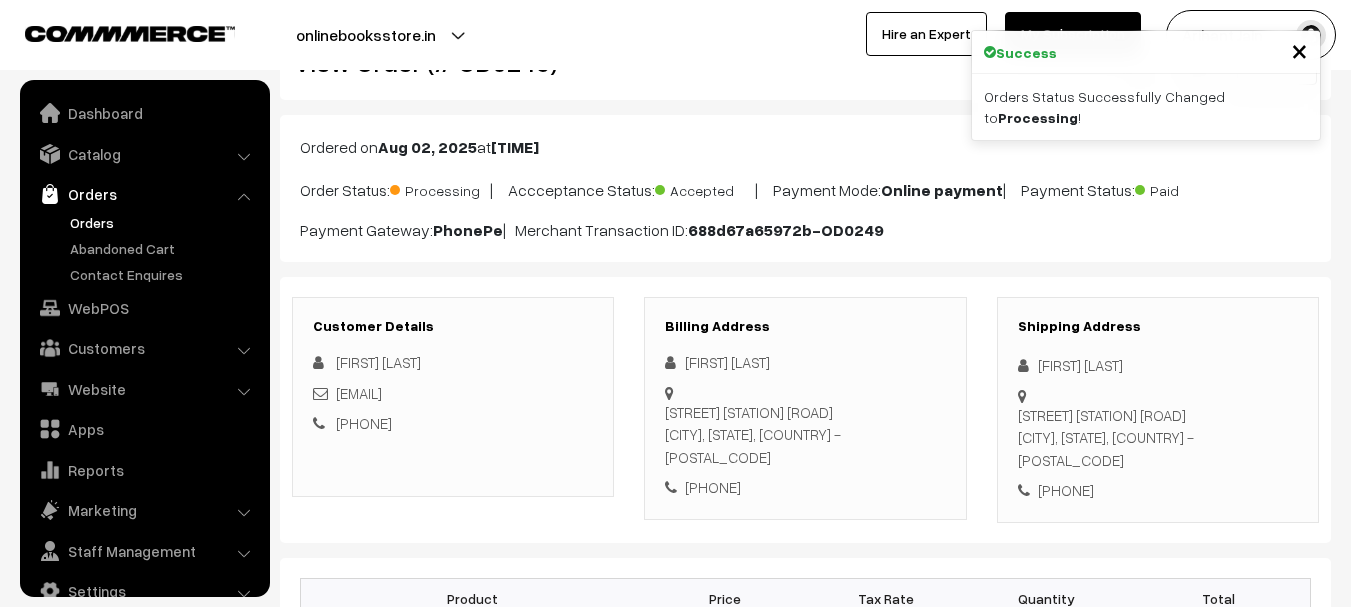 scroll, scrollTop: 394, scrollLeft: 0, axis: vertical 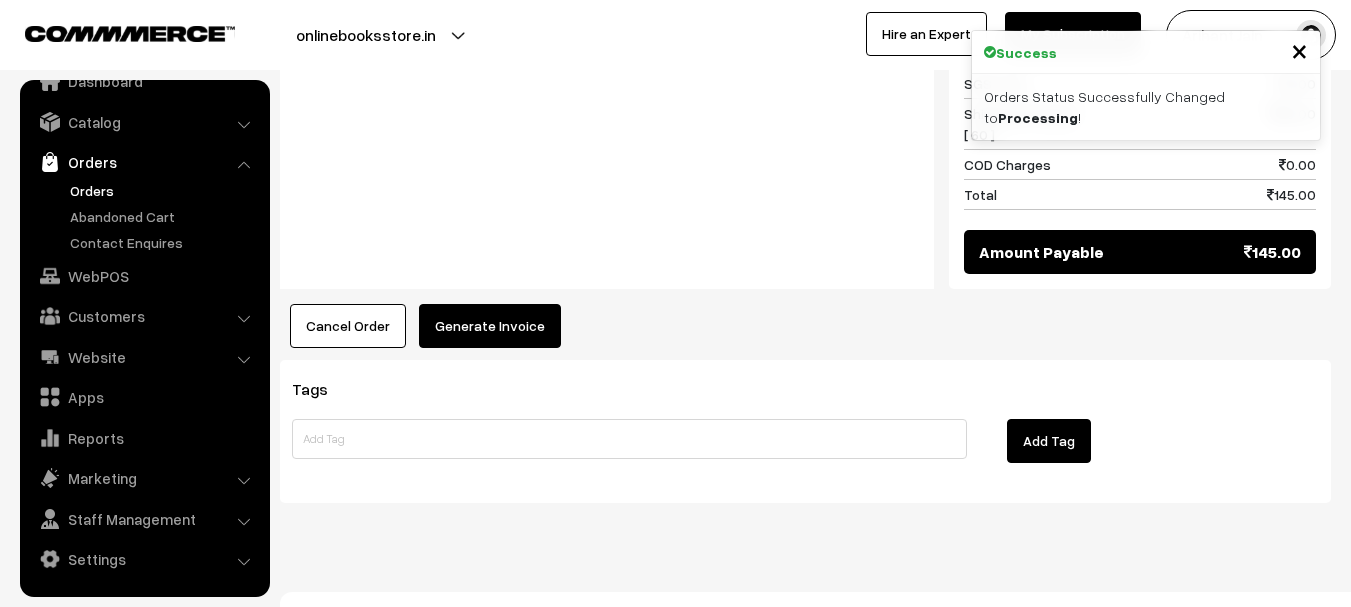 click on "Generate Invoice" at bounding box center [490, 326] 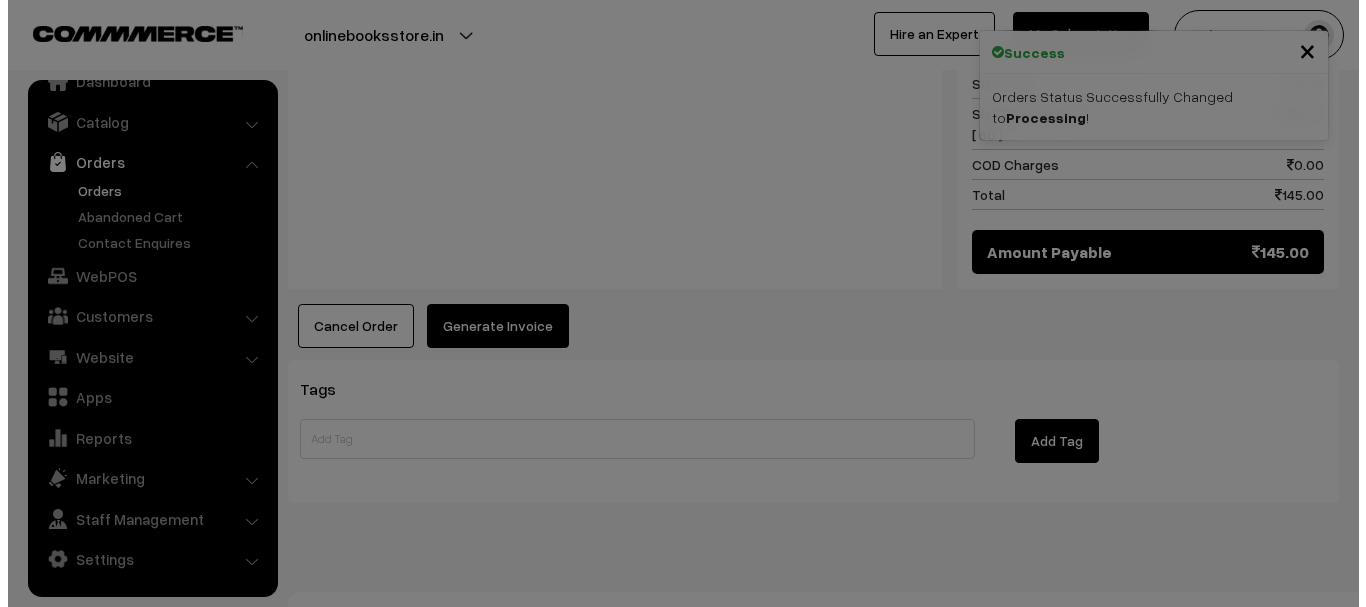 scroll, scrollTop: 1055, scrollLeft: 0, axis: vertical 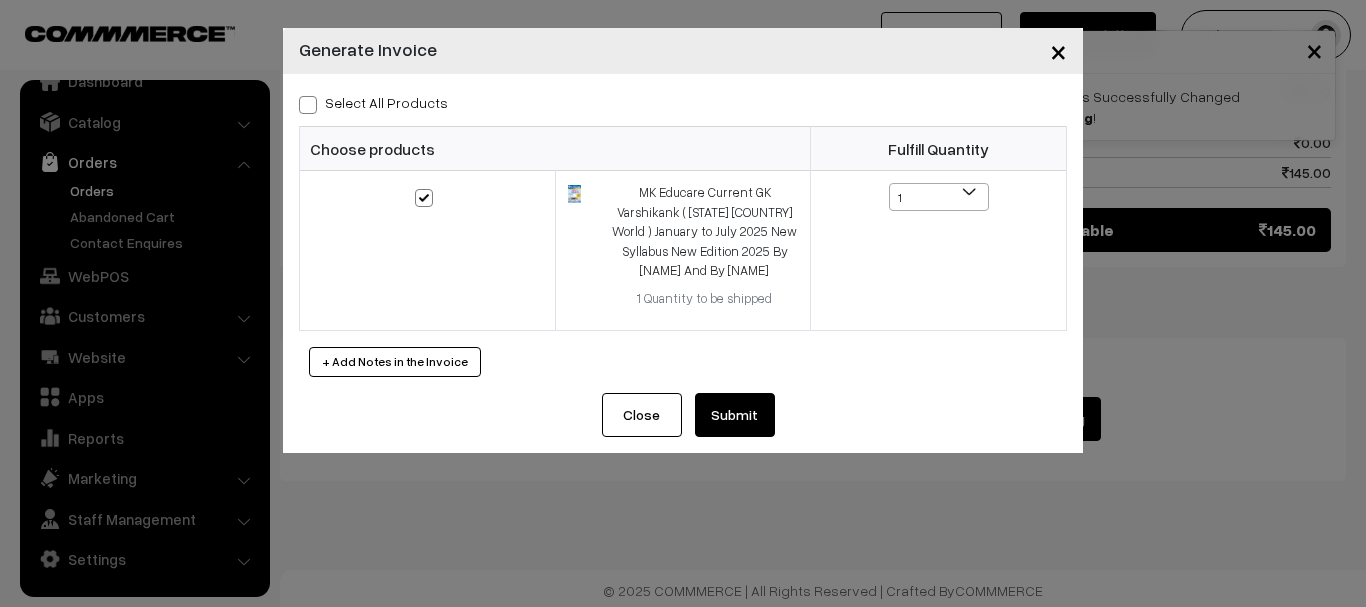 click on "Submit" at bounding box center [735, 415] 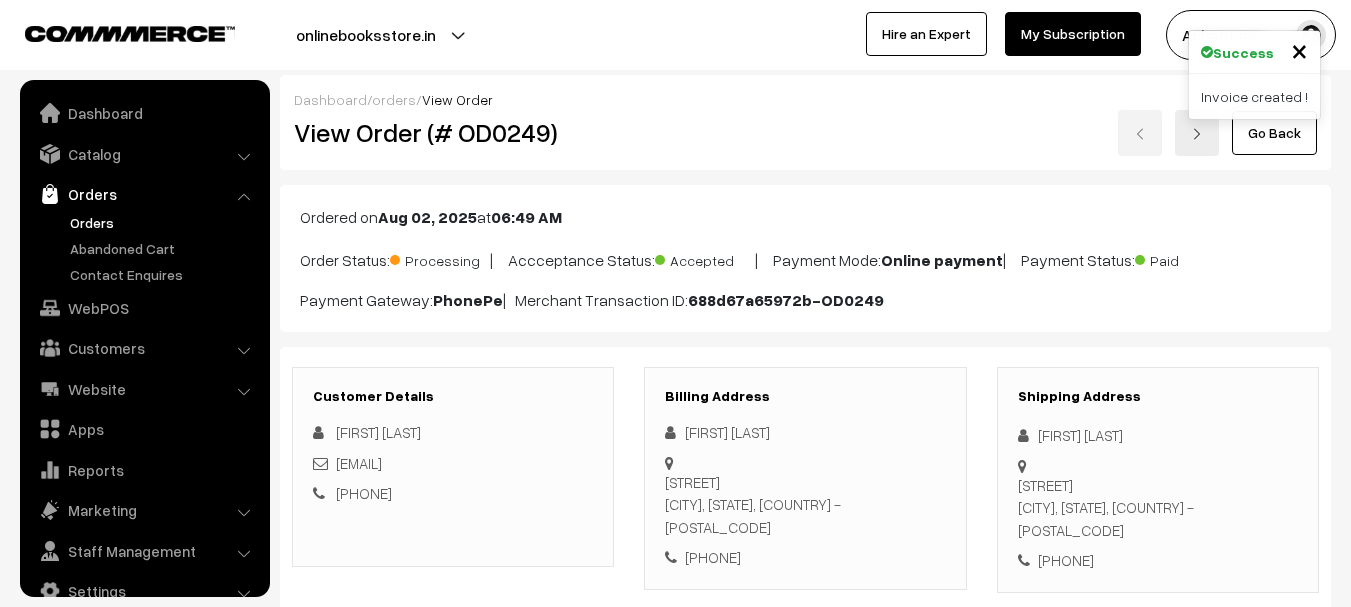 scroll, scrollTop: 1053, scrollLeft: 0, axis: vertical 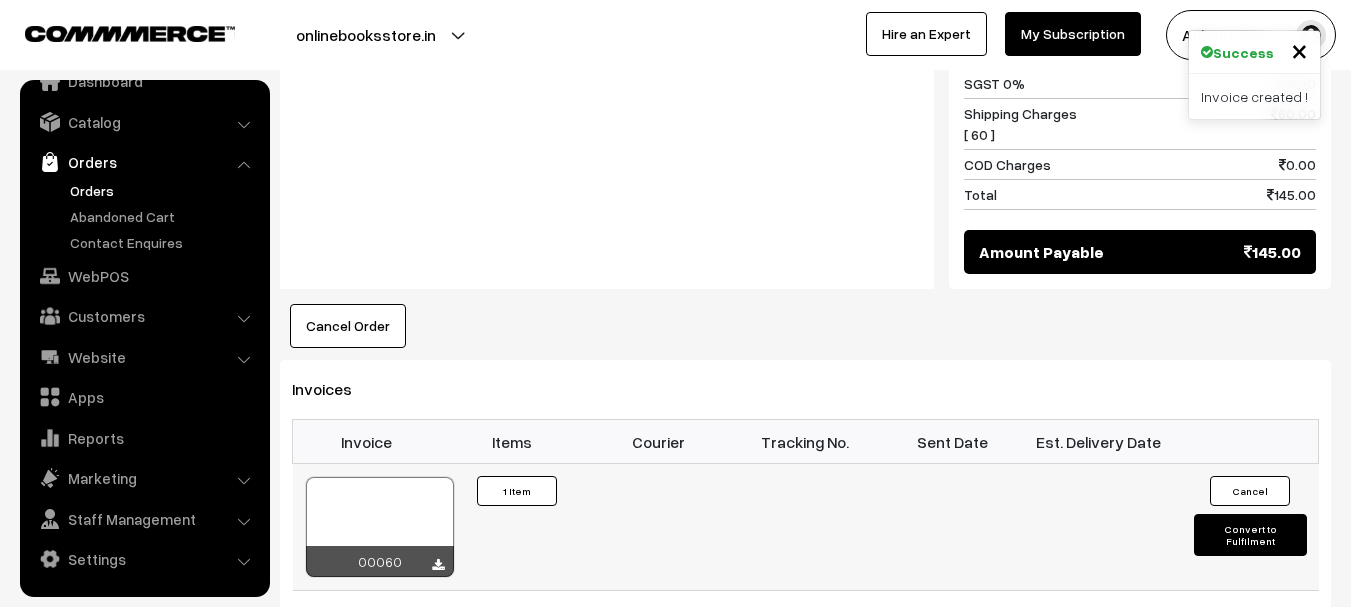 click on "Convert to Fulfilment" at bounding box center [1250, 535] 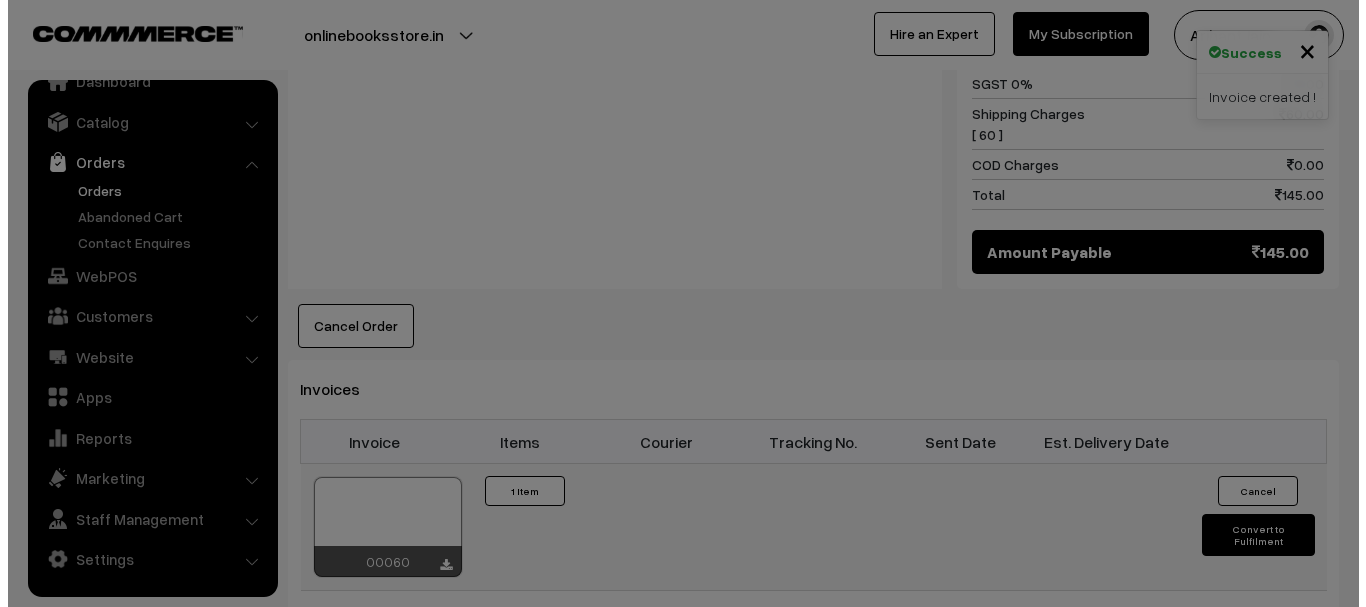 scroll, scrollTop: 1055, scrollLeft: 0, axis: vertical 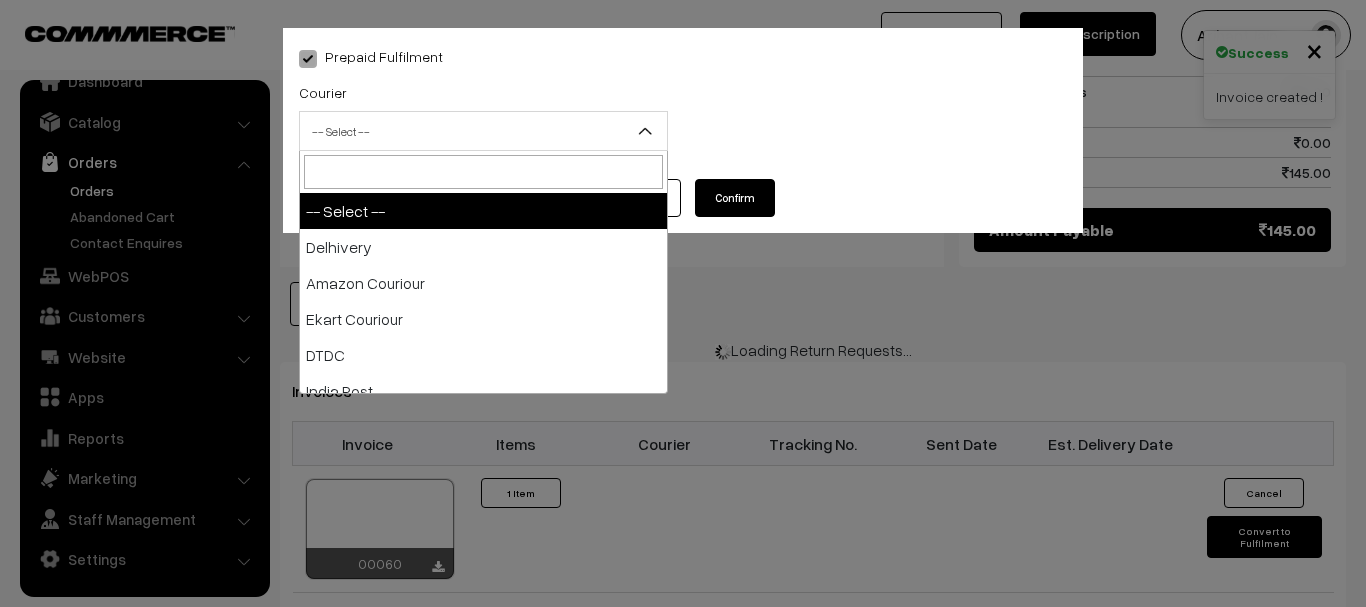 click on "-- Select --" at bounding box center (483, 131) 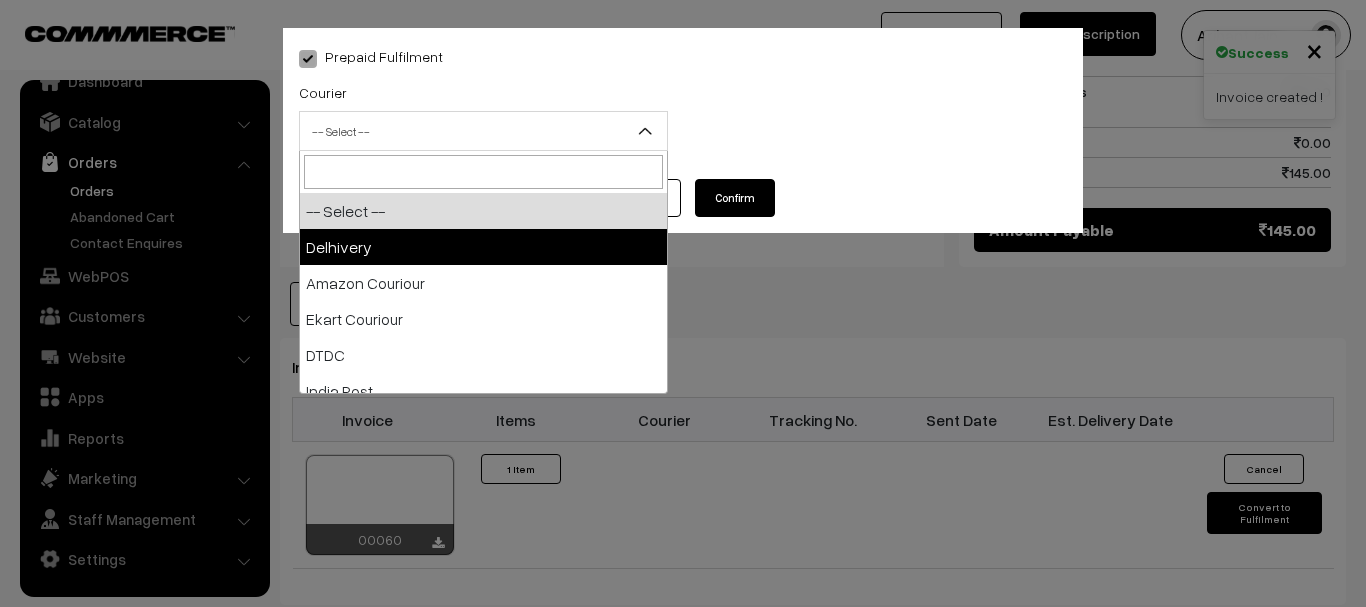 select on "1" 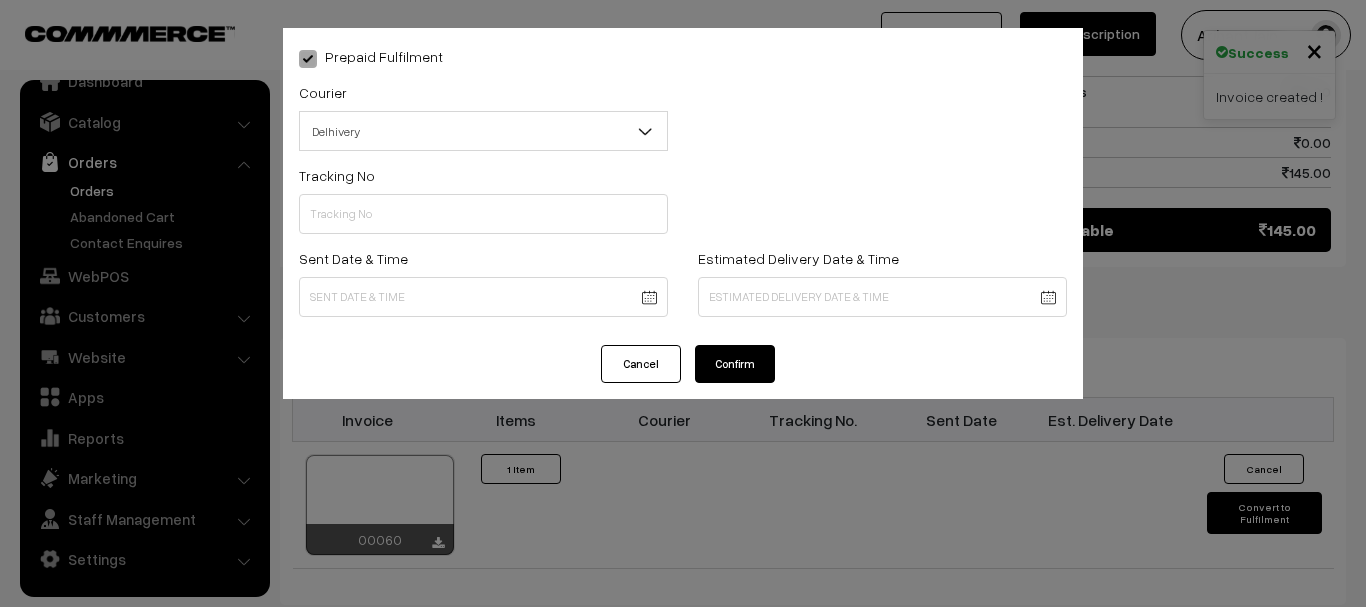 click on "Tracking No" at bounding box center [483, 198] 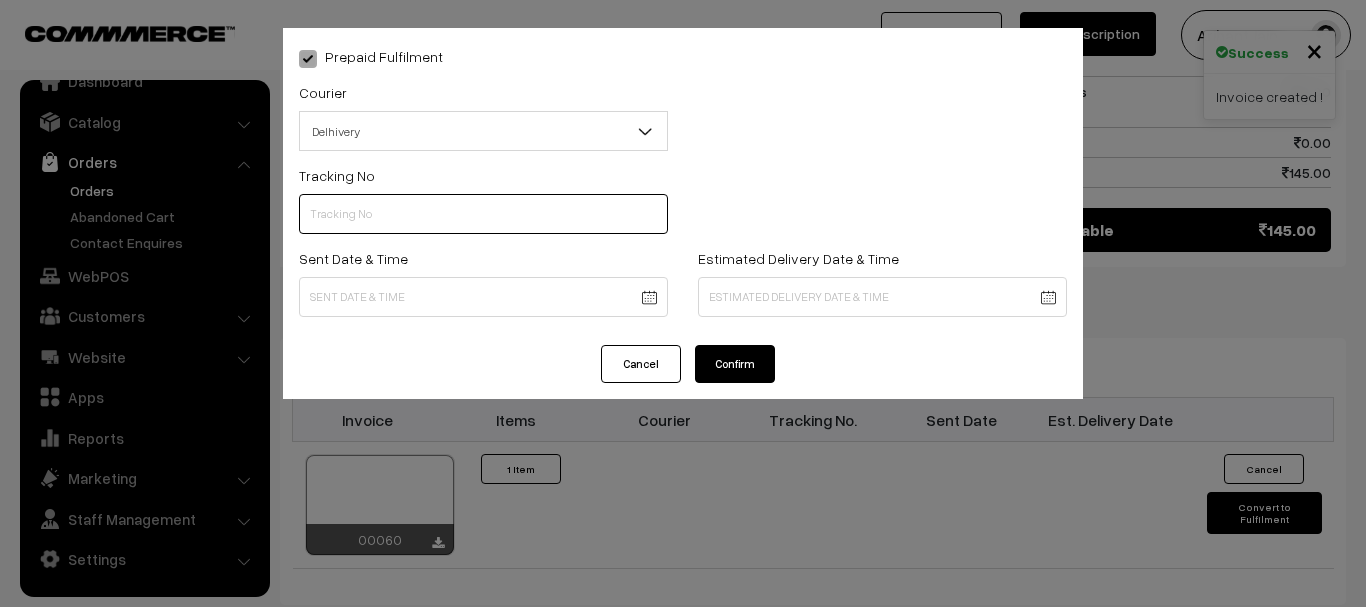 click at bounding box center (483, 214) 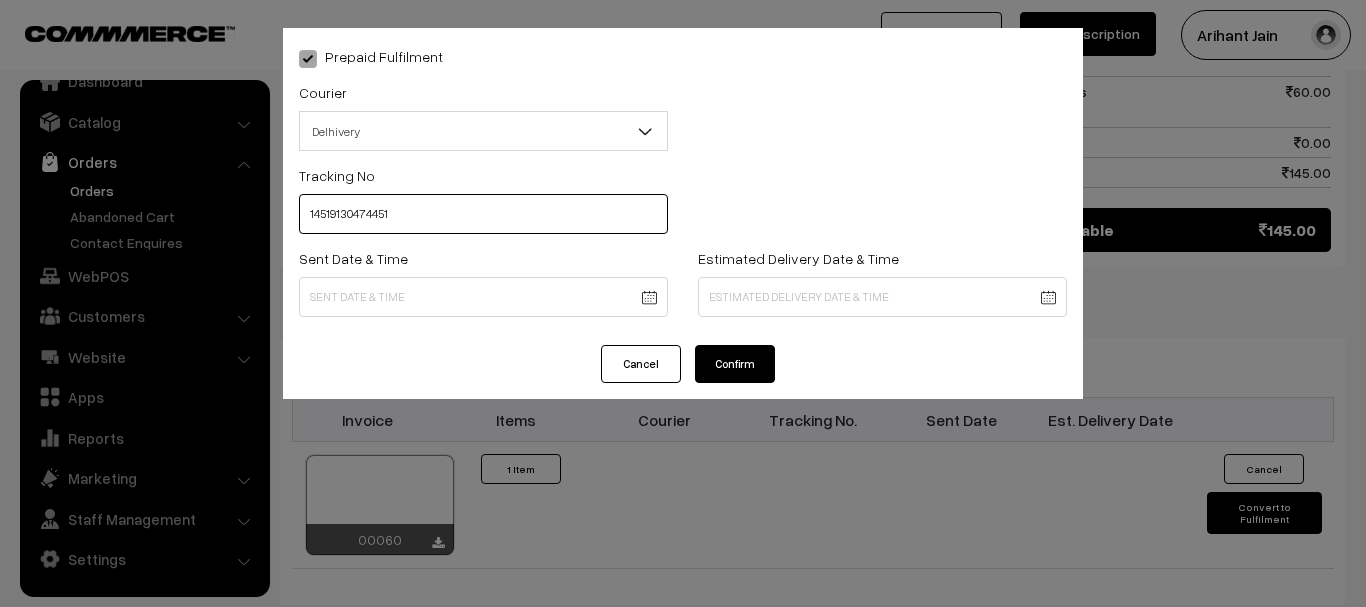 type on "14519130474451" 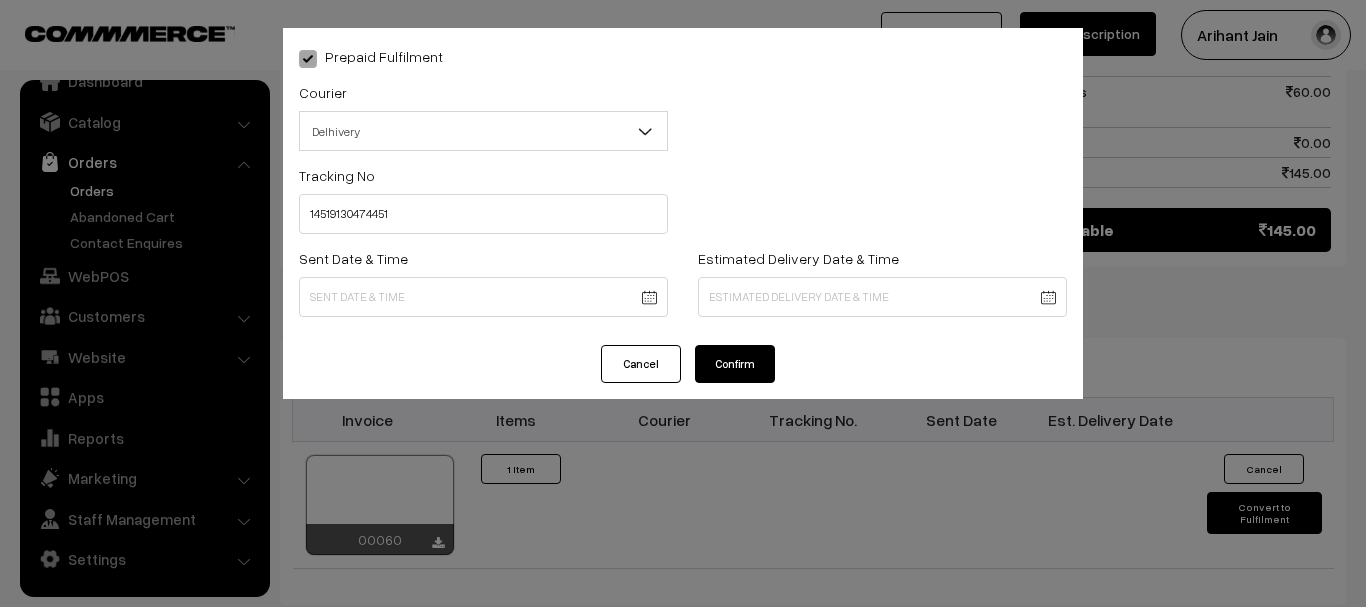 click on "Thank you for showing interest. Our team will call you shortly.
Close
onlinebooksstore.in
Go to Website
Create New Store" at bounding box center [683, 29] 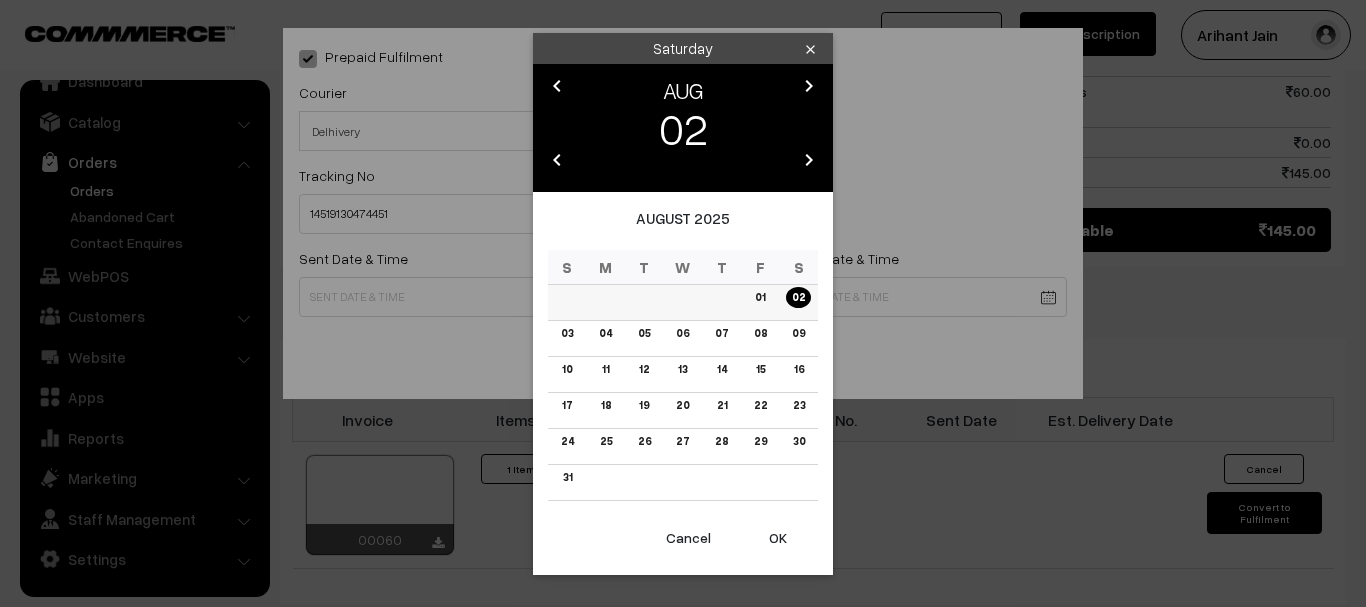 click on "02" at bounding box center [798, 297] 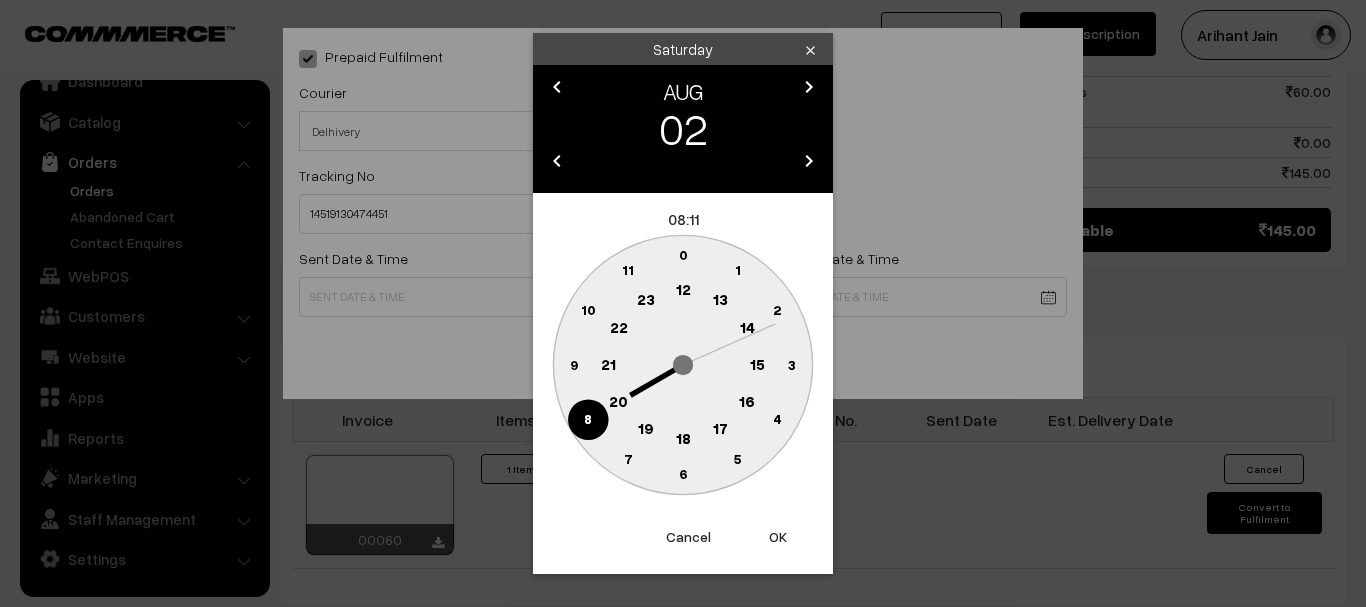 click on "18" 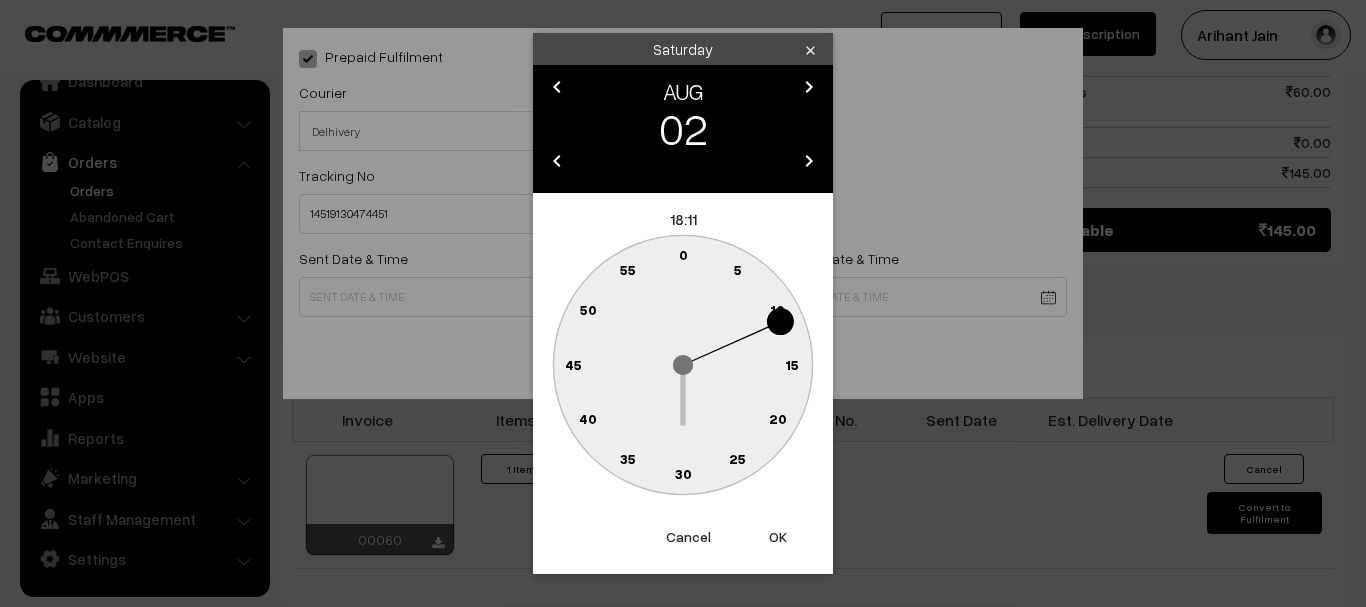 click on "30" 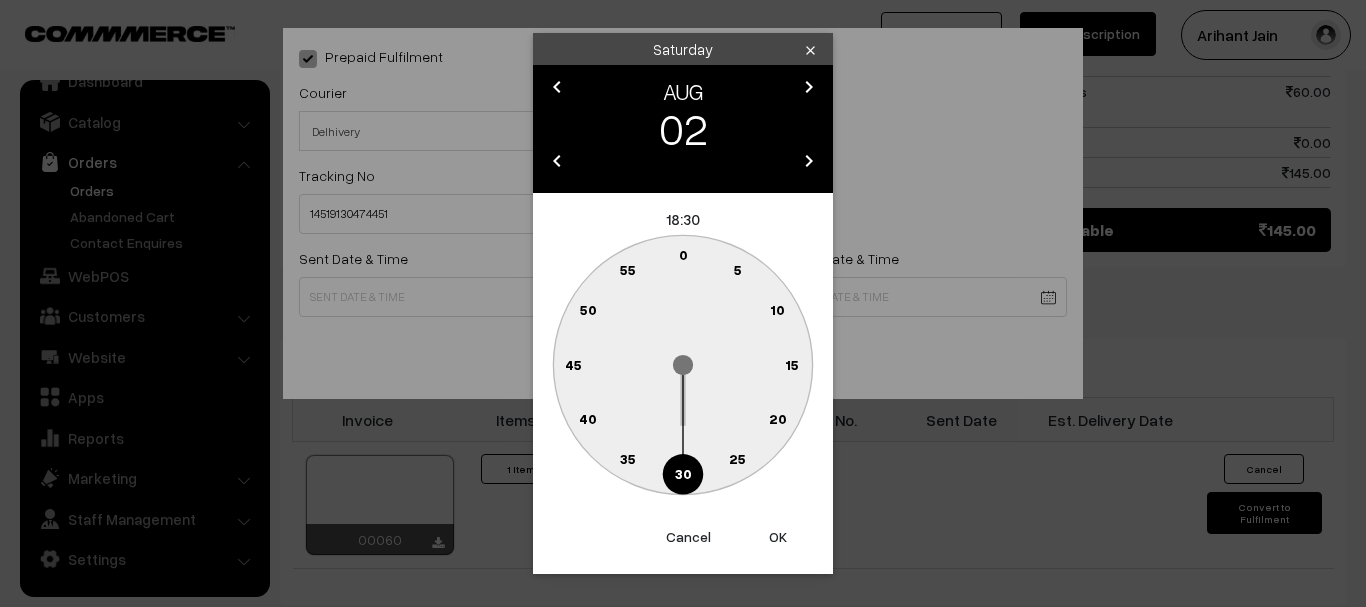 type on "02-08-2025 18:30" 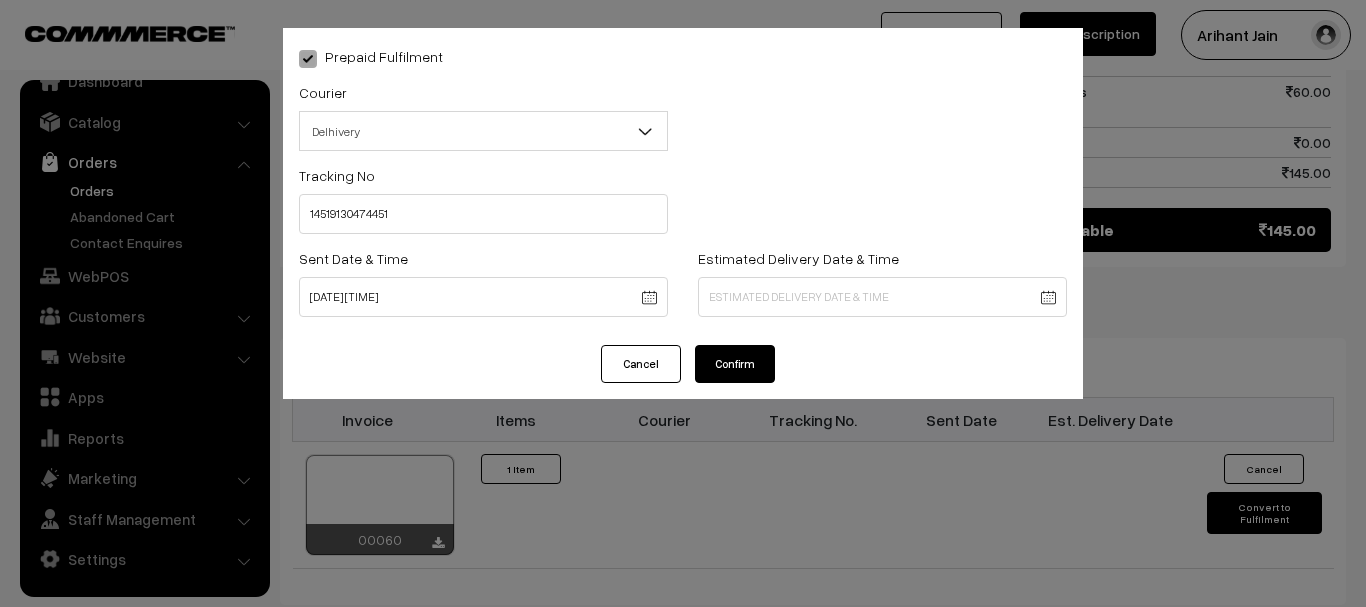 click on "Thank you for showing interest. Our team will call you shortly.
Close
onlinebooksstore.in
Go to Website
Create New Store" at bounding box center (683, 29) 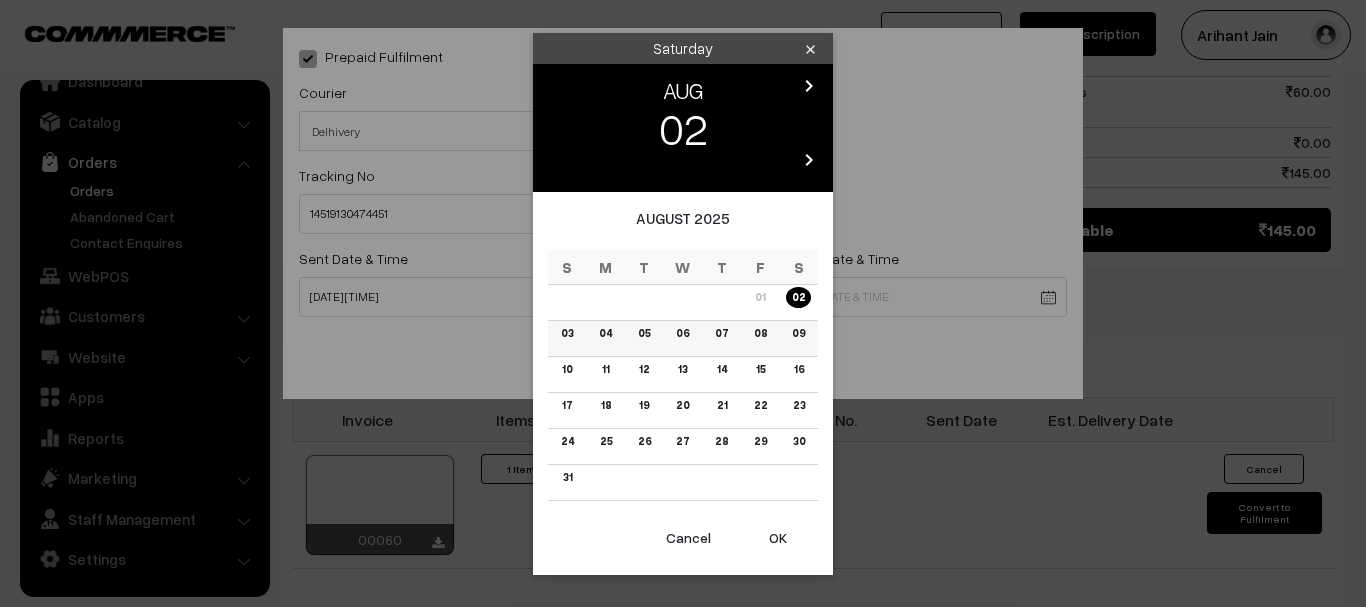 click on "05" at bounding box center [644, 333] 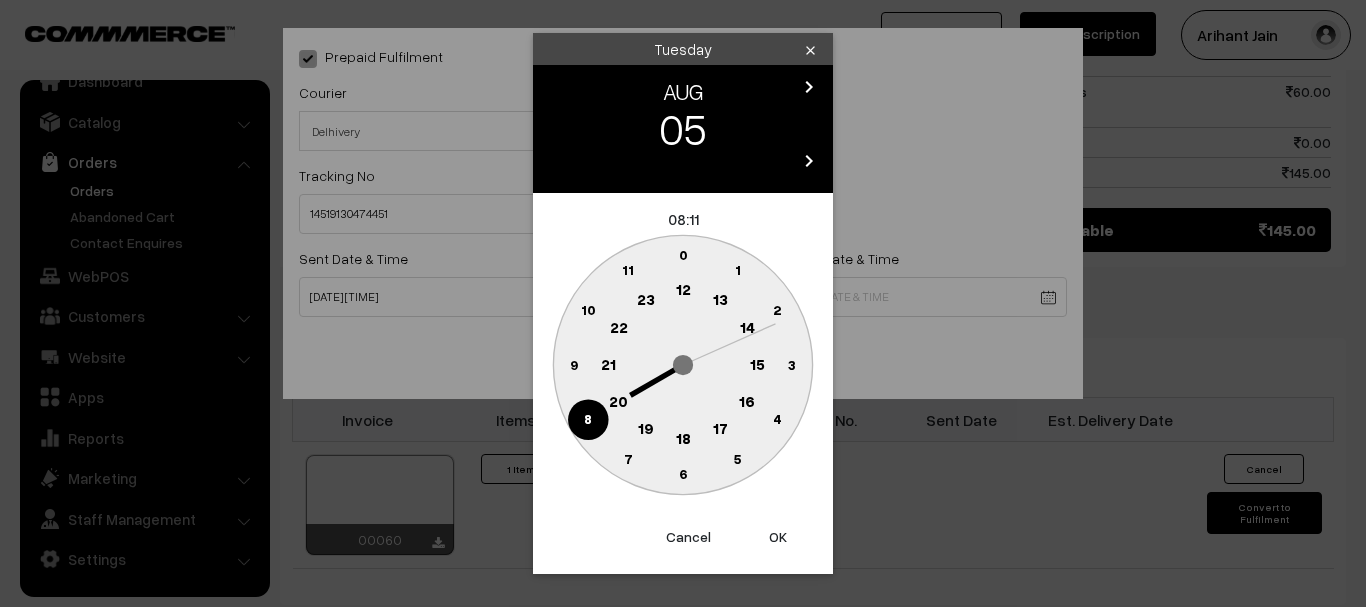 click on "AUG" at bounding box center (683, 92) 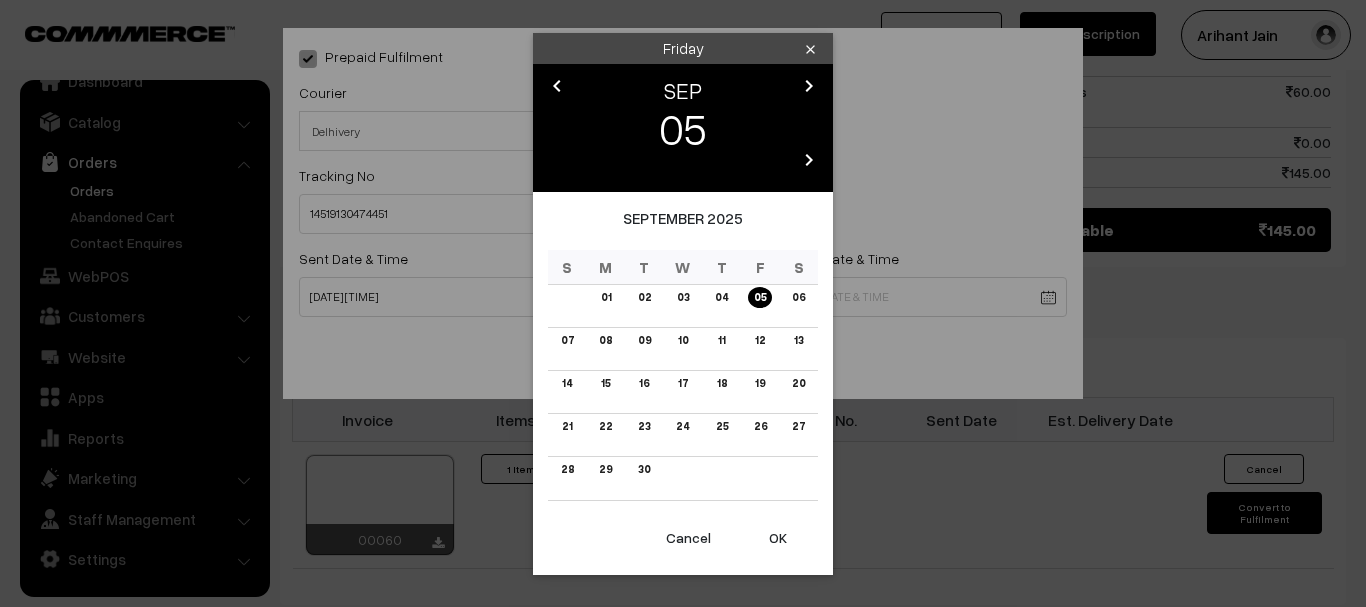 click on "chevron_left" at bounding box center [557, 86] 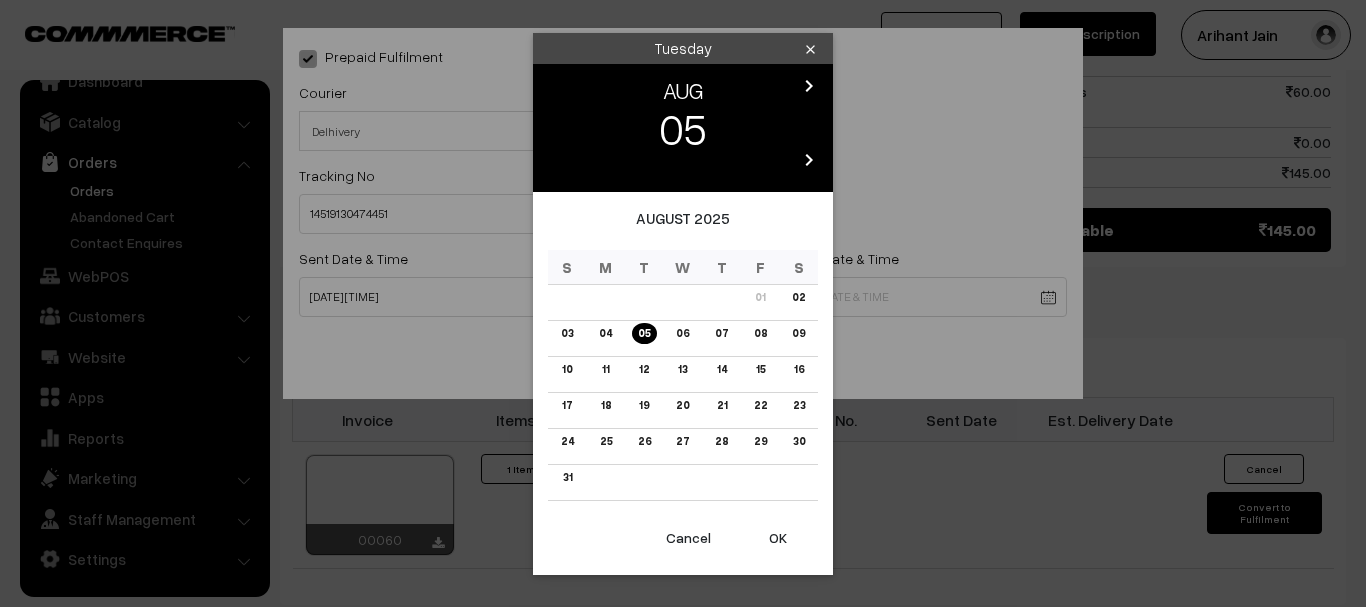 click on "chevron_left" at bounding box center (557, 89) 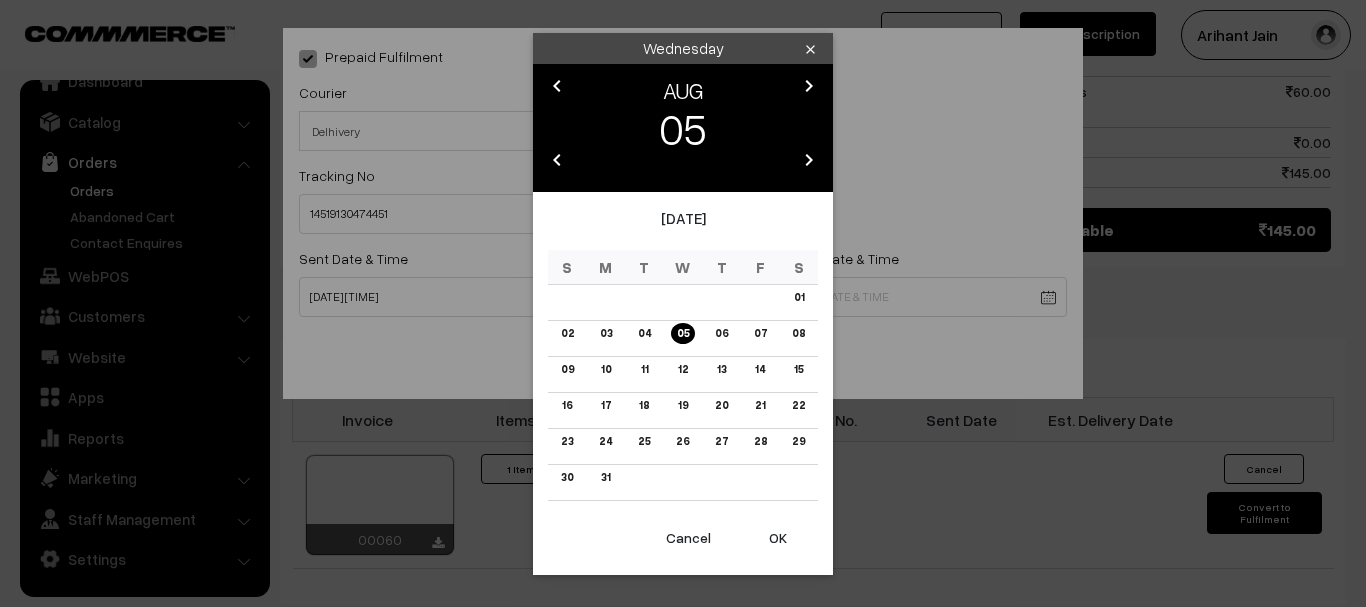 click on "chevron_right" at bounding box center (809, 160) 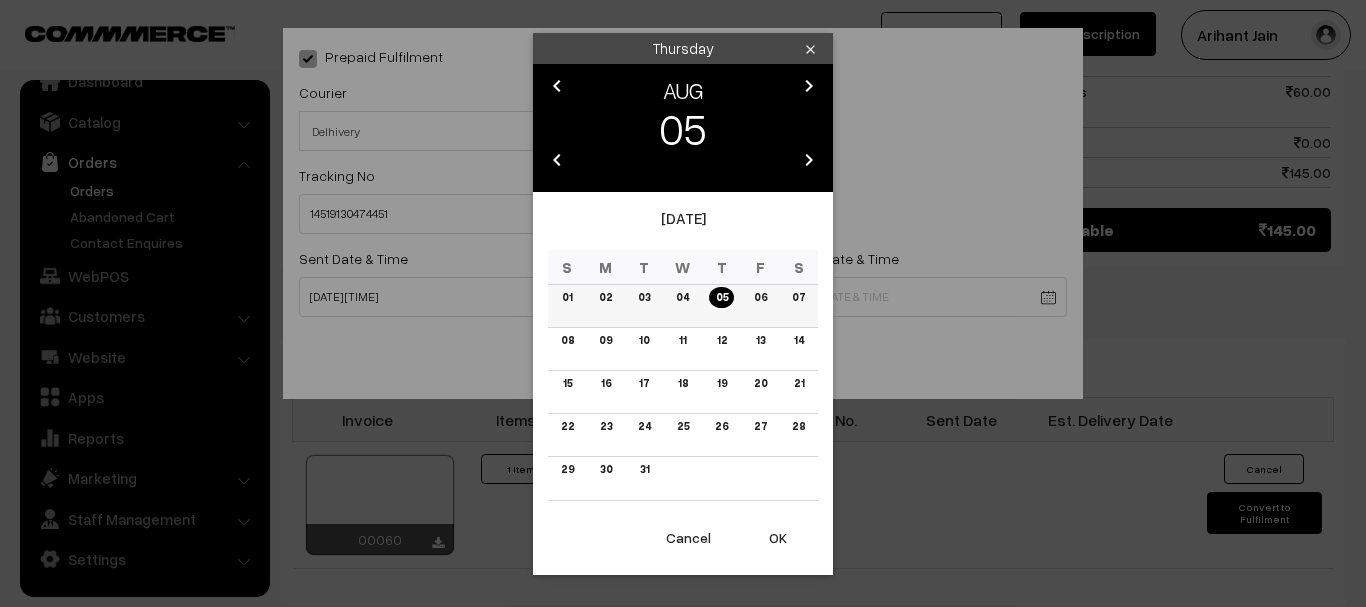 click on "06" at bounding box center [759, 297] 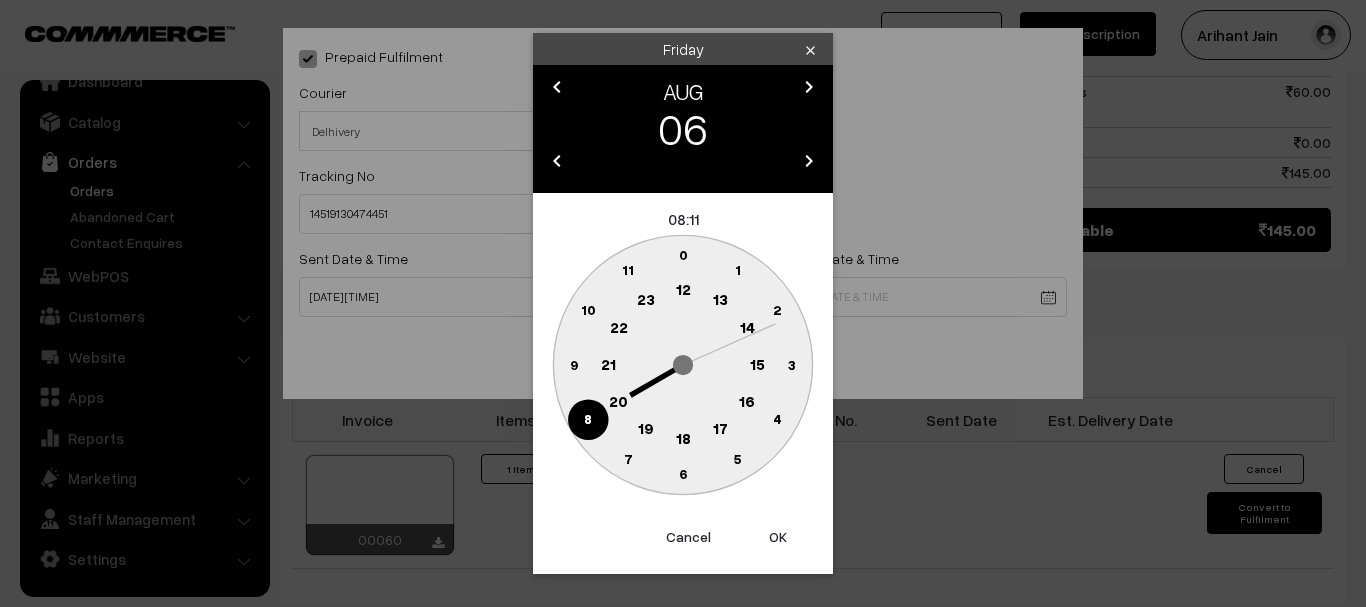 click on "OK" at bounding box center [778, 537] 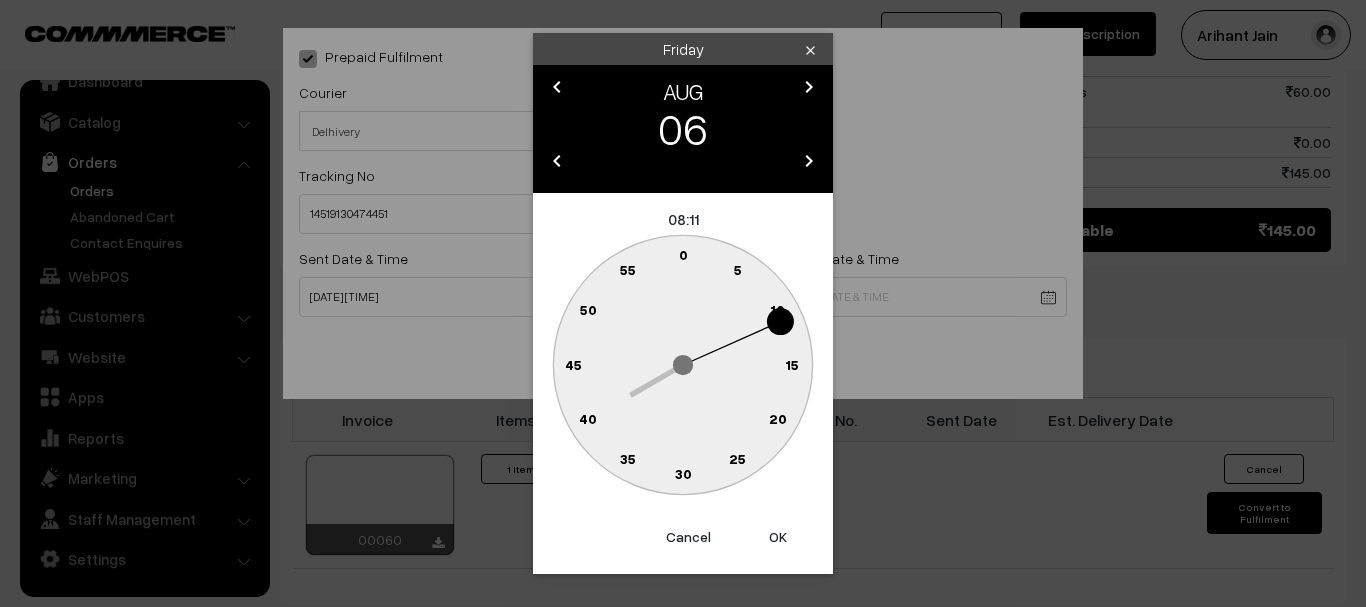 click on "30" 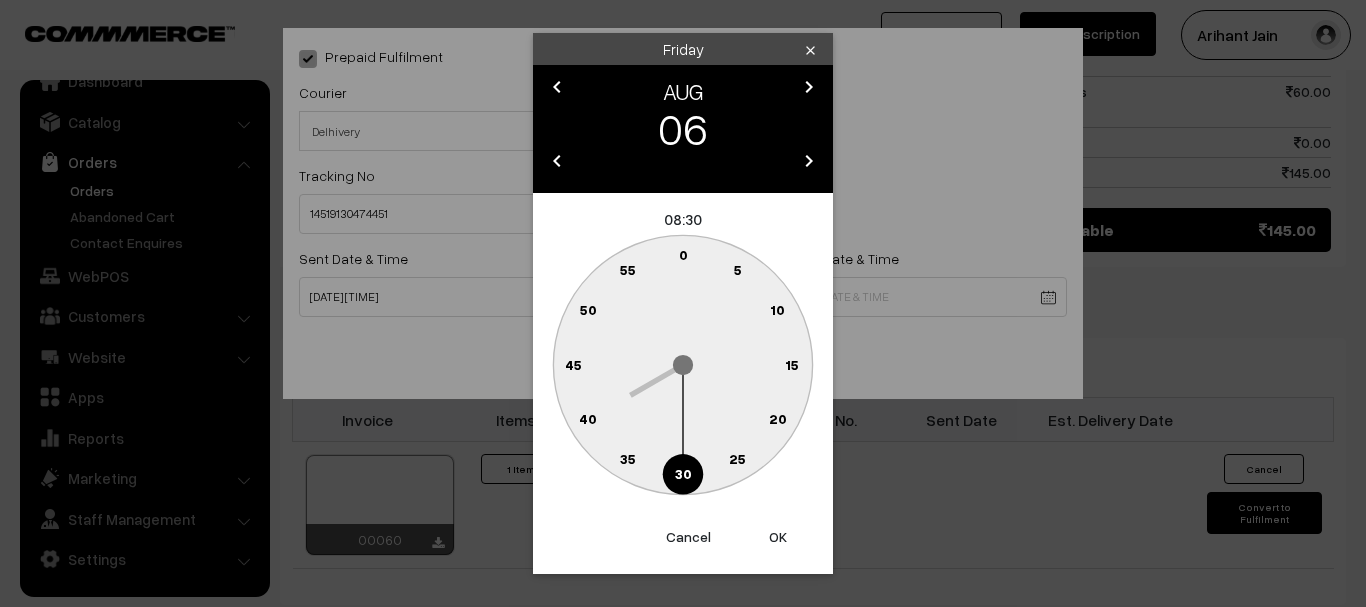 type on "06-08-2027 08:30" 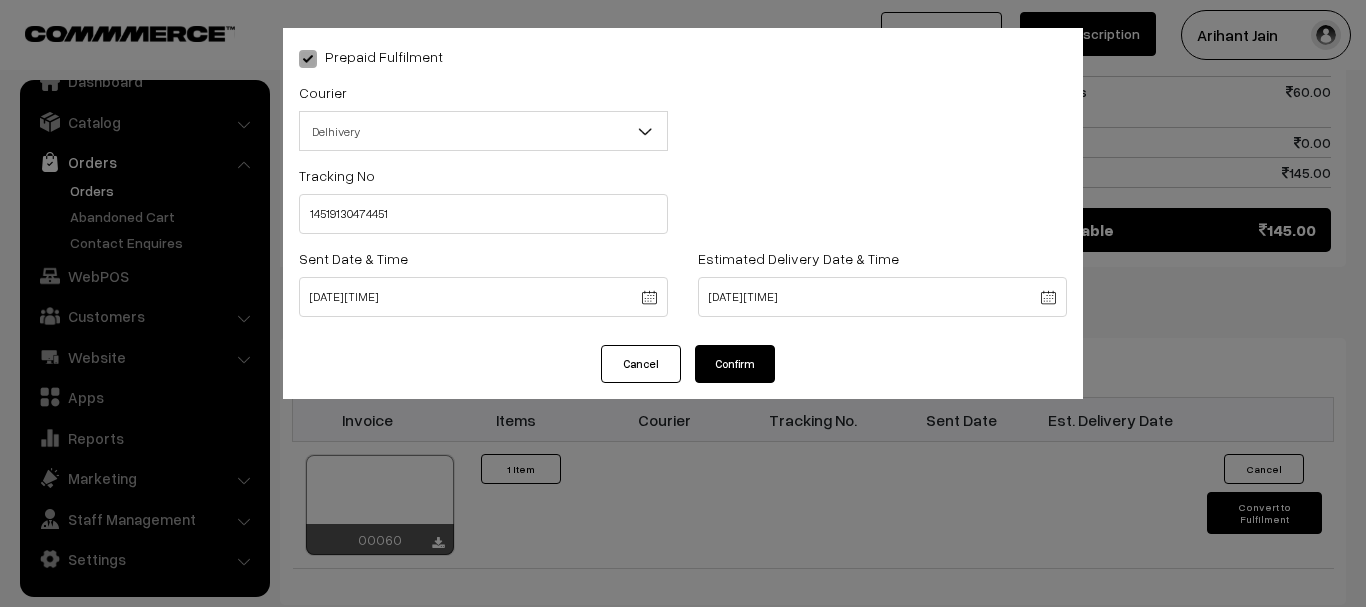click on "Prepaid Fulfilment
Courier
-- Select --
Delhivery
Amazon Couriour
Ekart Couriour
DTDC
India Post
E.Com Couriour Delhivery
Add new" at bounding box center (683, 186) 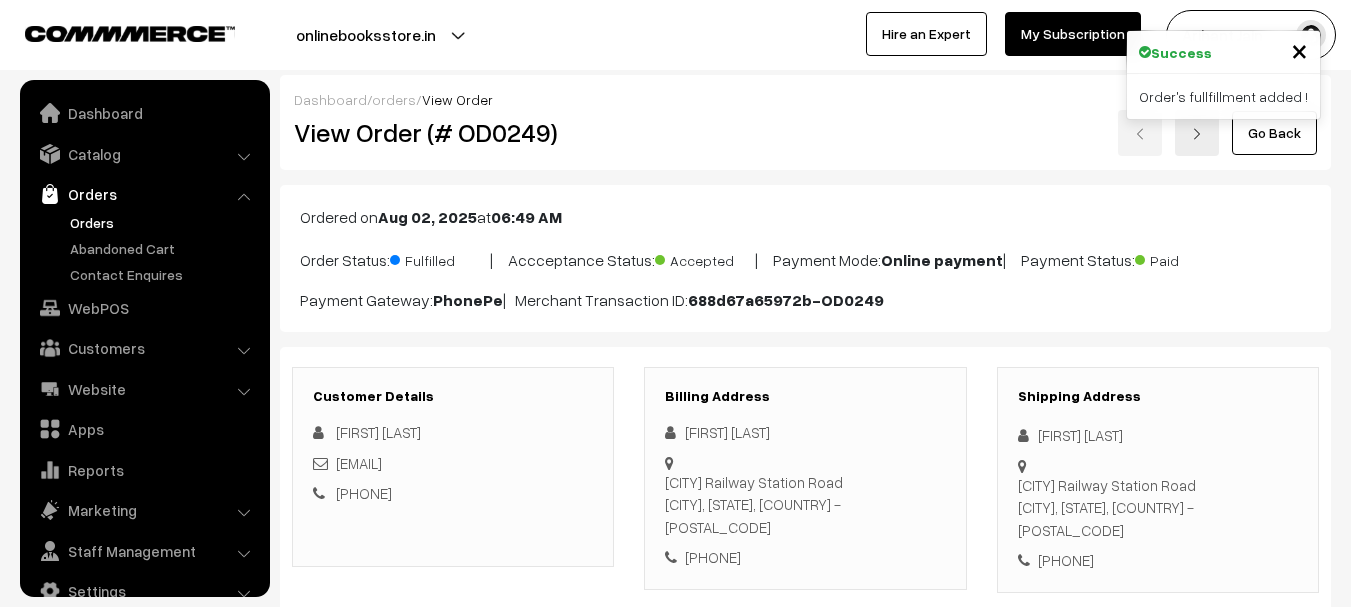 scroll, scrollTop: 1055, scrollLeft: 0, axis: vertical 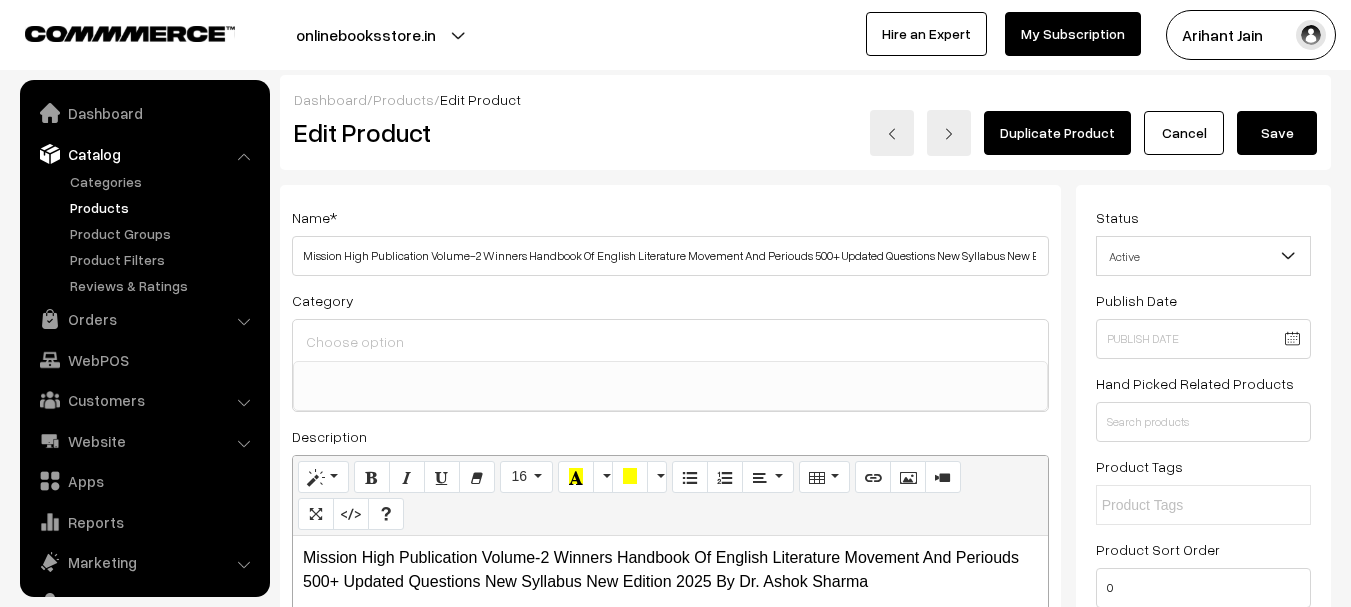 select 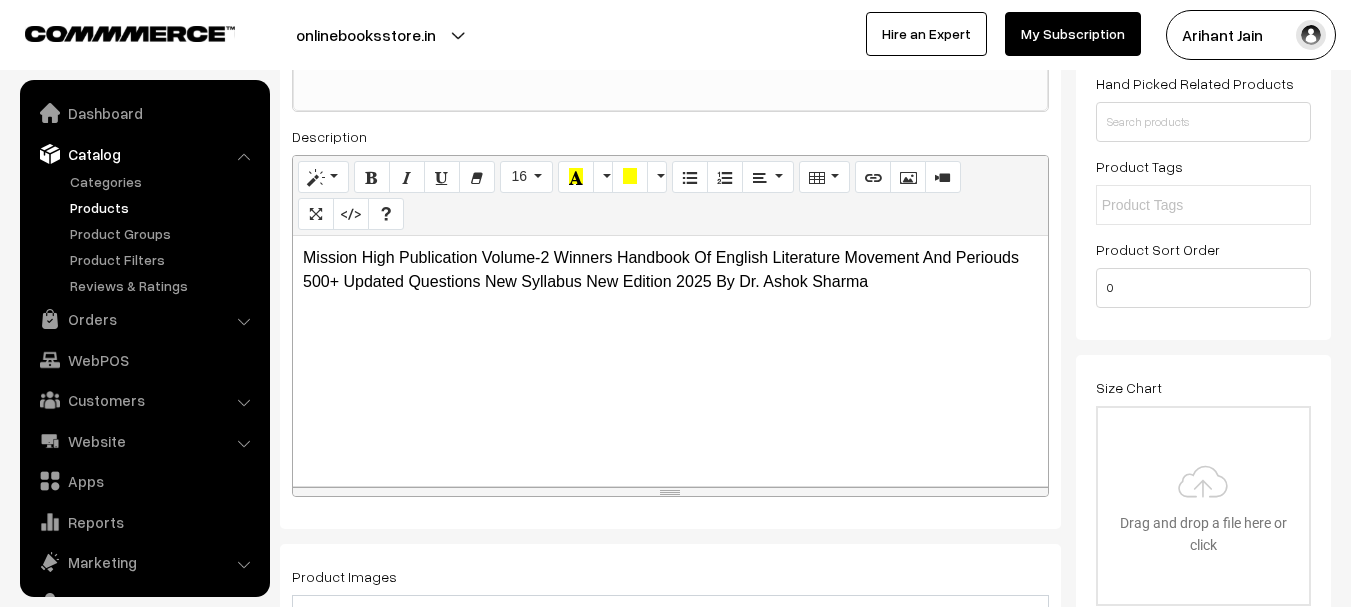 scroll, scrollTop: 358, scrollLeft: 0, axis: vertical 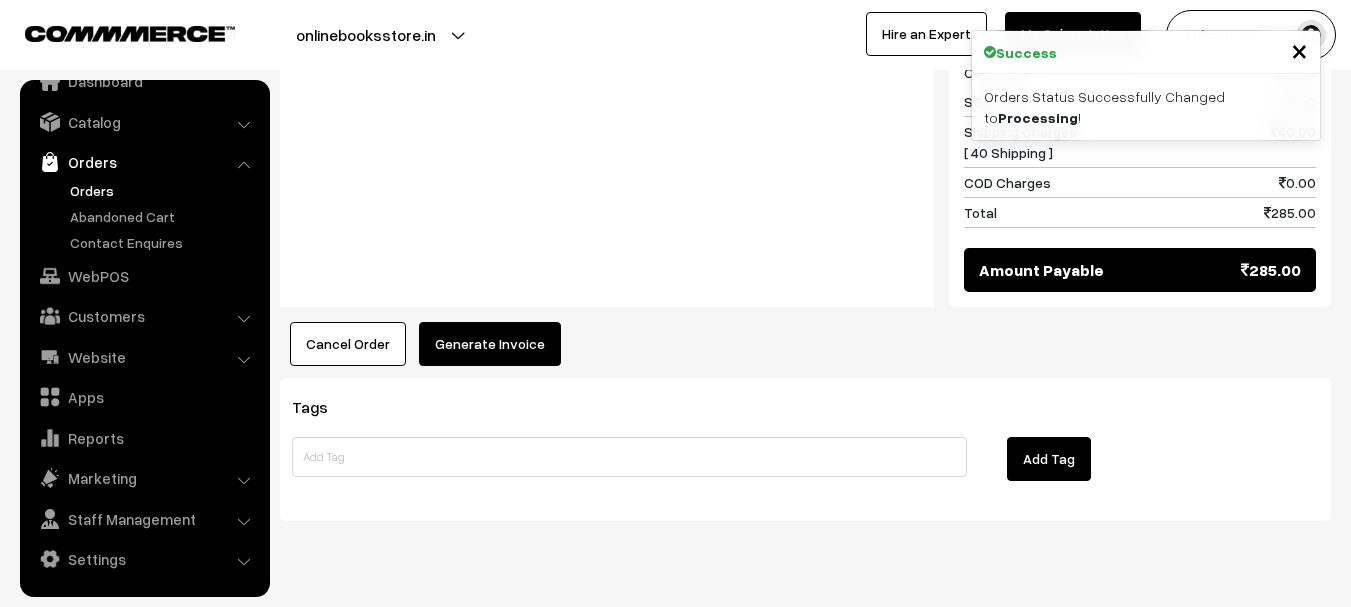 click on "Generate Invoice" at bounding box center (490, 344) 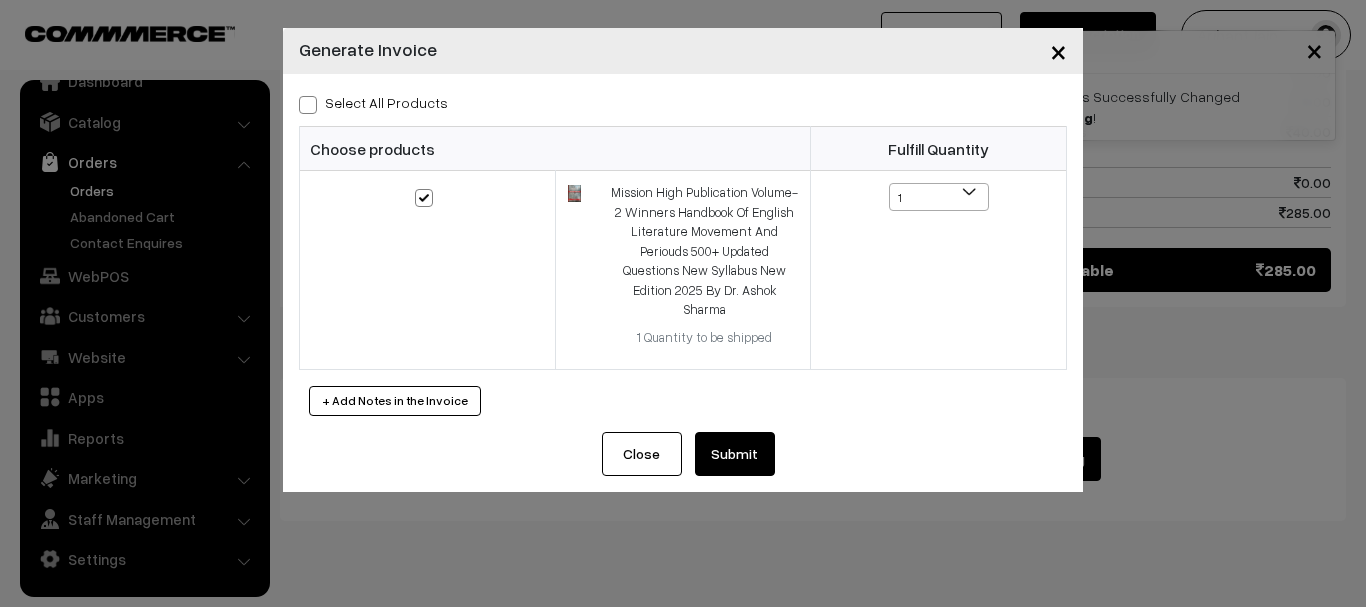 click on "Submit" at bounding box center [735, 454] 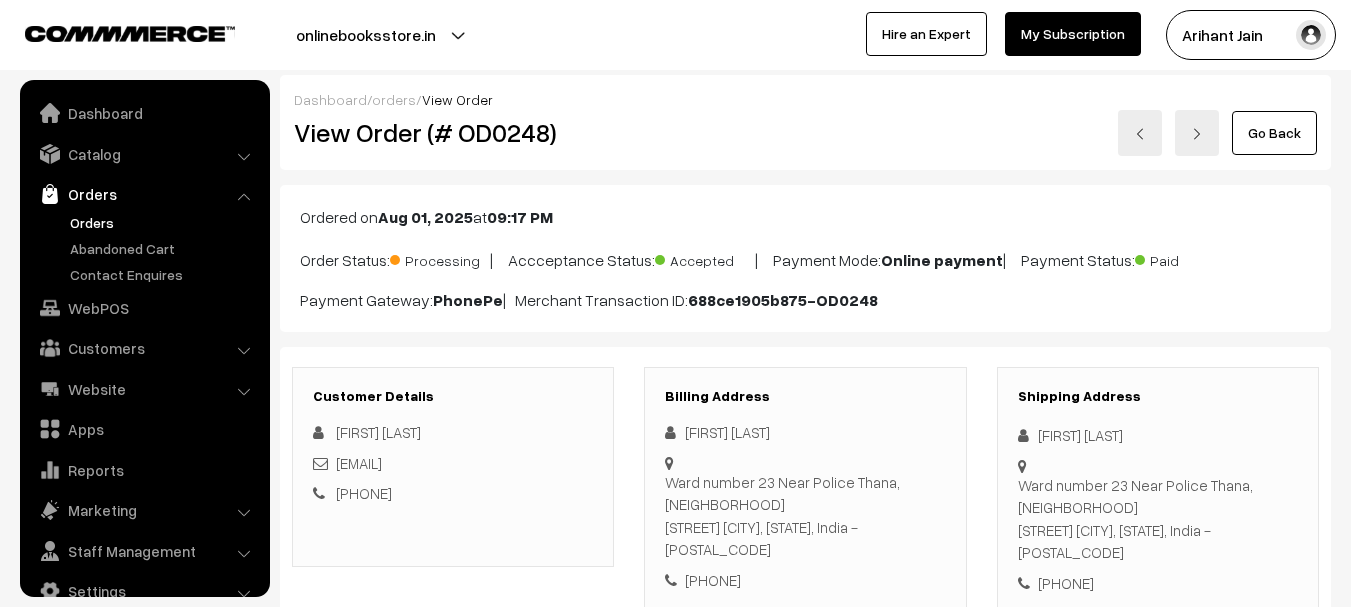 scroll, scrollTop: 1068, scrollLeft: 0, axis: vertical 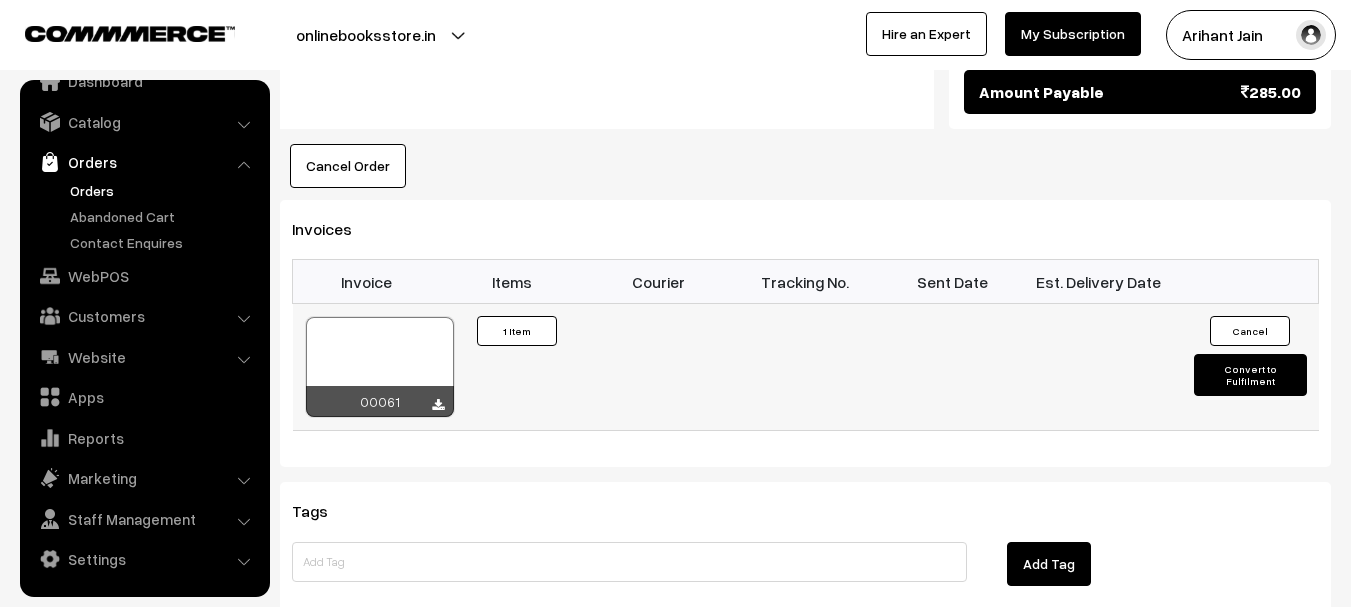 click on "Convert to Fulfilment" at bounding box center [1250, 375] 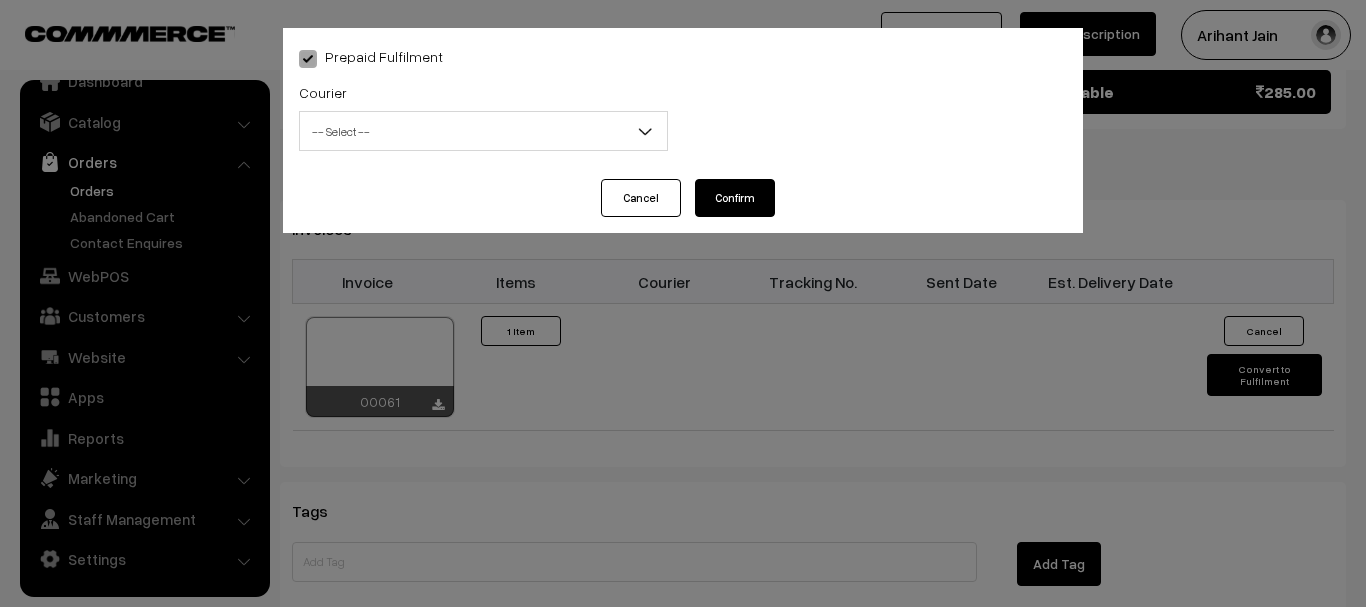 click on "Prepaid Fulfilment
Courier
-- Select --
Delhivery
Amazon Couriour
Ekart Couriour
DTDC
India Post
E.Com Couriour -- Select -- Add new Cancel" at bounding box center [683, 303] 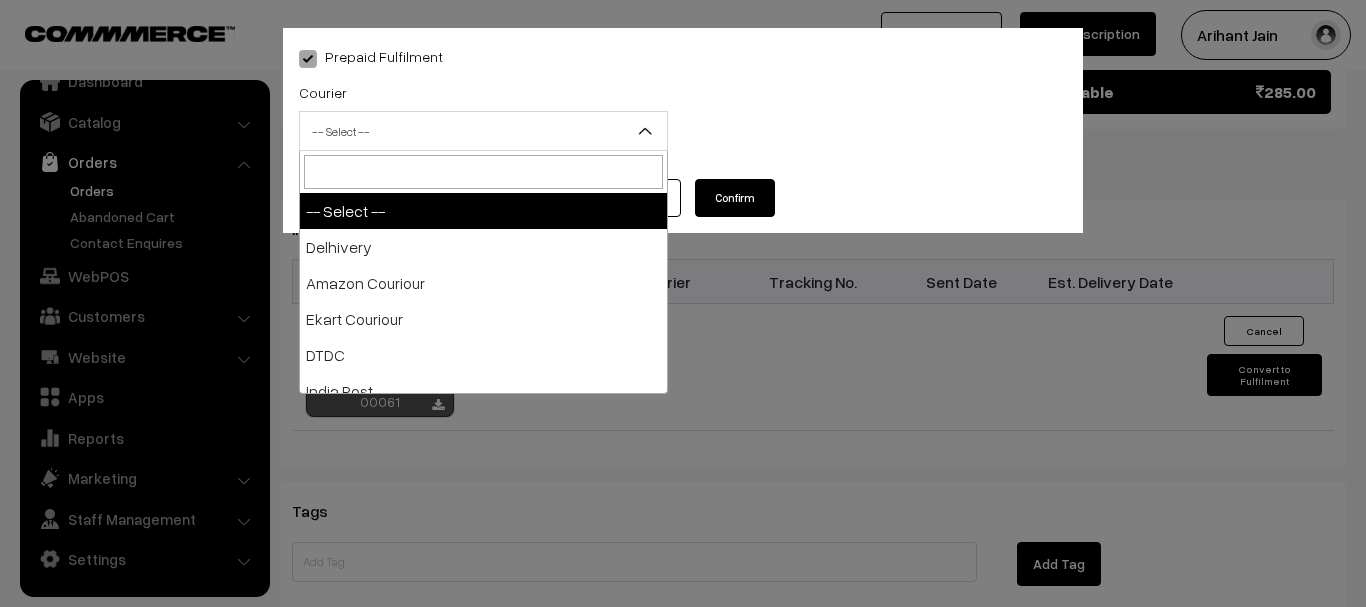 drag, startPoint x: 550, startPoint y: 150, endPoint x: 528, endPoint y: 146, distance: 22.36068 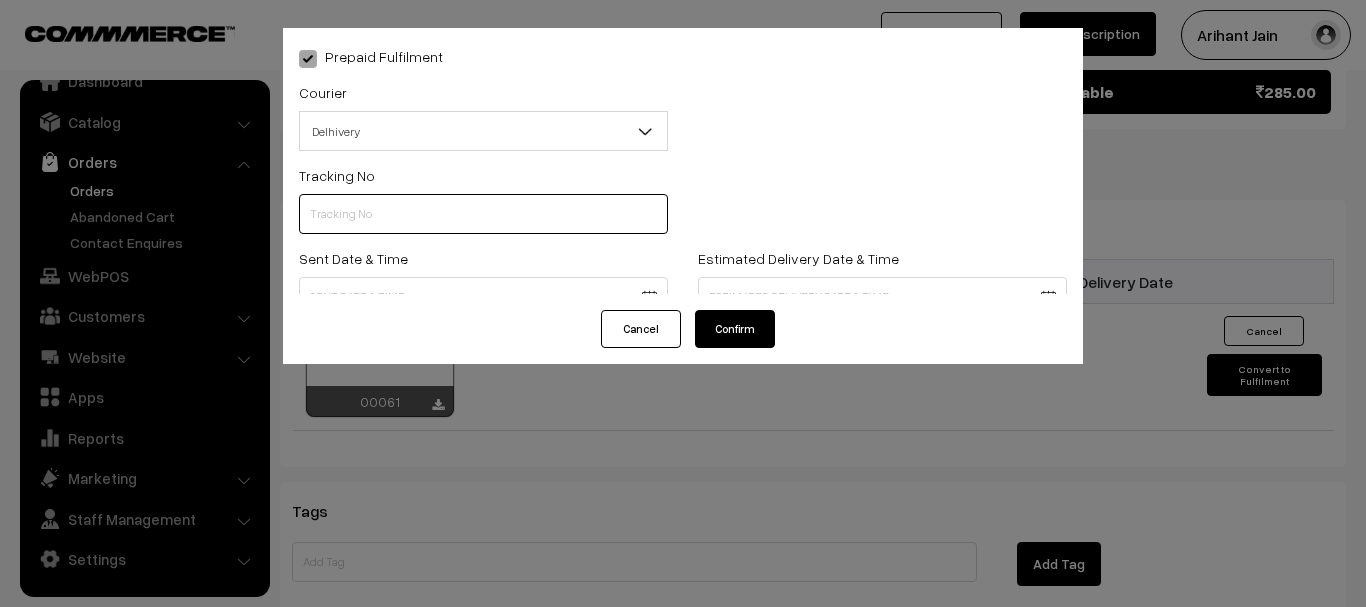 click at bounding box center [483, 214] 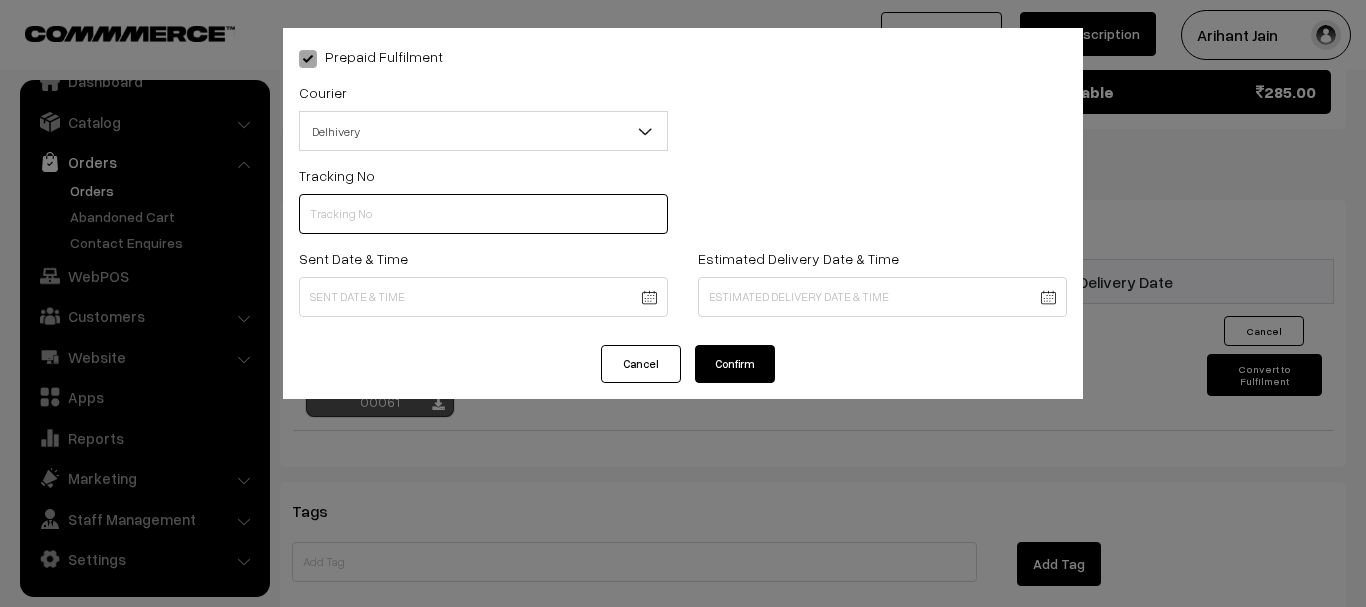 paste on "14519130474462" 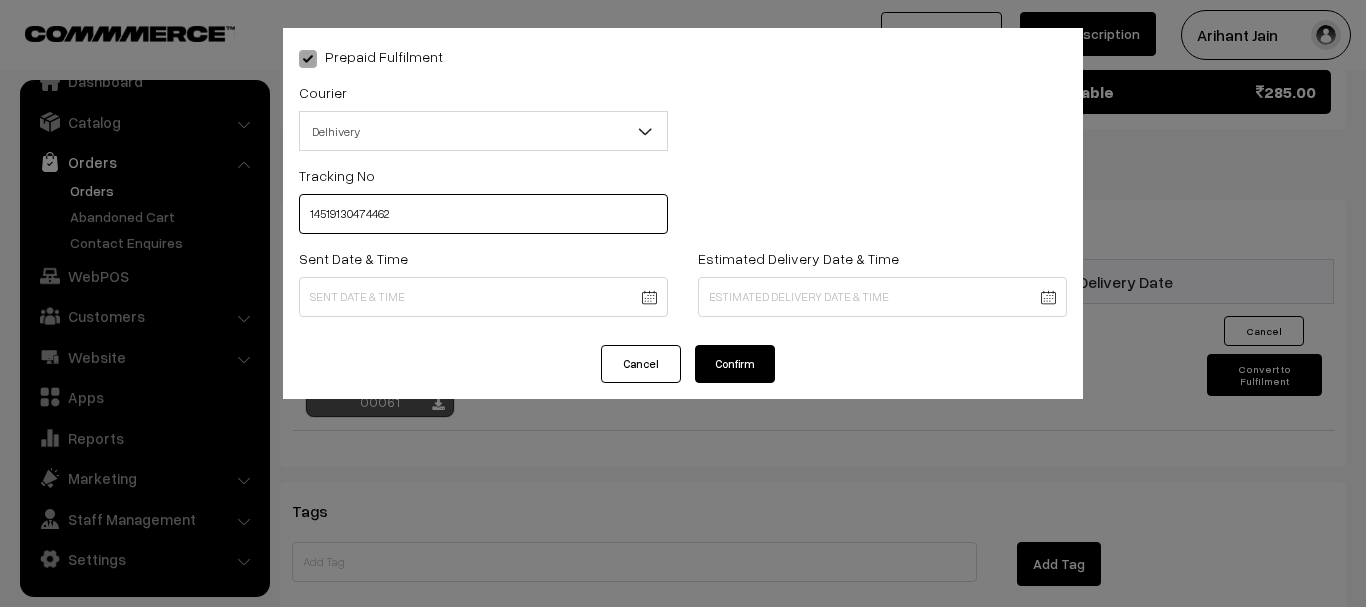 type on "14519130474462" 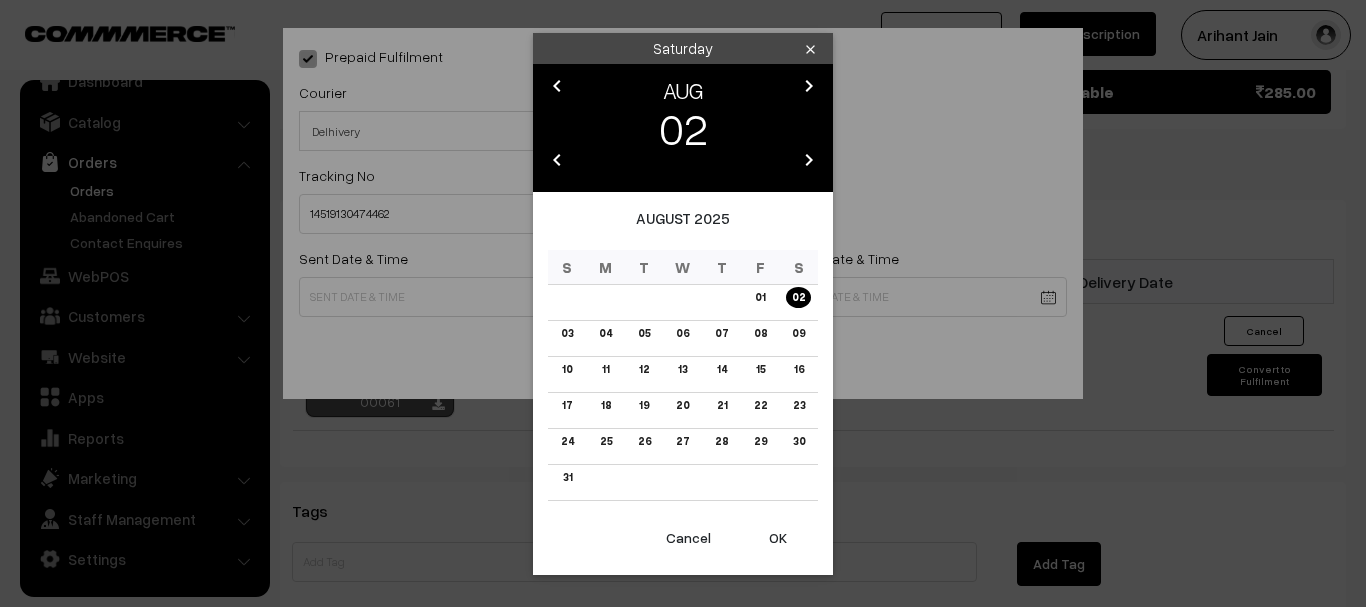 click on "Thank you for showing interest. Our team will call you shortly.
Close
onlinebooksstore.in
Go to Website
Create New Store" at bounding box center [683, -147] 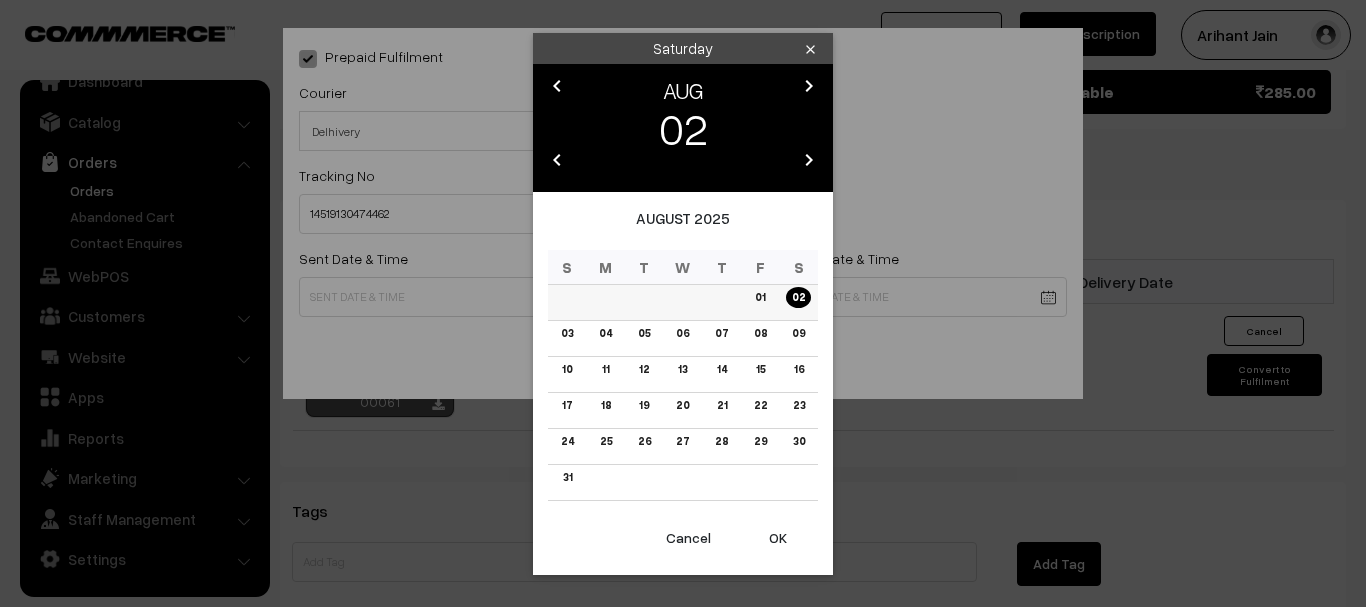 click on "02" at bounding box center (798, 297) 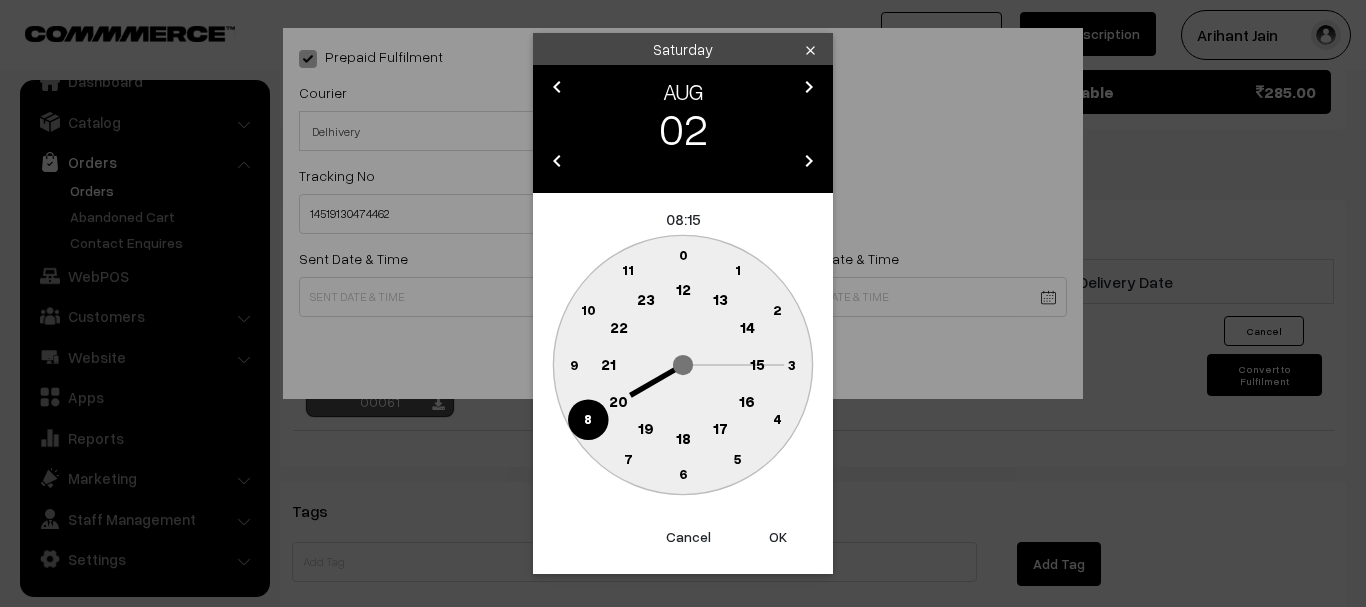 click 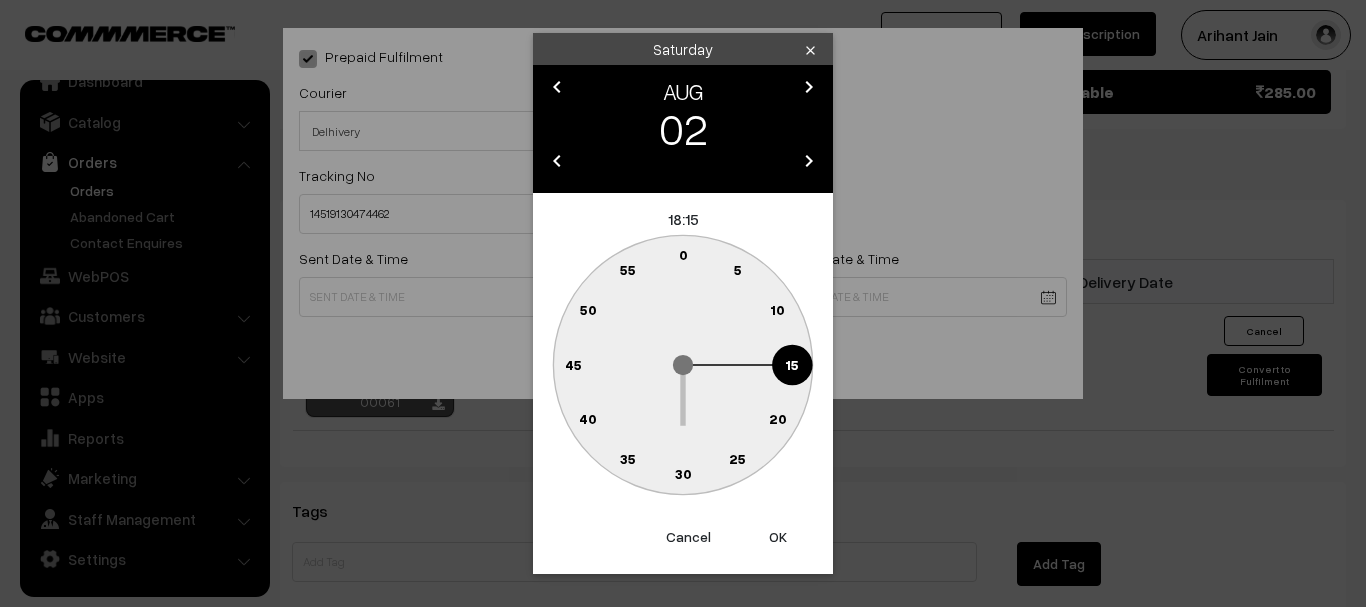 click 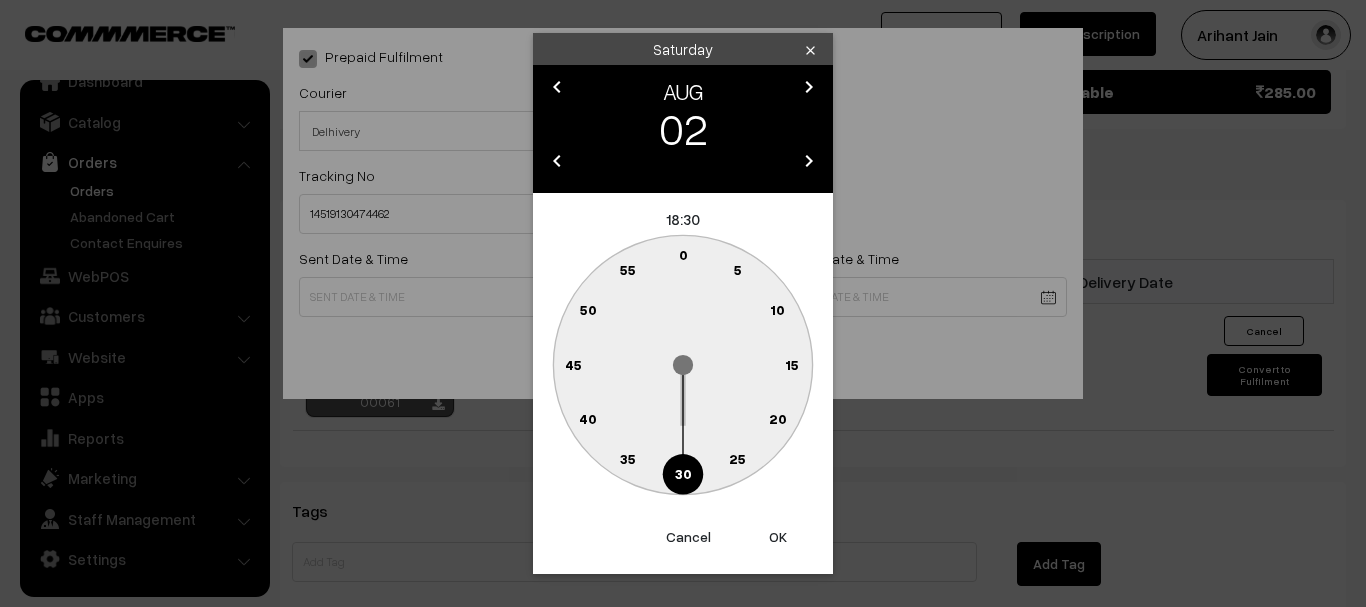 type on "[DATE] [TIME]" 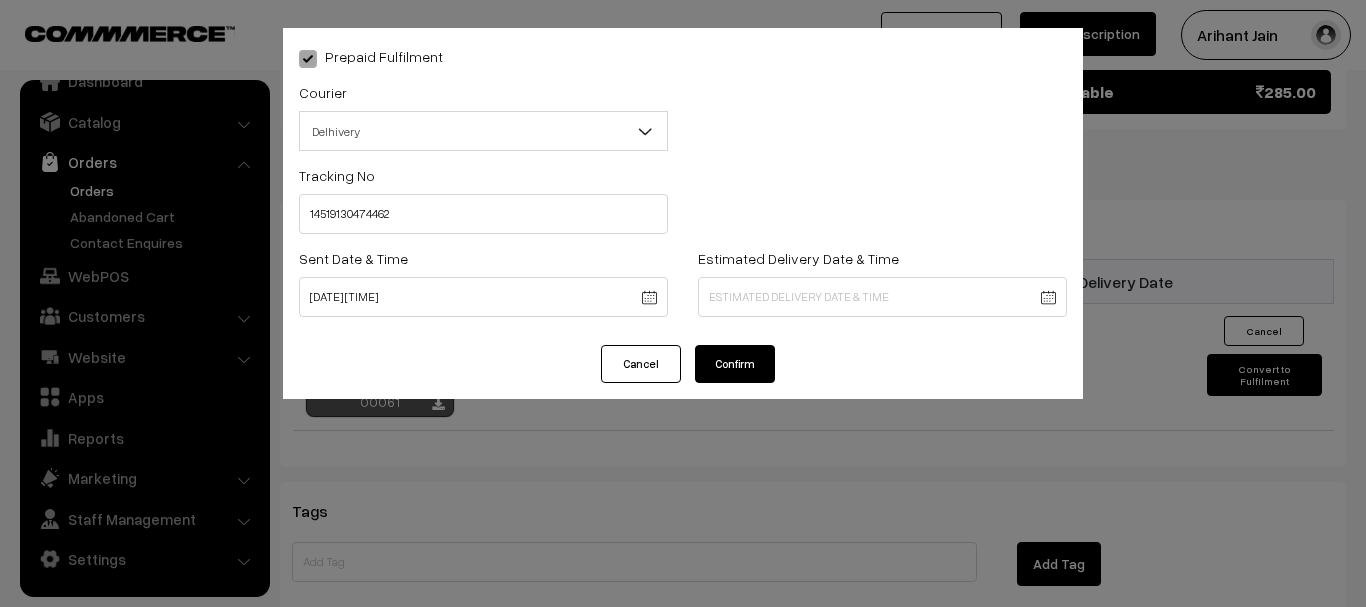 click on "Prepaid Fulfilment
Courier
-- Select --
Delhivery
Amazon Couriour
Ekart Couriour
DTDC
India Post
E.Com Couriour Delhivery Add new -- Select --" at bounding box center [683, 303] 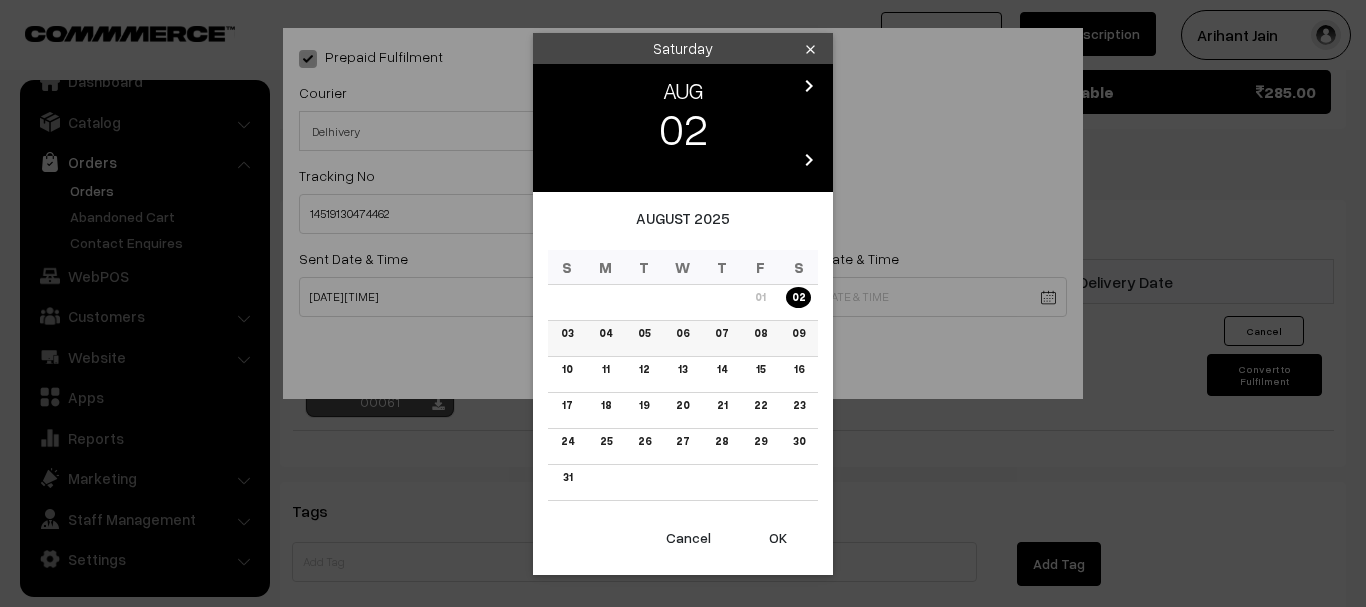 click on "06" at bounding box center (683, 338) 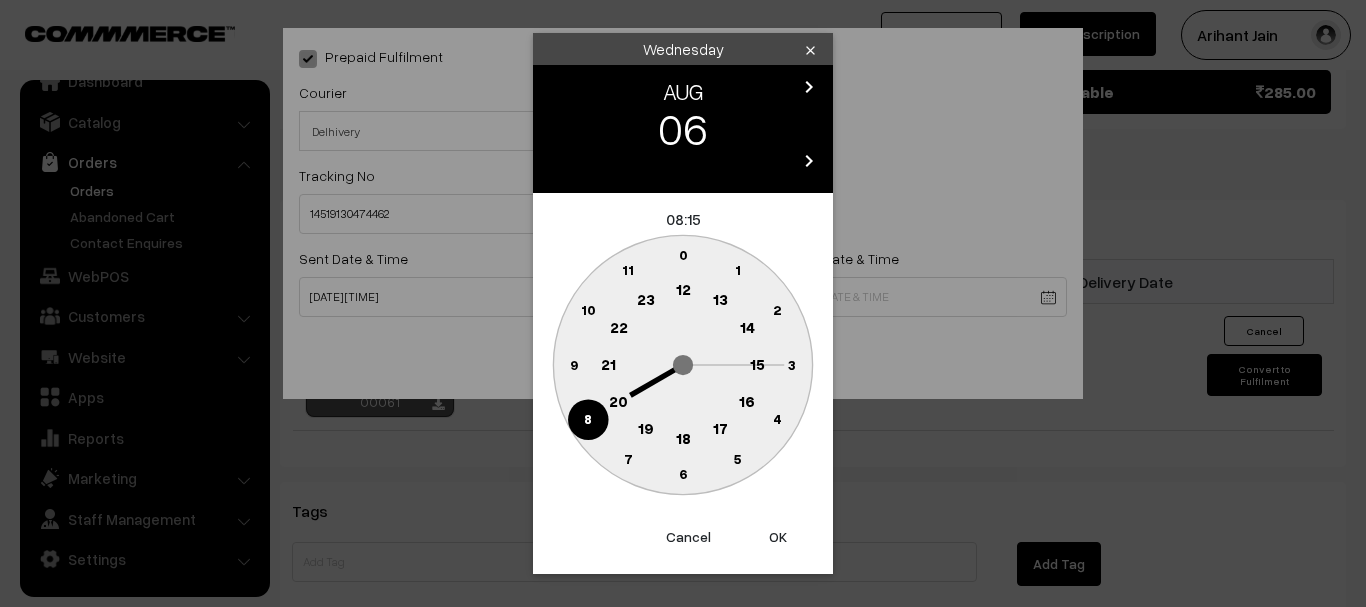 click on "18" 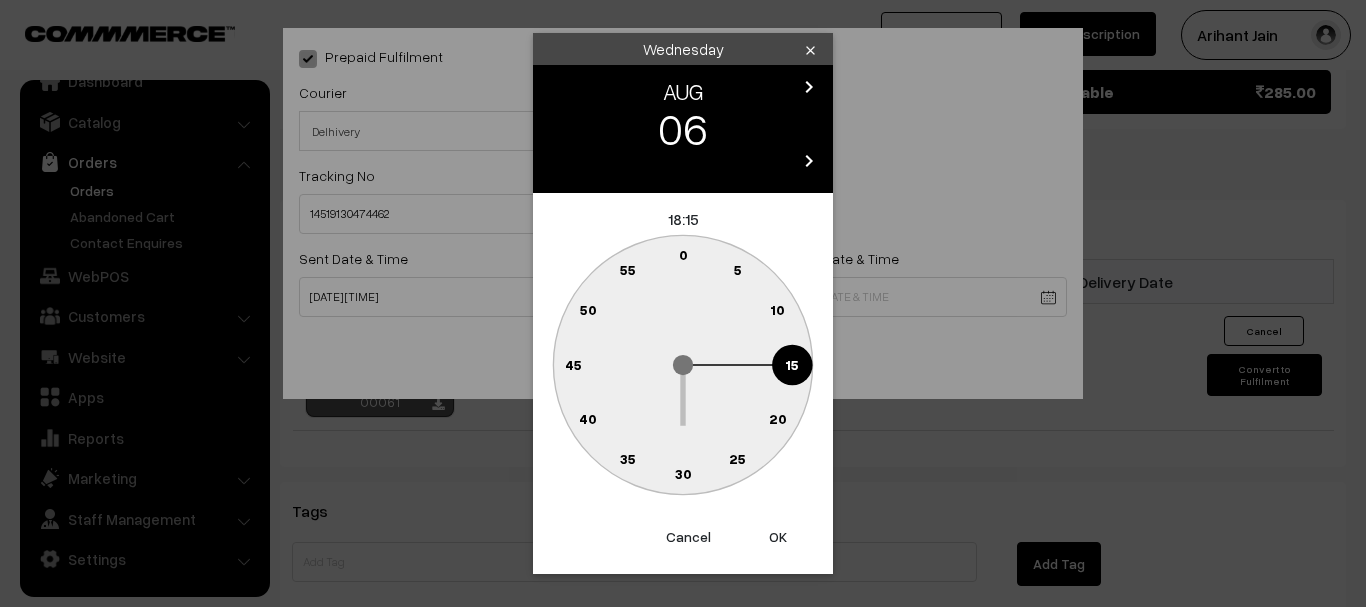 click 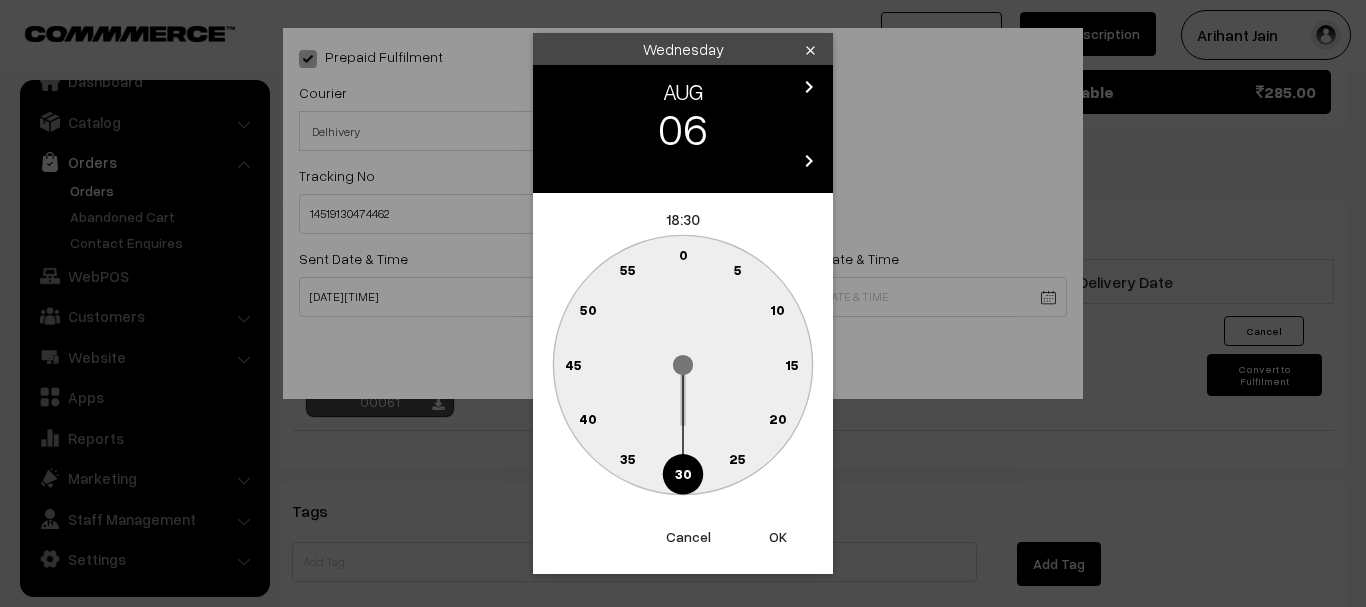 type on "06-08-2025 18:30" 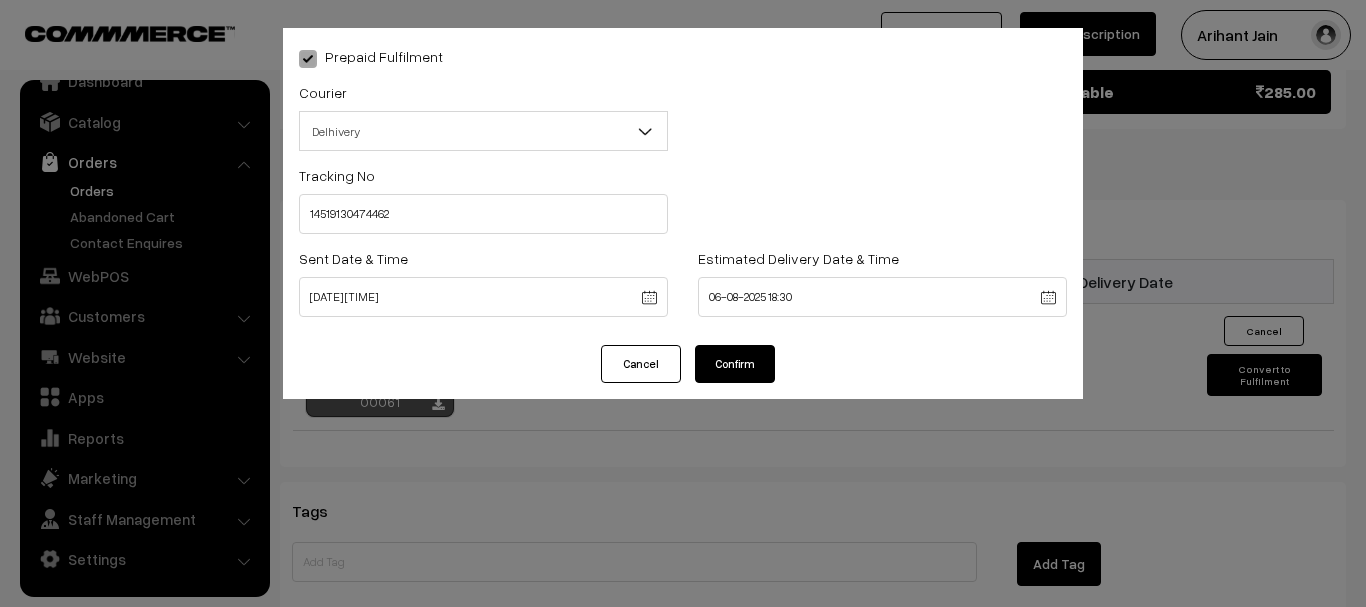 click on "Confirm" at bounding box center (735, 364) 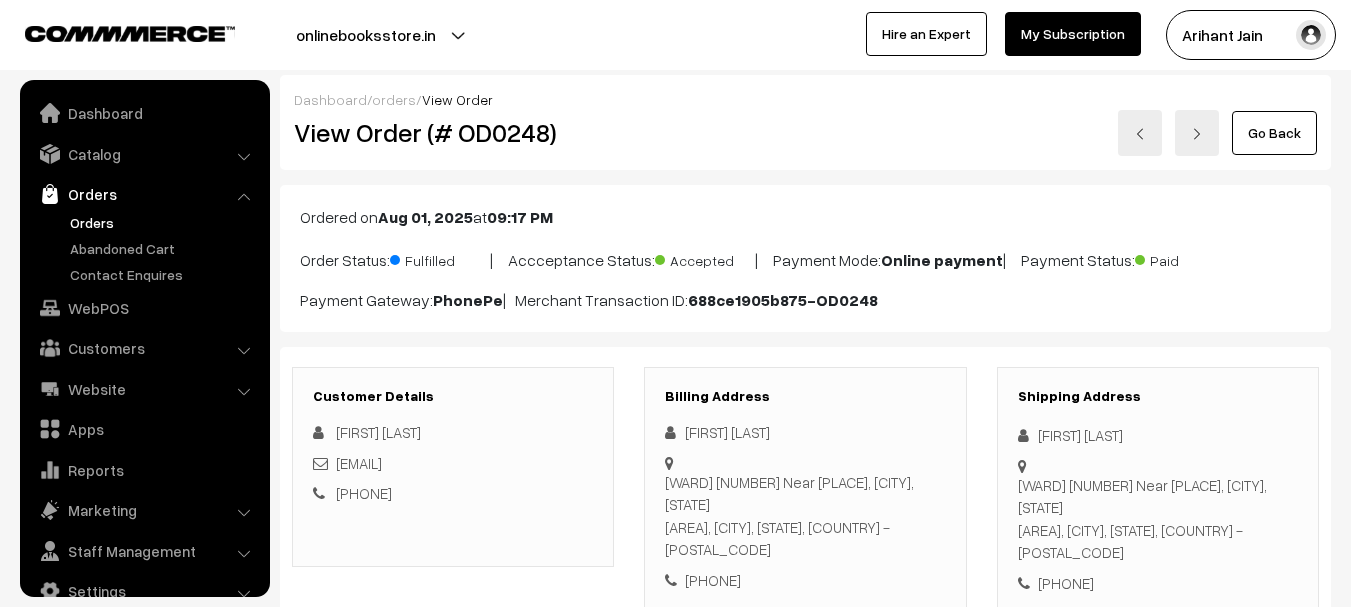 scroll, scrollTop: 1268, scrollLeft: 0, axis: vertical 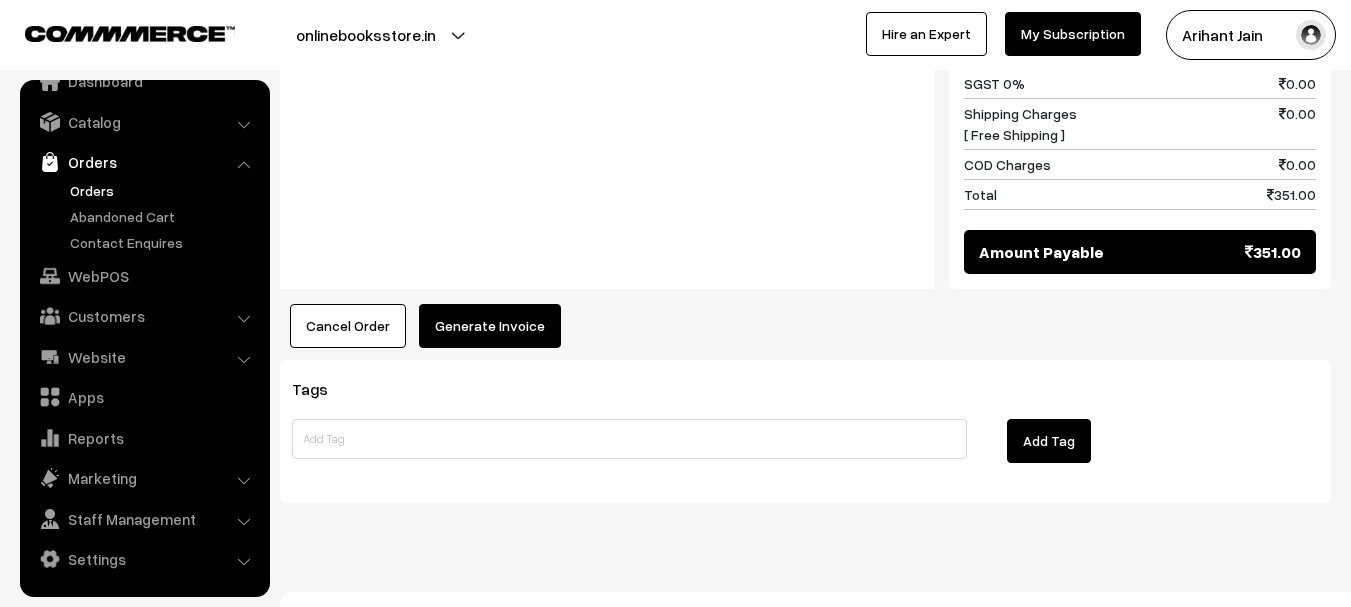 click on "Generate Invoice" at bounding box center [490, 326] 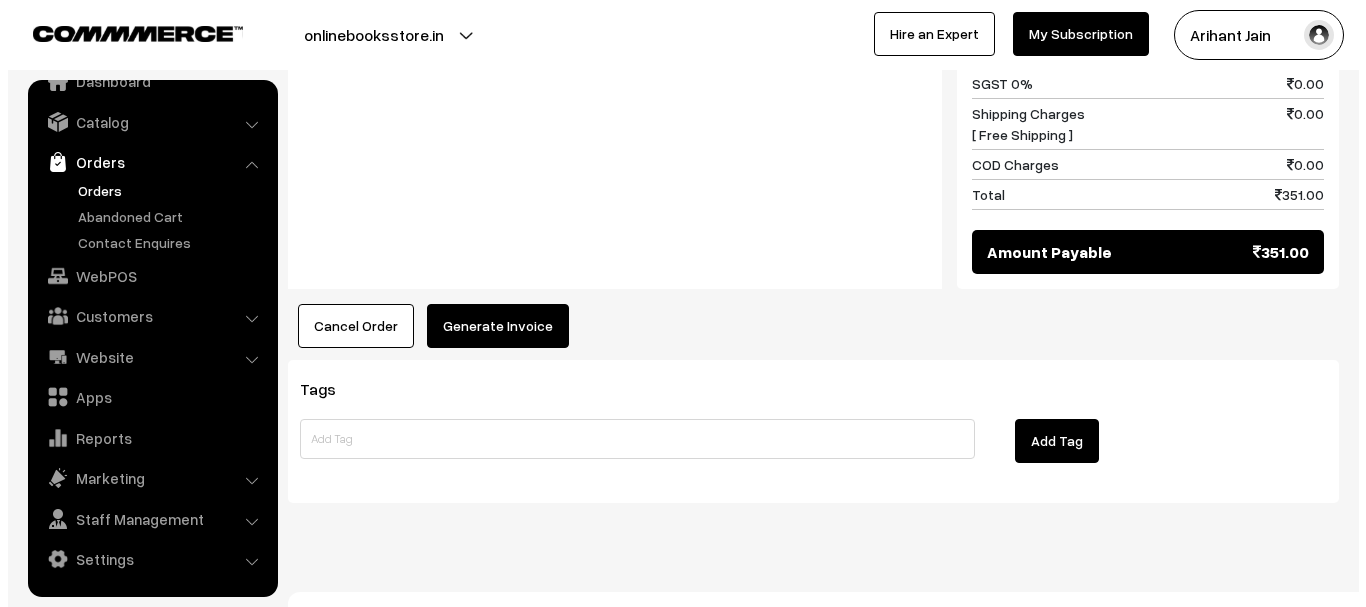 scroll, scrollTop: 1044, scrollLeft: 0, axis: vertical 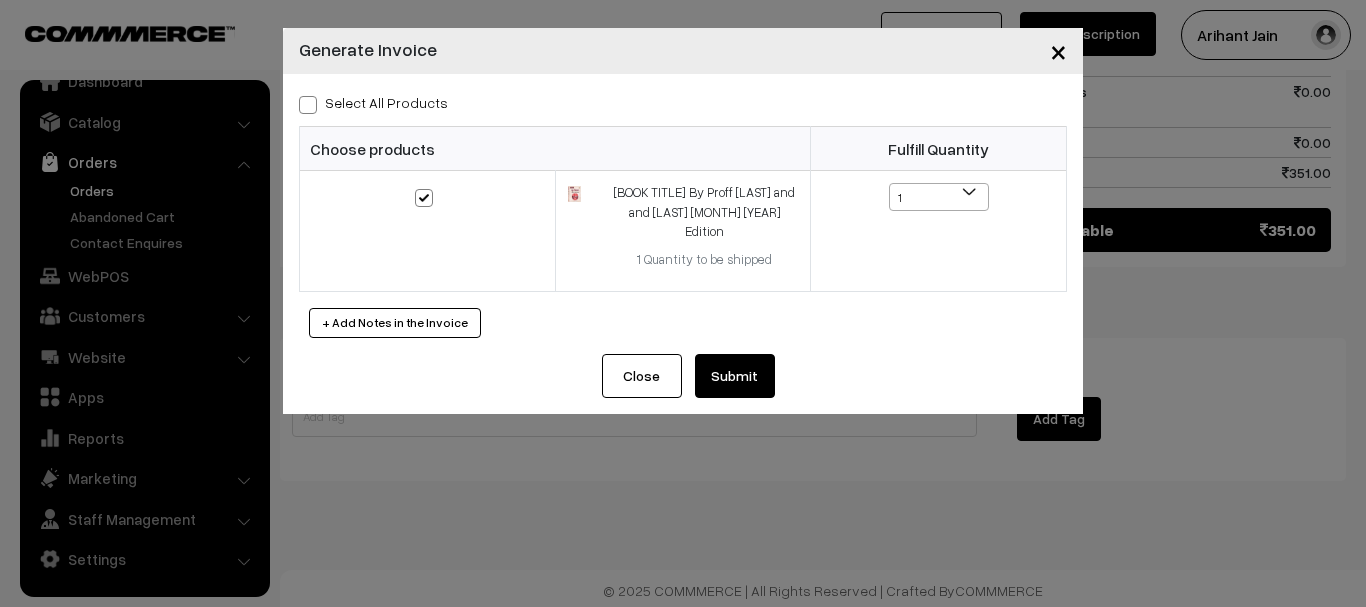 click on "Submit" at bounding box center [735, 376] 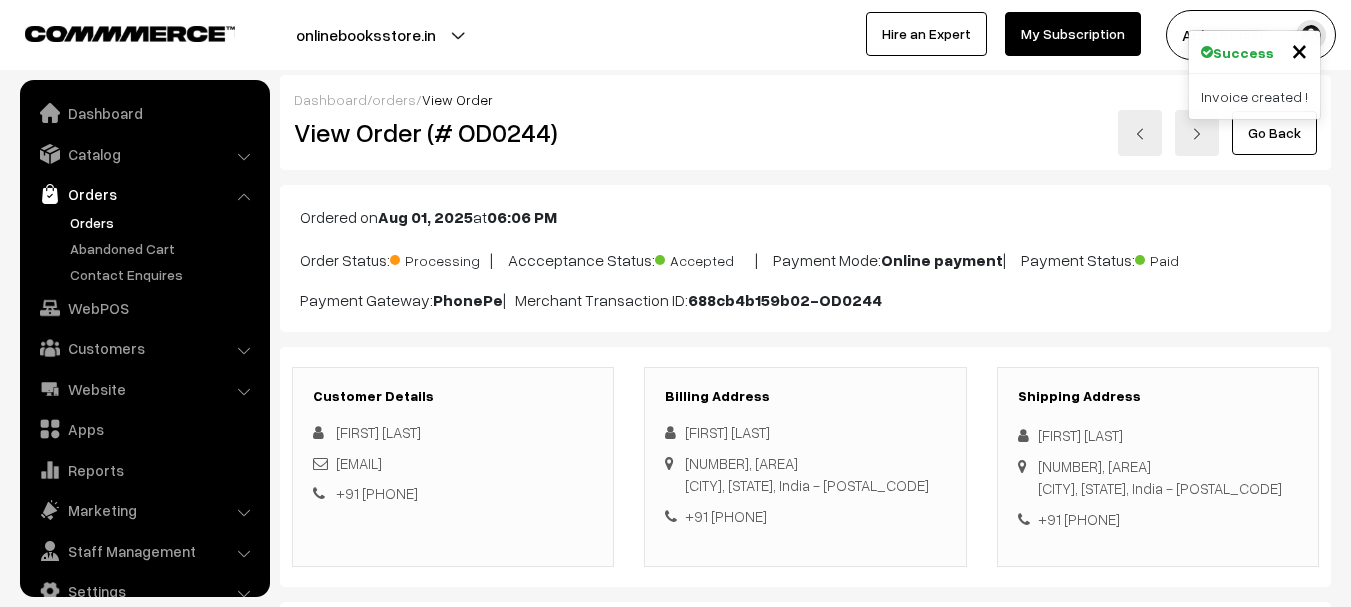 scroll, scrollTop: 1042, scrollLeft: 0, axis: vertical 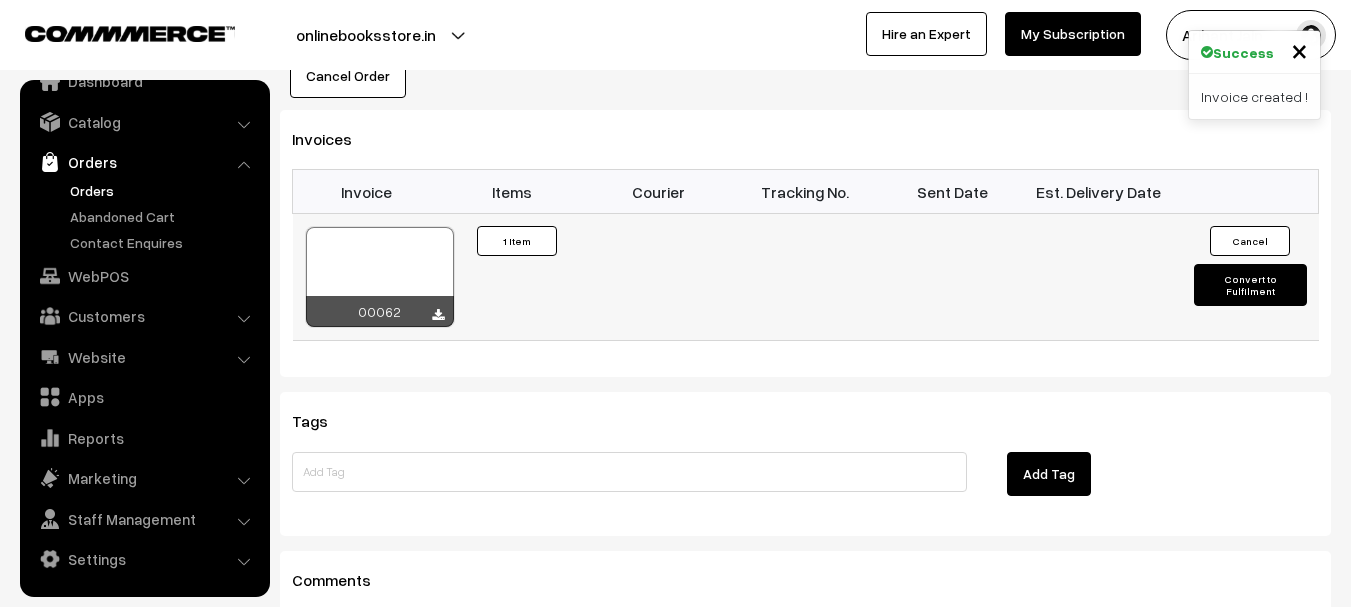 click on "Convert to Fulfilment" at bounding box center [1250, 285] 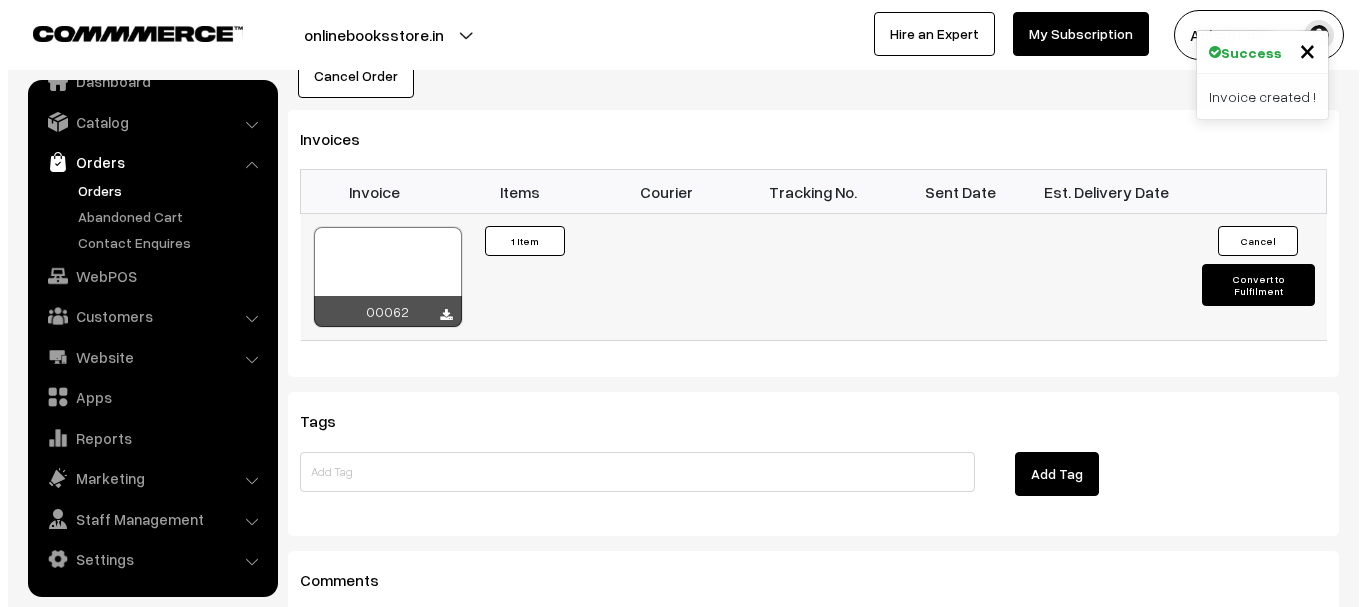 scroll, scrollTop: 1268, scrollLeft: 0, axis: vertical 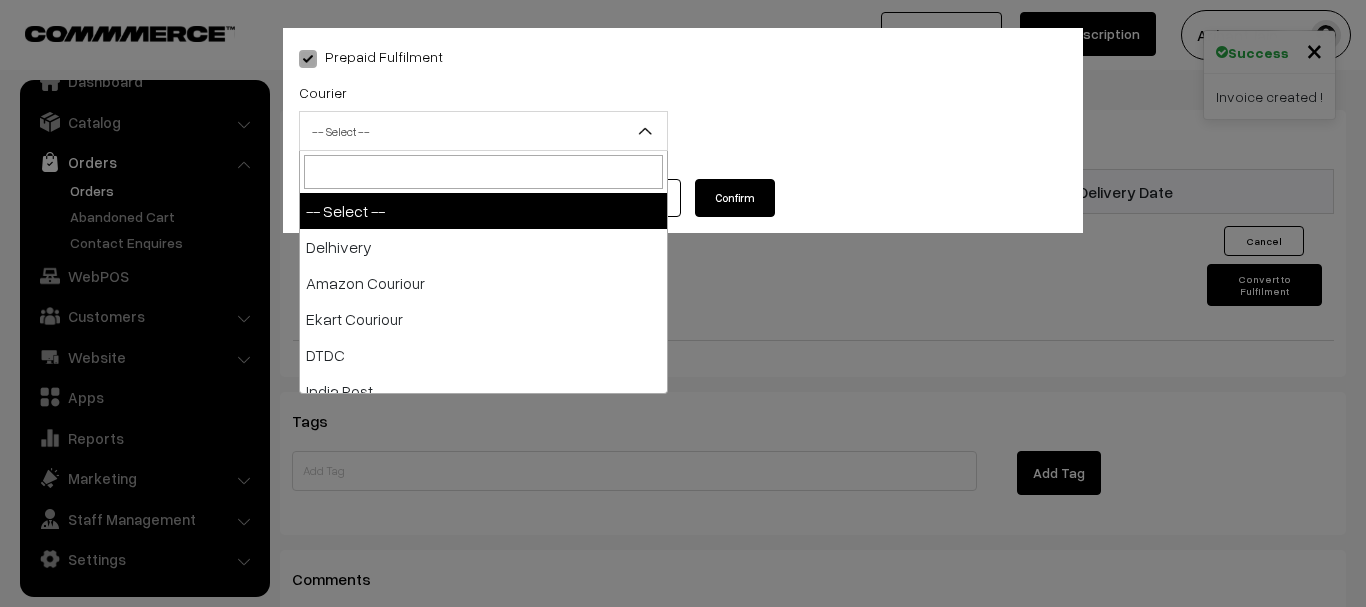 click on "-- Select --" at bounding box center [483, 131] 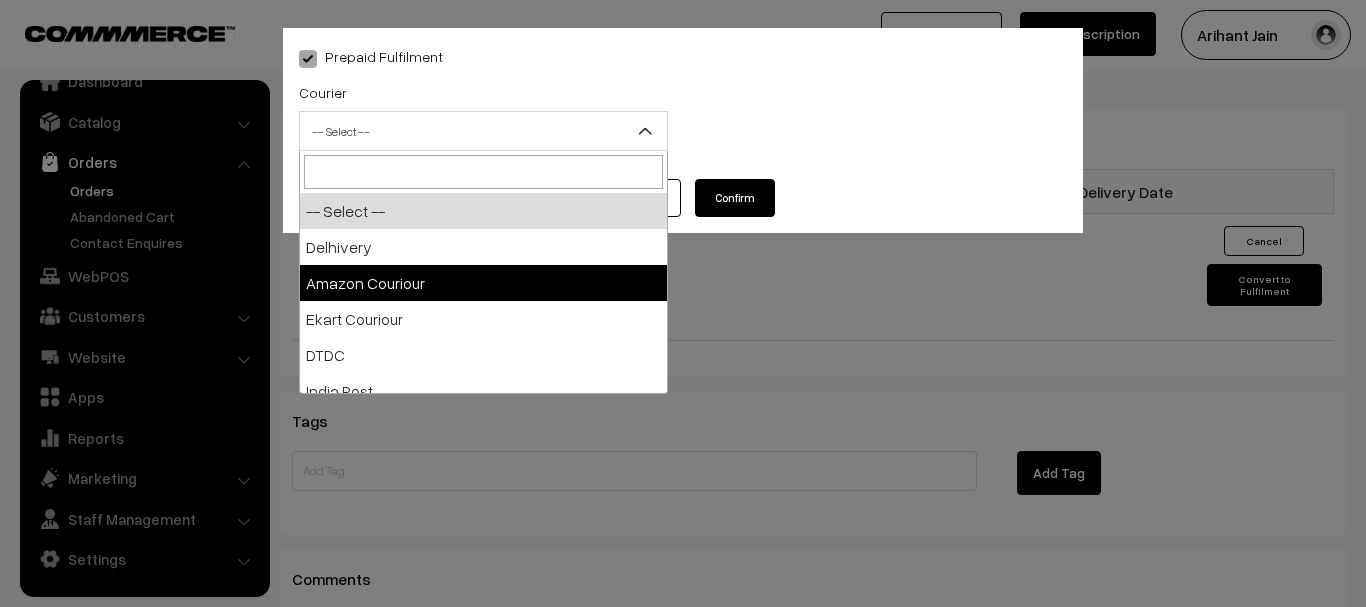 drag, startPoint x: 388, startPoint y: 264, endPoint x: 390, endPoint y: 284, distance: 20.09975 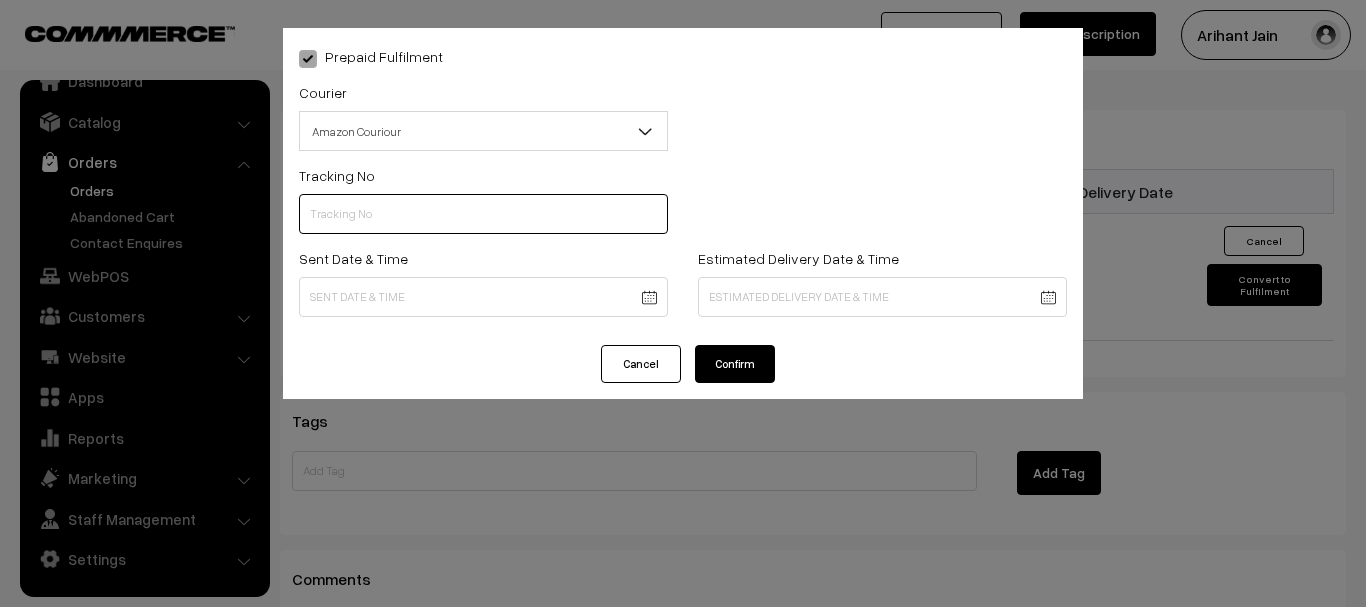 click at bounding box center (483, 214) 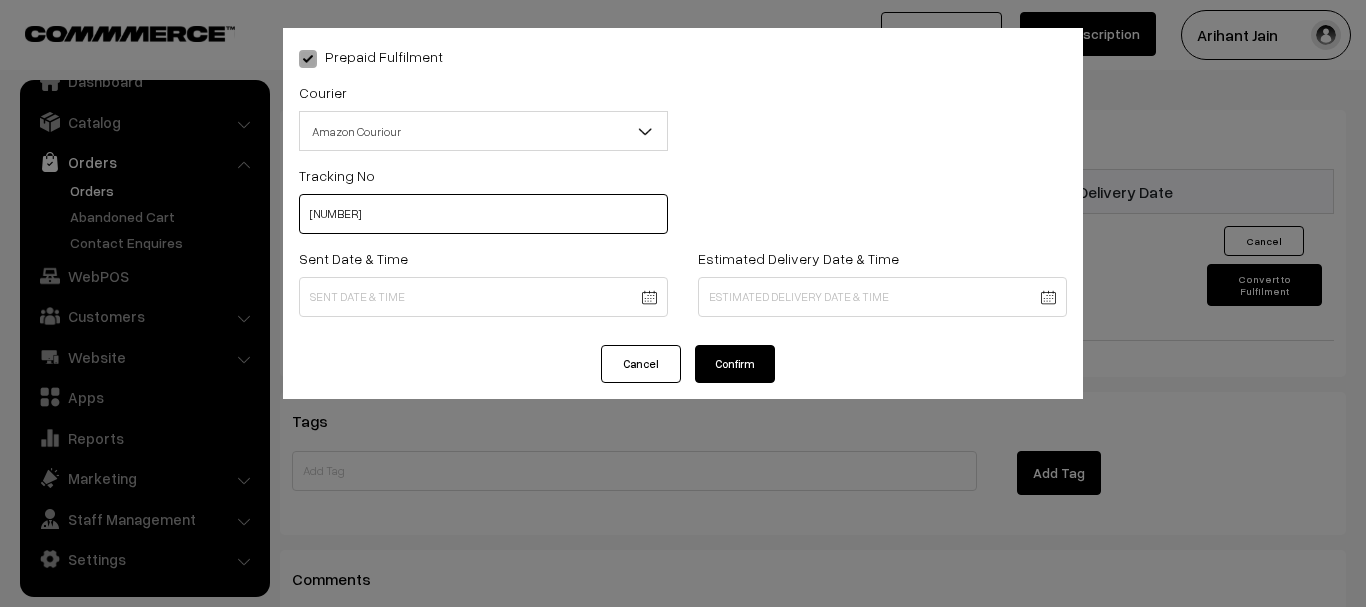 type on "362456382674" 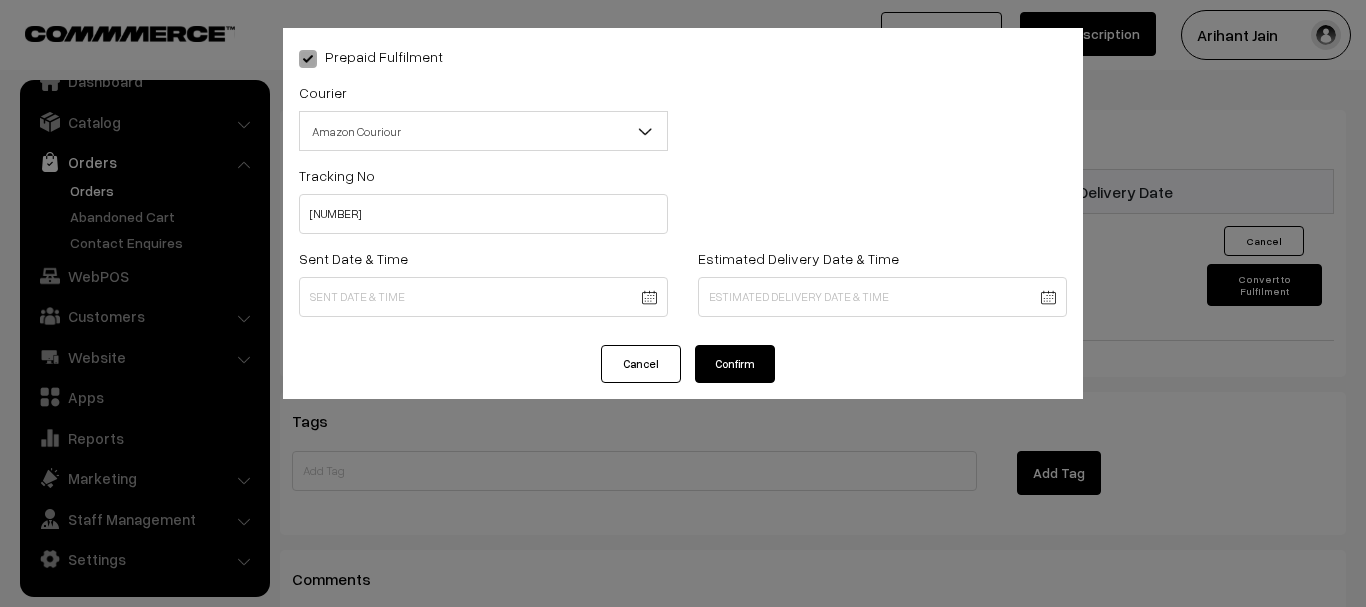 click on "Thank you for showing interest. Our team will call you shortly.
Close
onlinebooksstore.in
Go to Website
Create New Store" at bounding box center [683, -192] 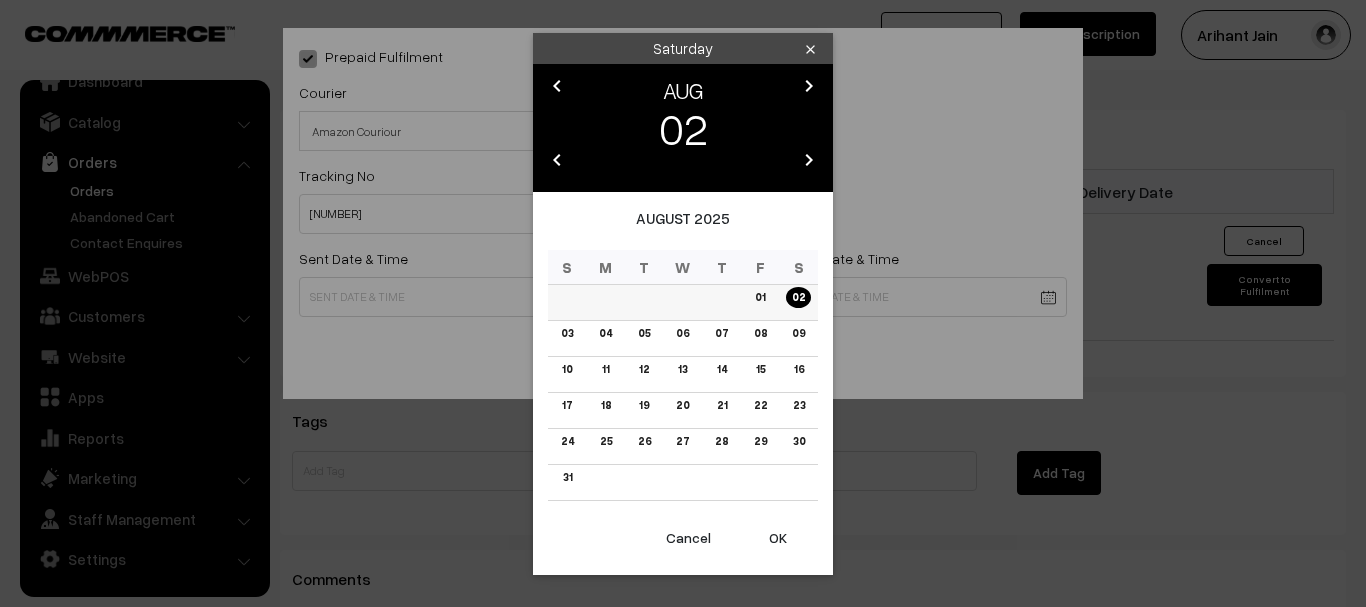 click on "02" at bounding box center [798, 297] 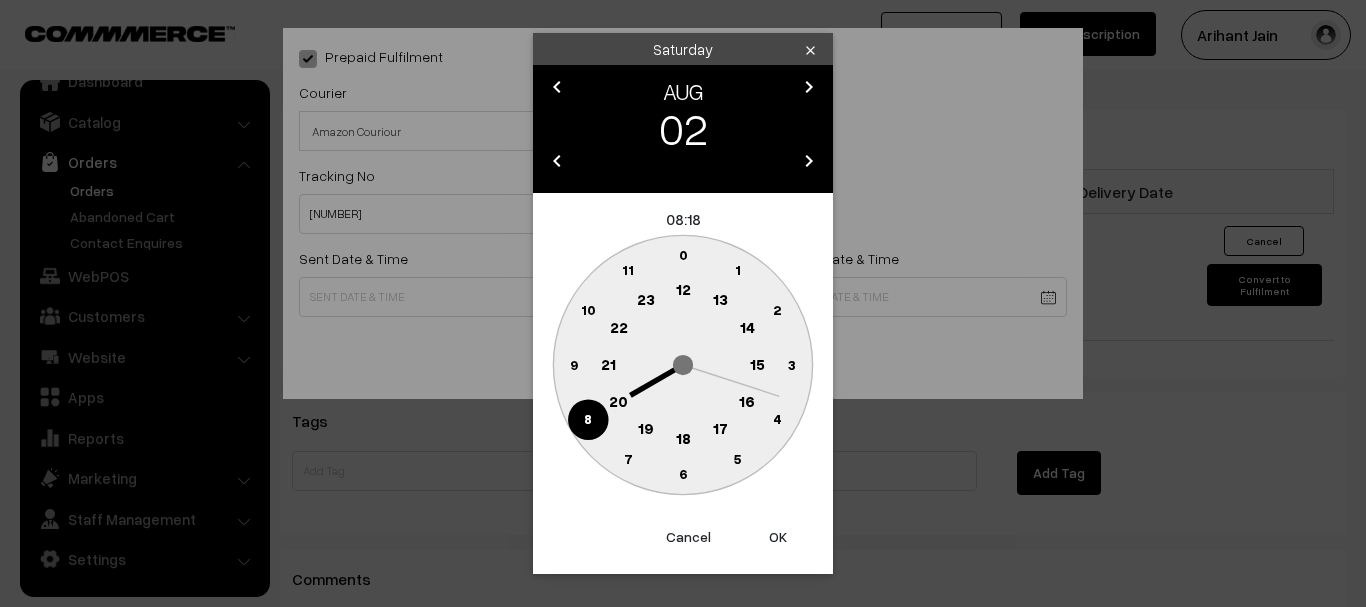 click on "18" 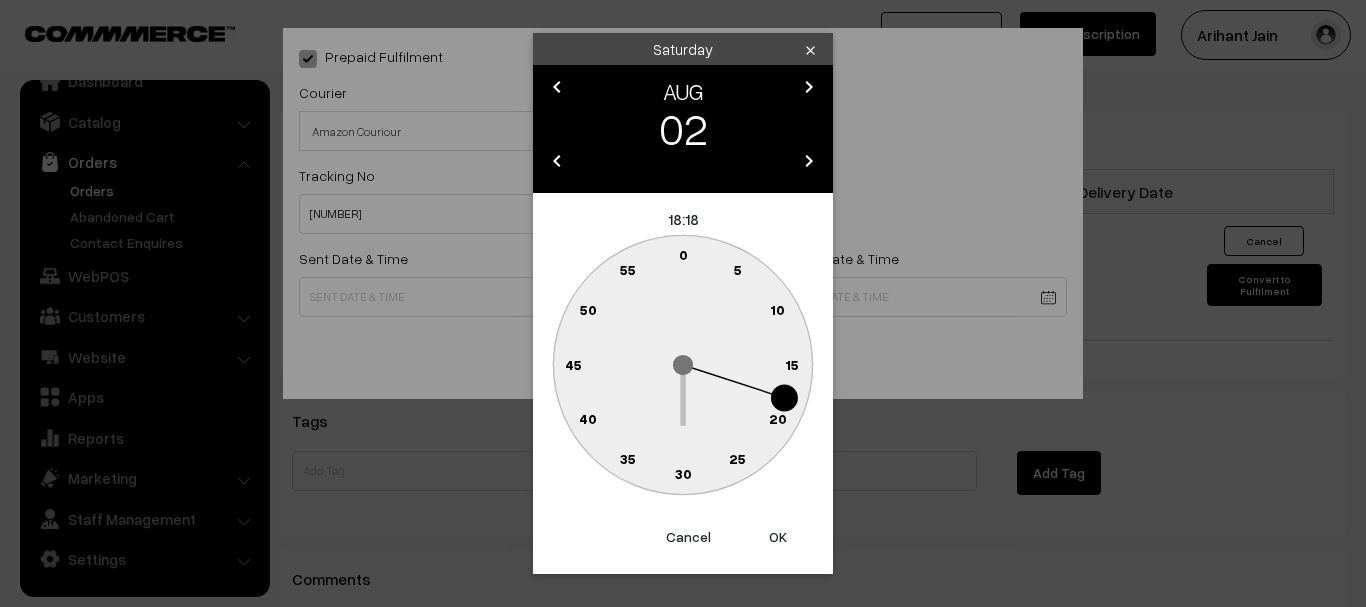click on "30" 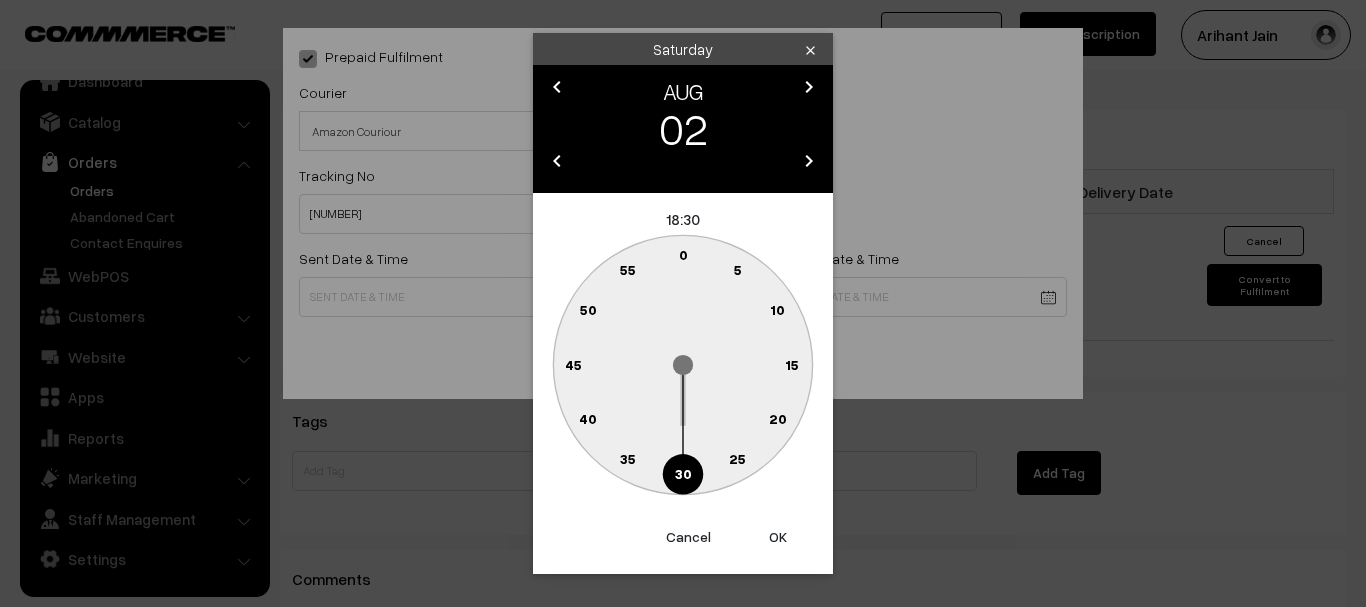 type on "02-08-2025 18:30" 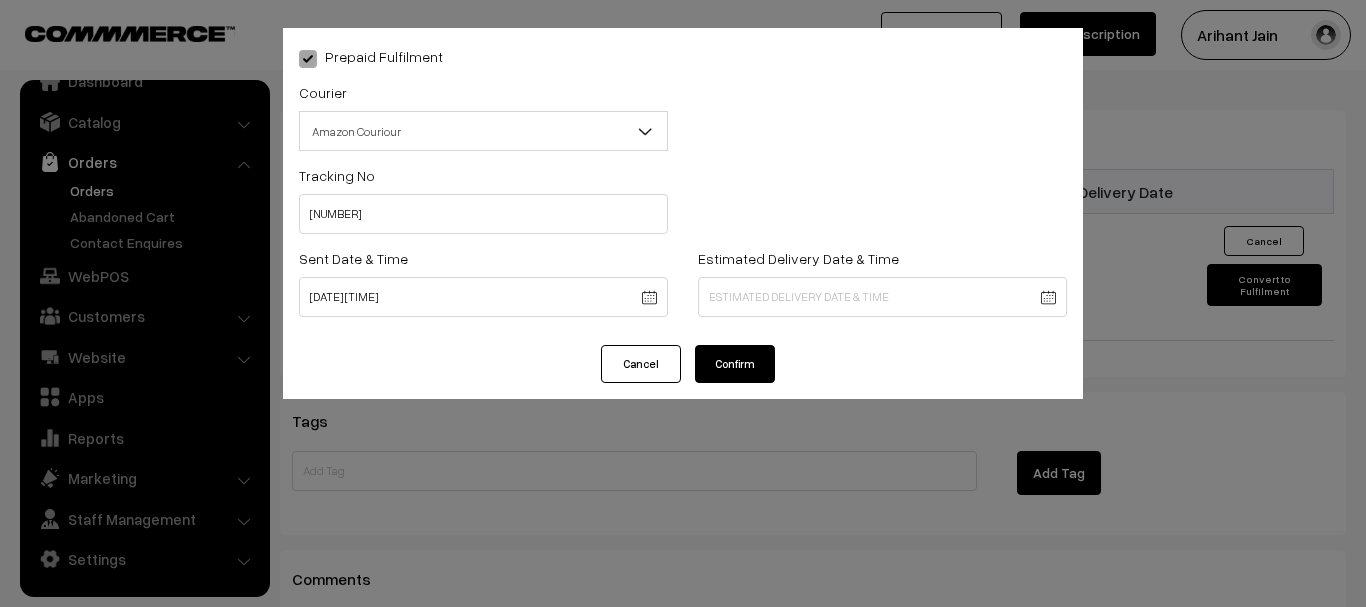 click on "Thank you for showing interest. Our team will call you shortly.
Close
onlinebooksstore.in
Go to Website
Create New Store" at bounding box center (683, -192) 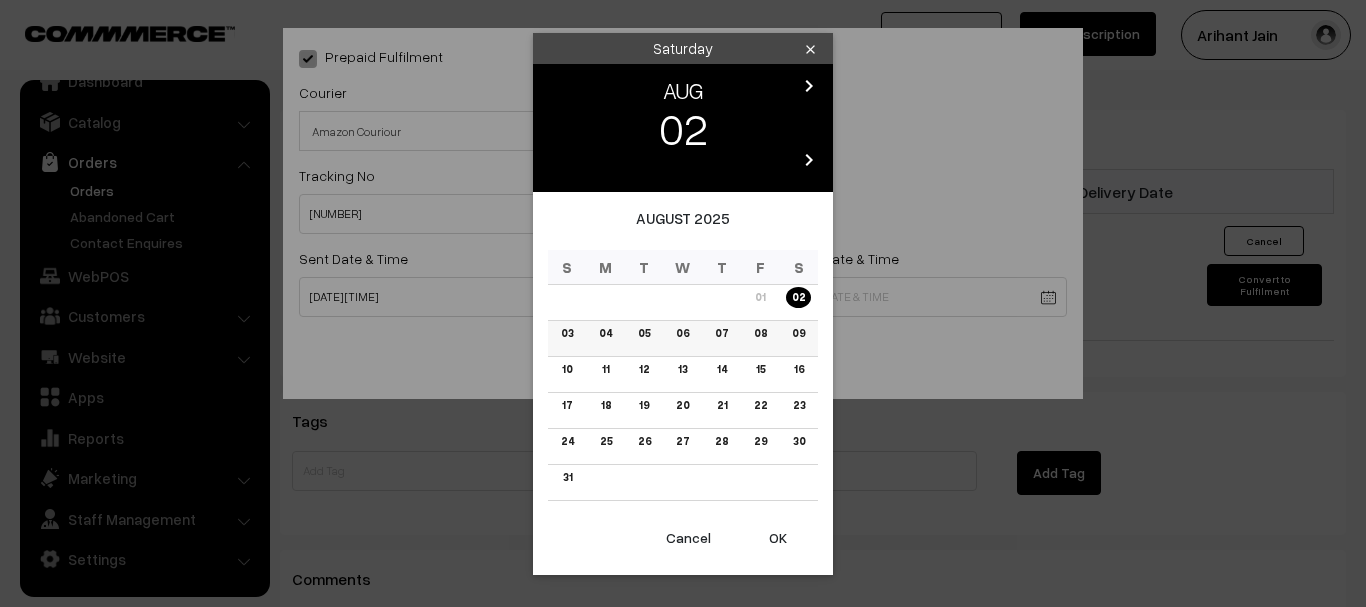click on "06" at bounding box center (682, 333) 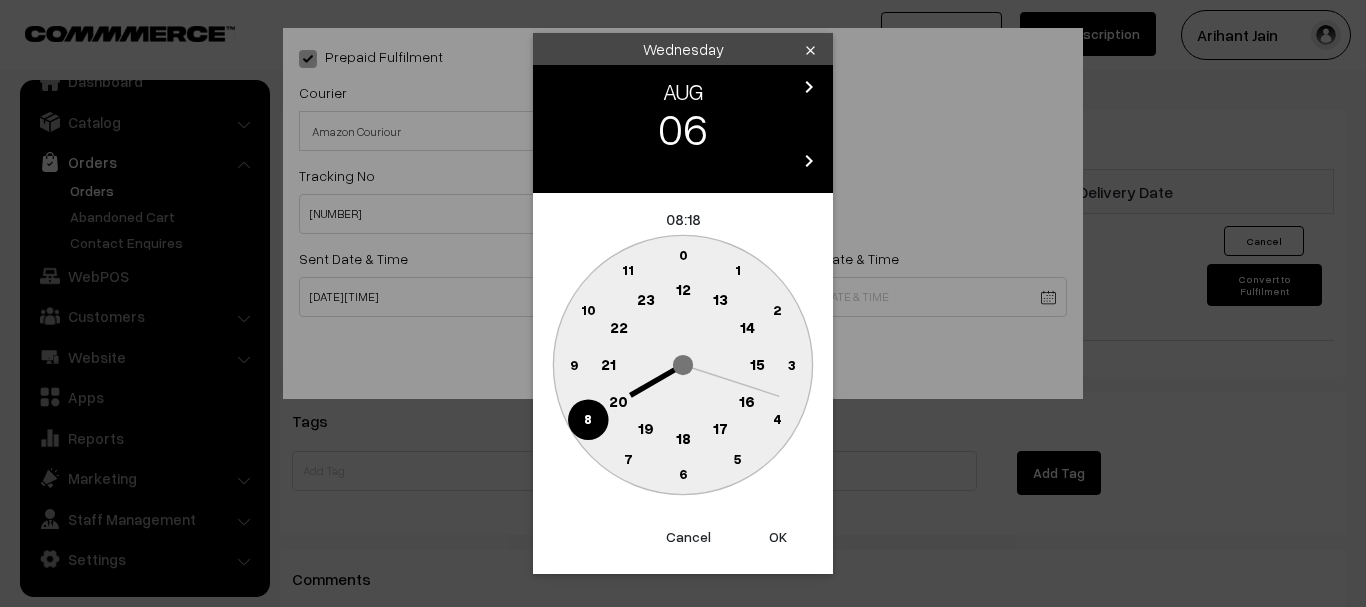 click on "0 1 2 3 4 5 6 7 8 9 10 11 12 13 14 15 16 17 18 19 20 21 22 23" 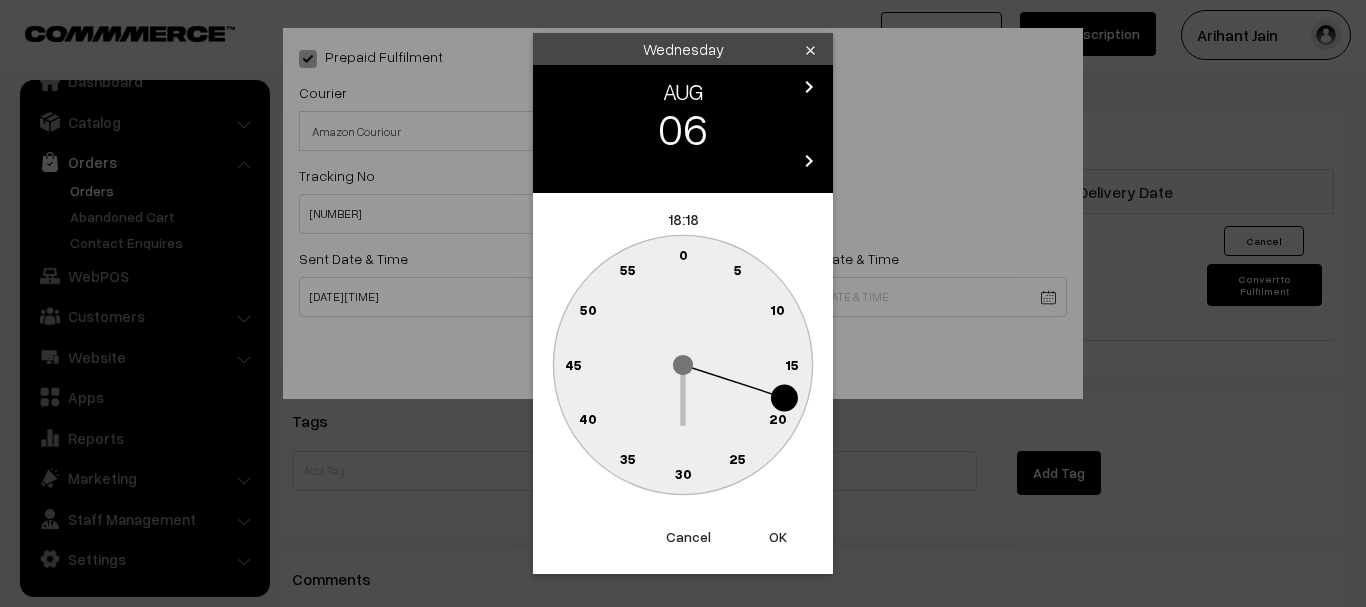click on "30" 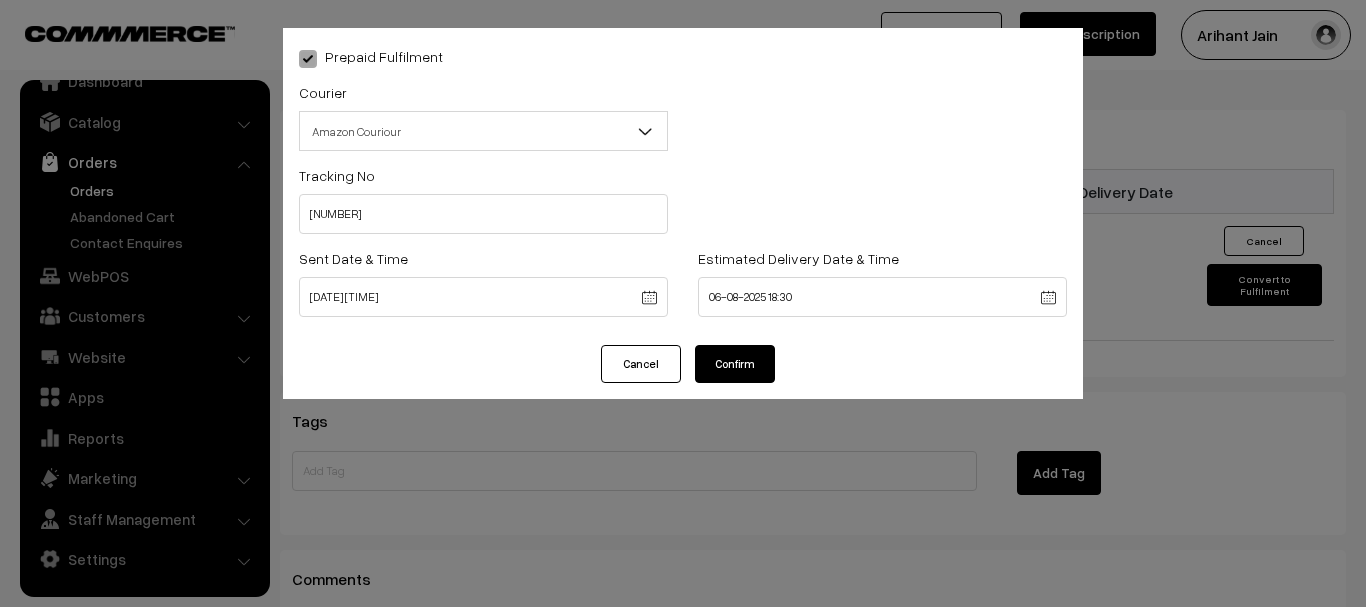click on "Confirm" at bounding box center (735, 364) 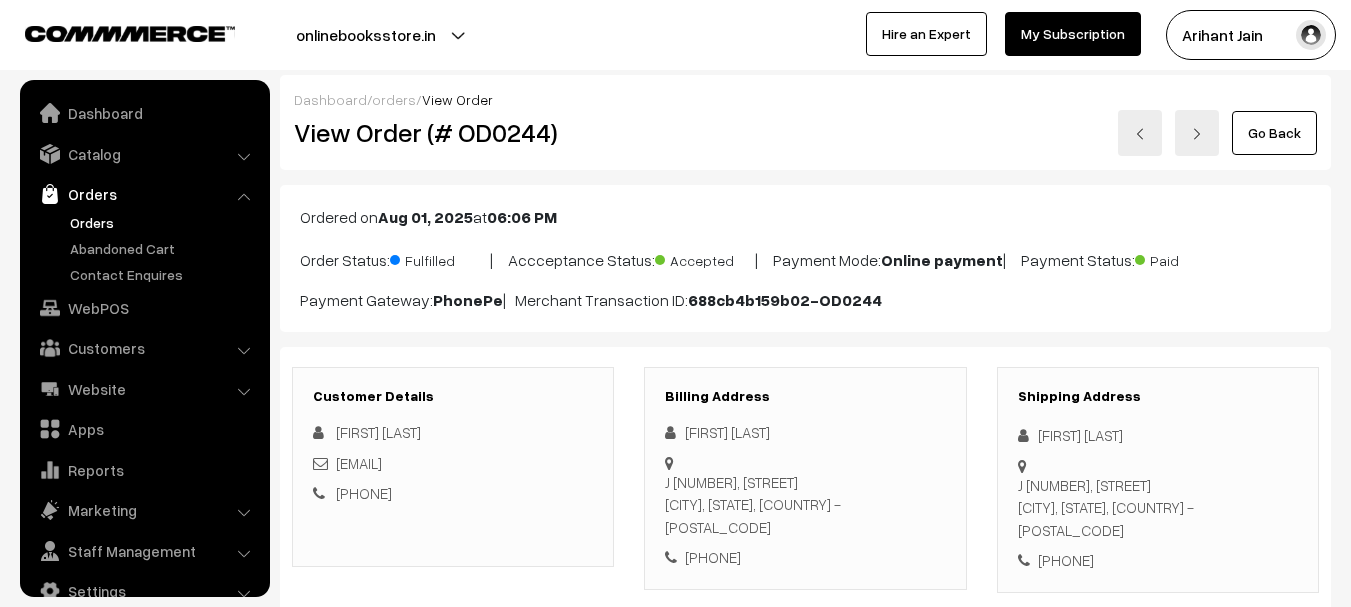 scroll, scrollTop: 0, scrollLeft: 0, axis: both 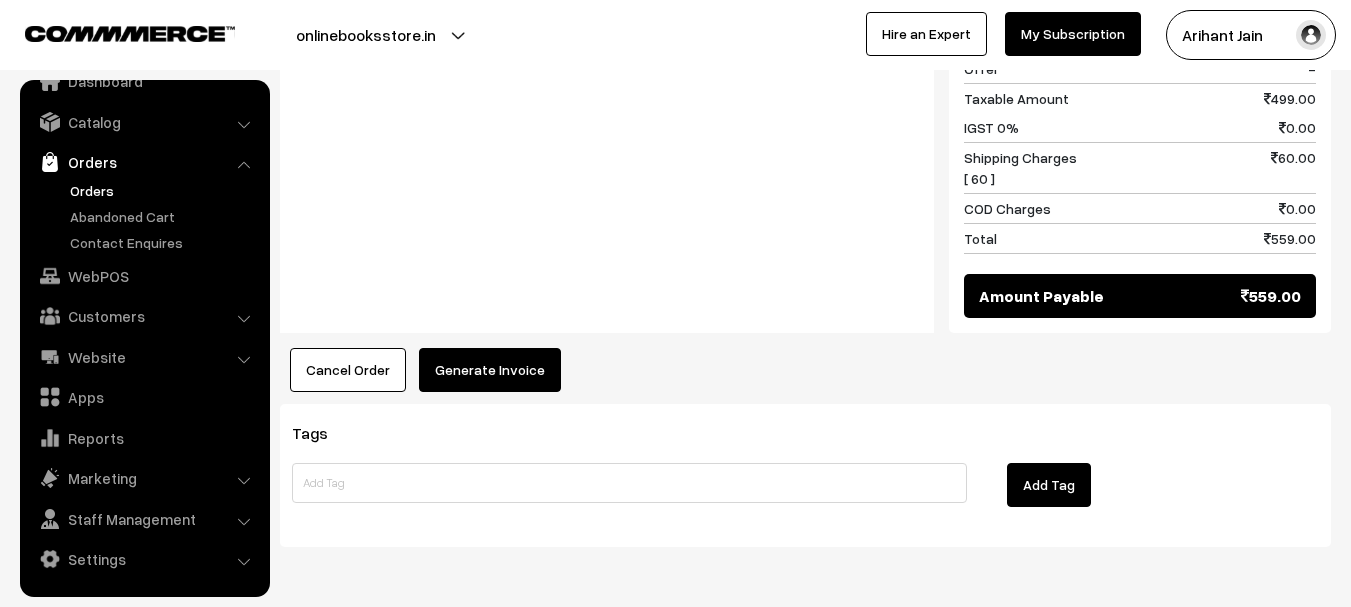 click on "Generate Invoice" at bounding box center [490, 370] 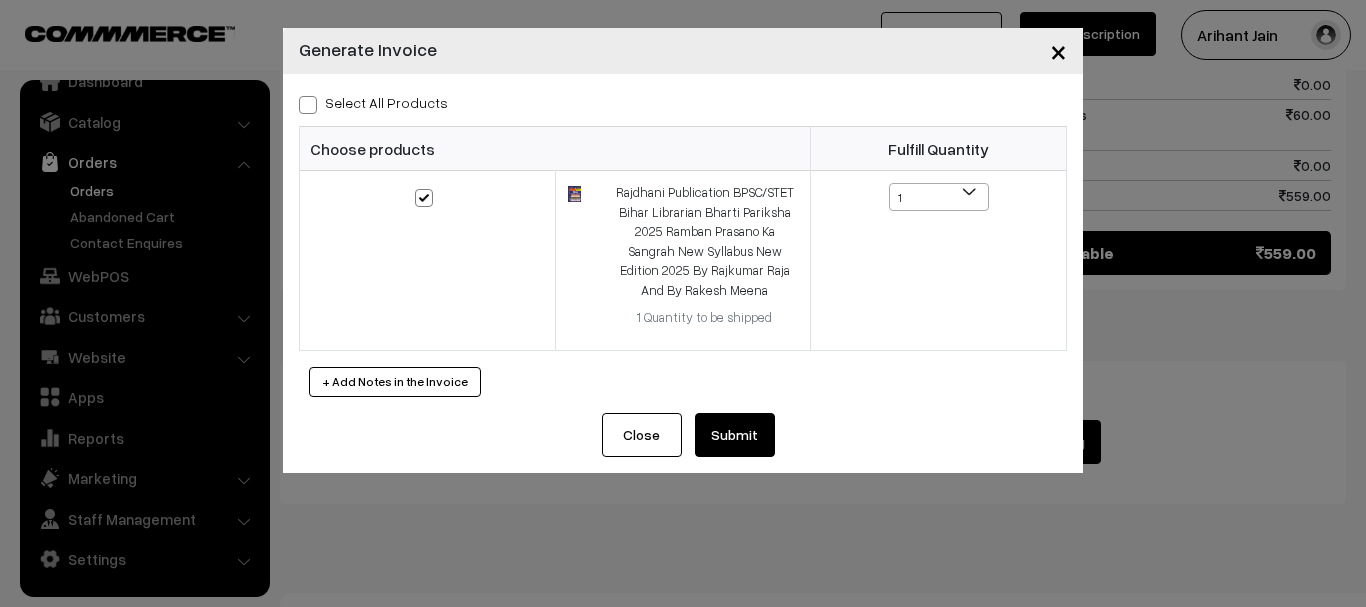 click on "Close
Submit
Back
Fulfill Items" at bounding box center (683, 443) 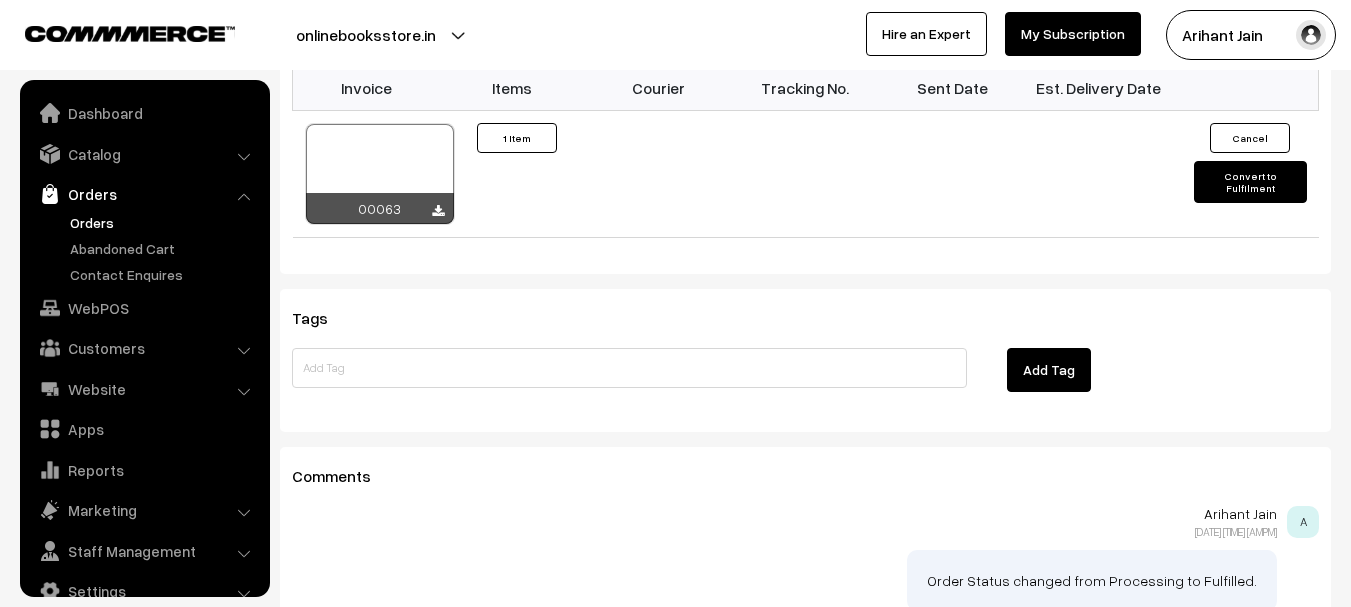 scroll, scrollTop: 1537, scrollLeft: 0, axis: vertical 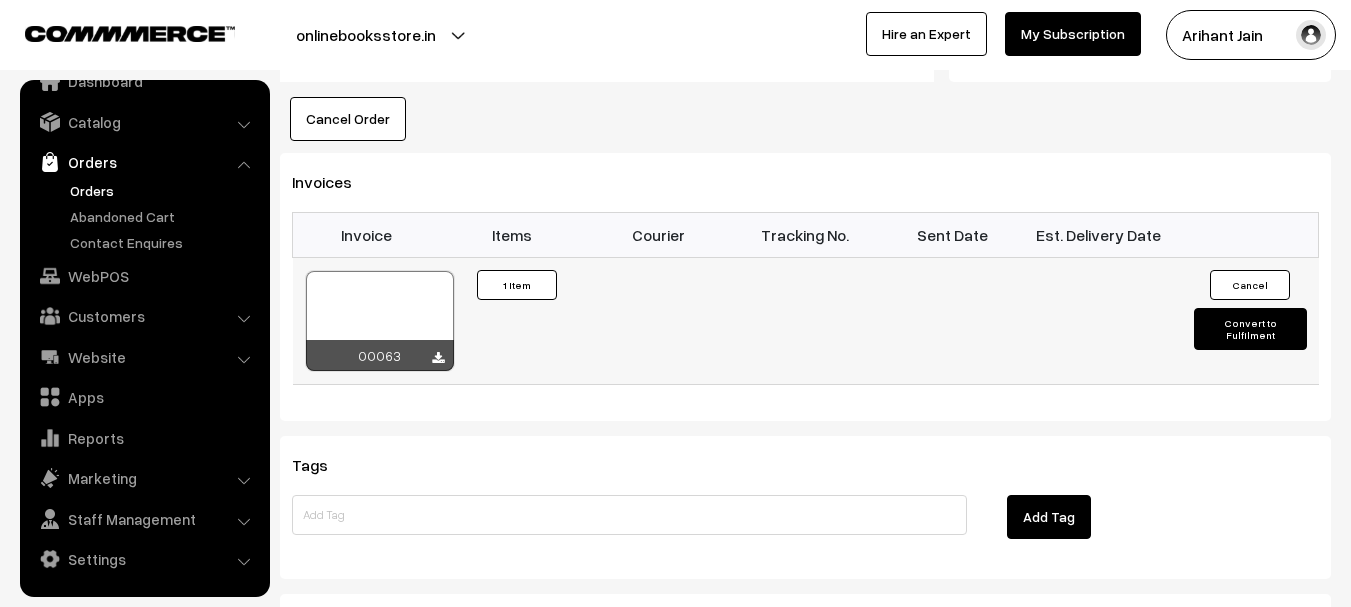 click on "Convert to Fulfilment" at bounding box center (1250, 329) 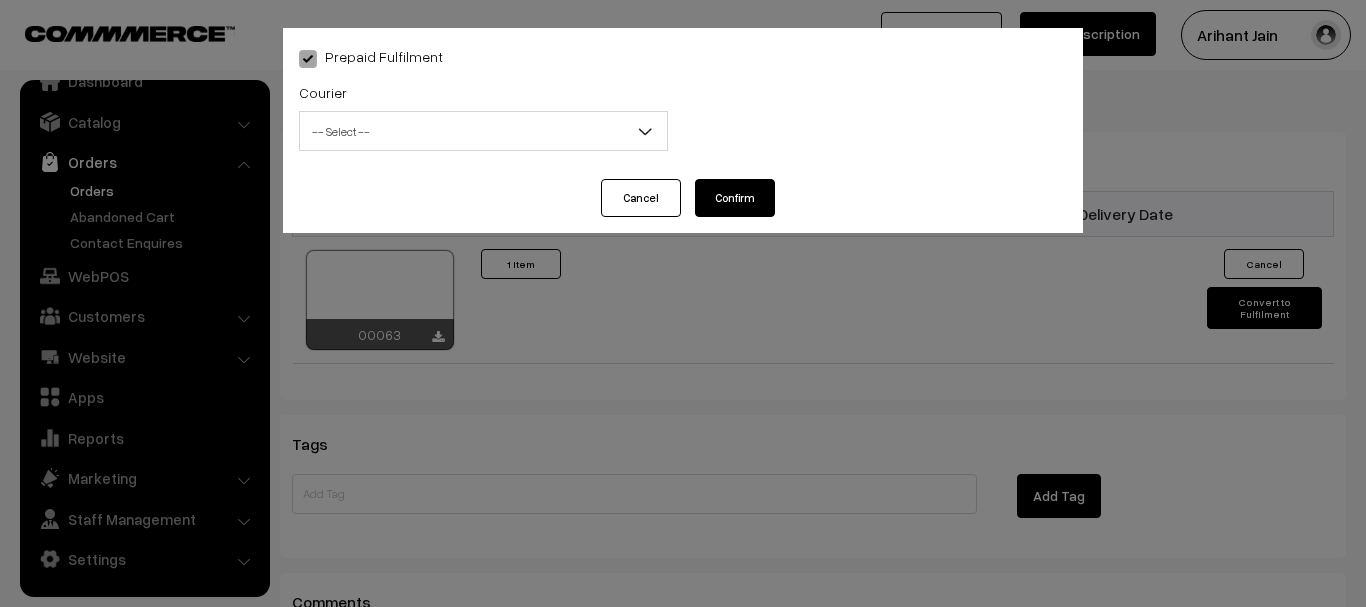 click on "Courier
-- Select --
Delhivery
Amazon Couriour
Ekart Couriour
DTDC
India Post
E.Com Couriour
-- Select --" at bounding box center (483, 115) 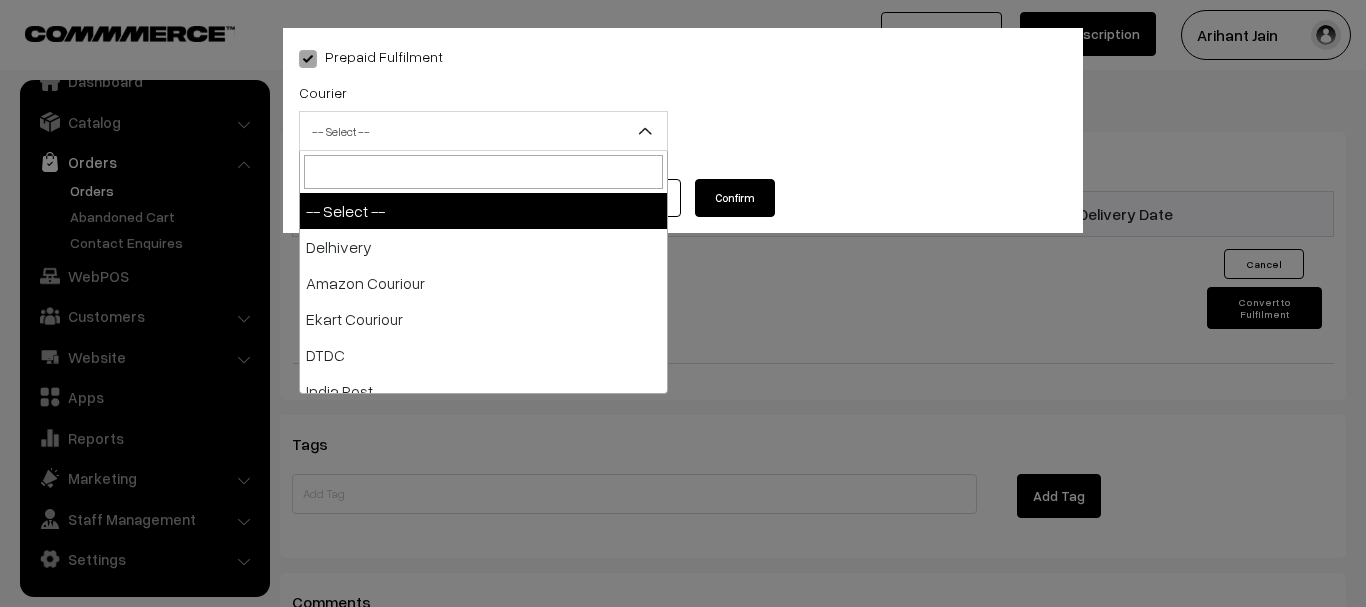 click on "-- Select --" at bounding box center (483, 131) 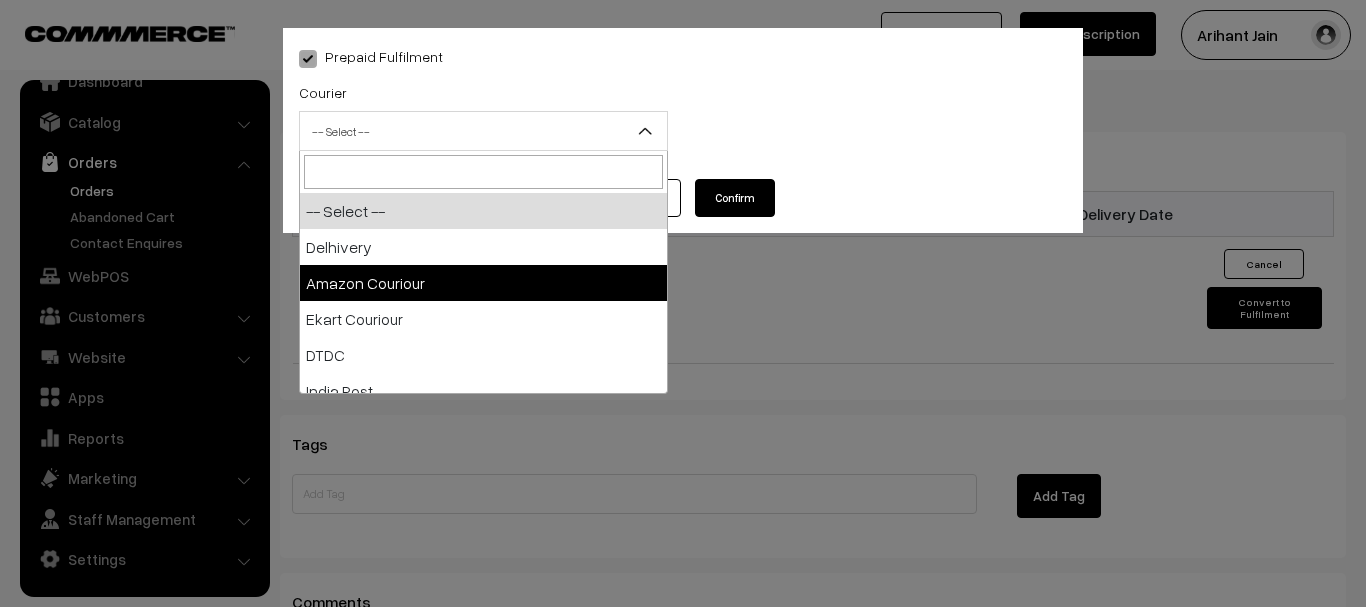 select on "2" 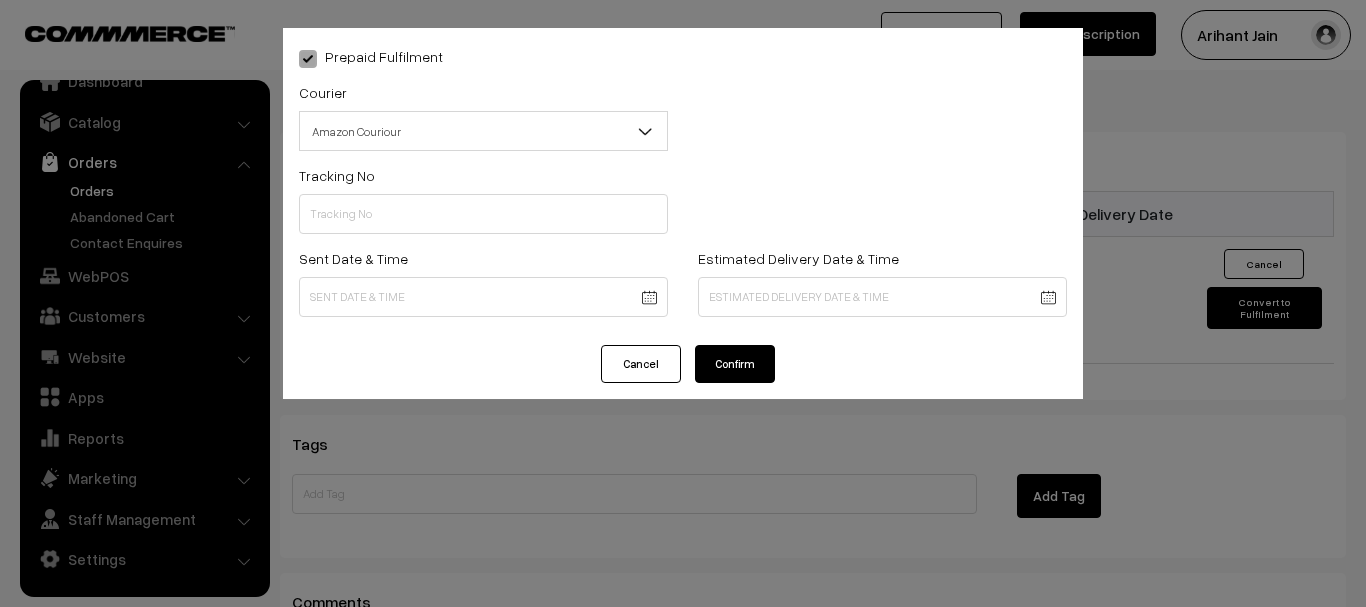 click on "Tracking No" at bounding box center (483, 198) 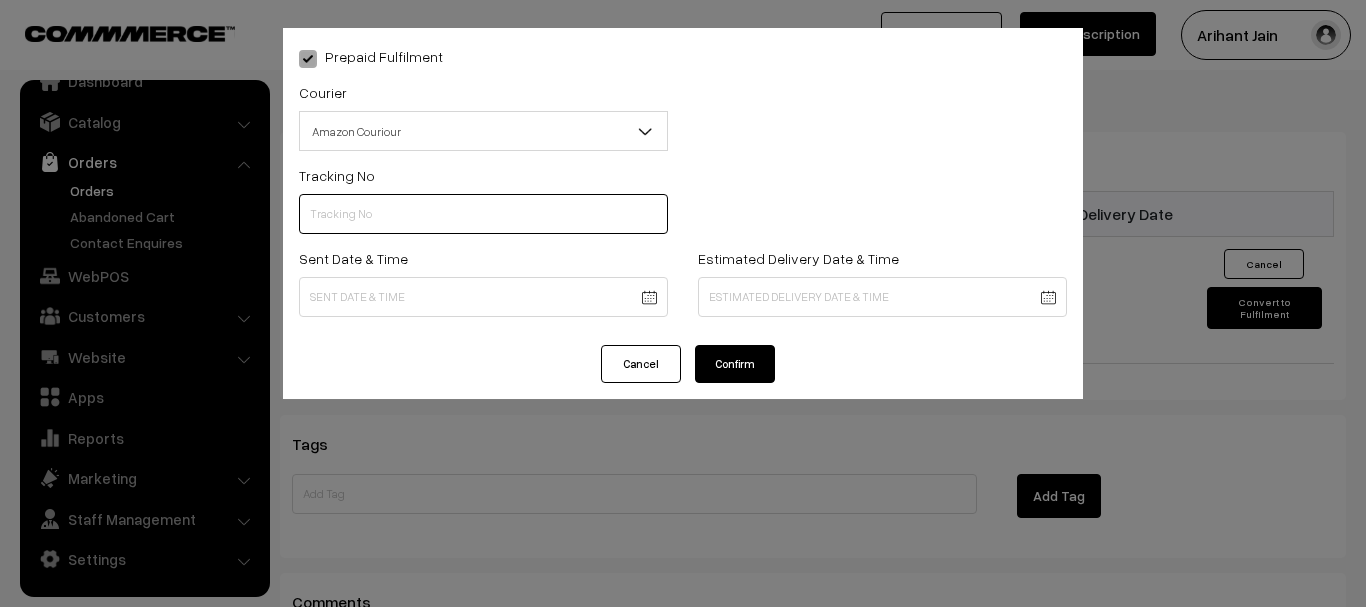 click at bounding box center (483, 214) 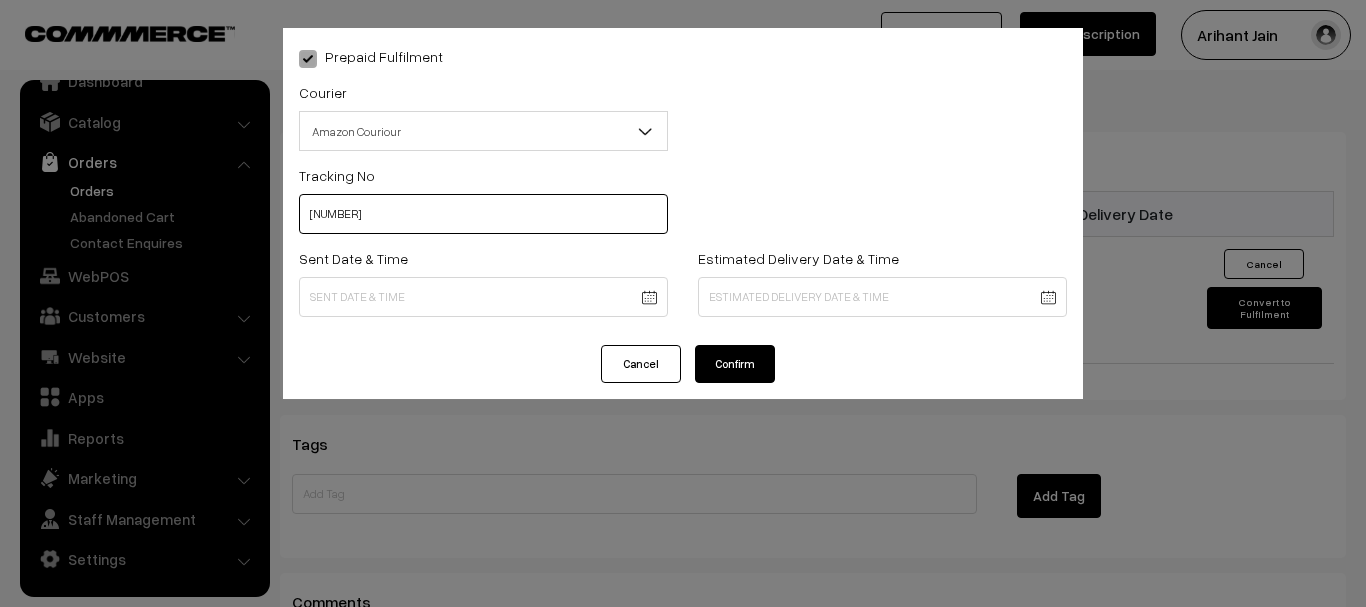 type on "362456413156" 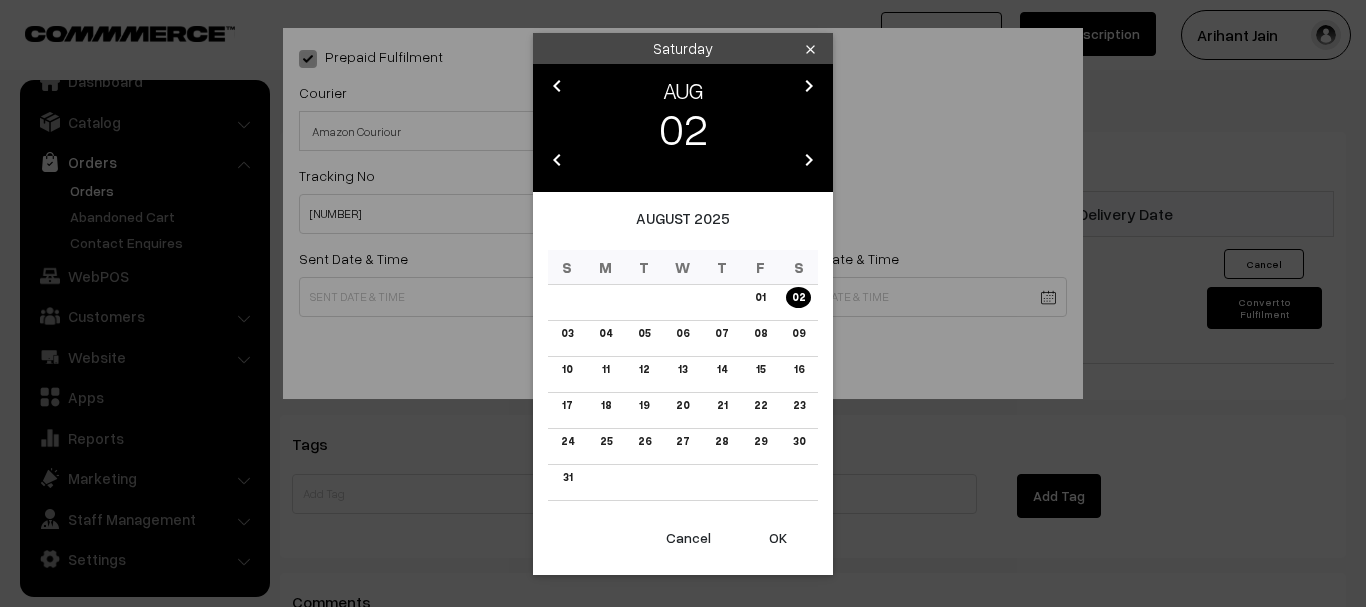 click on "Thank you for showing interest. Our team will call you shortly.
Close
onlinebooksstore.in
Go to Website
Create New Store" at bounding box center [683, -165] 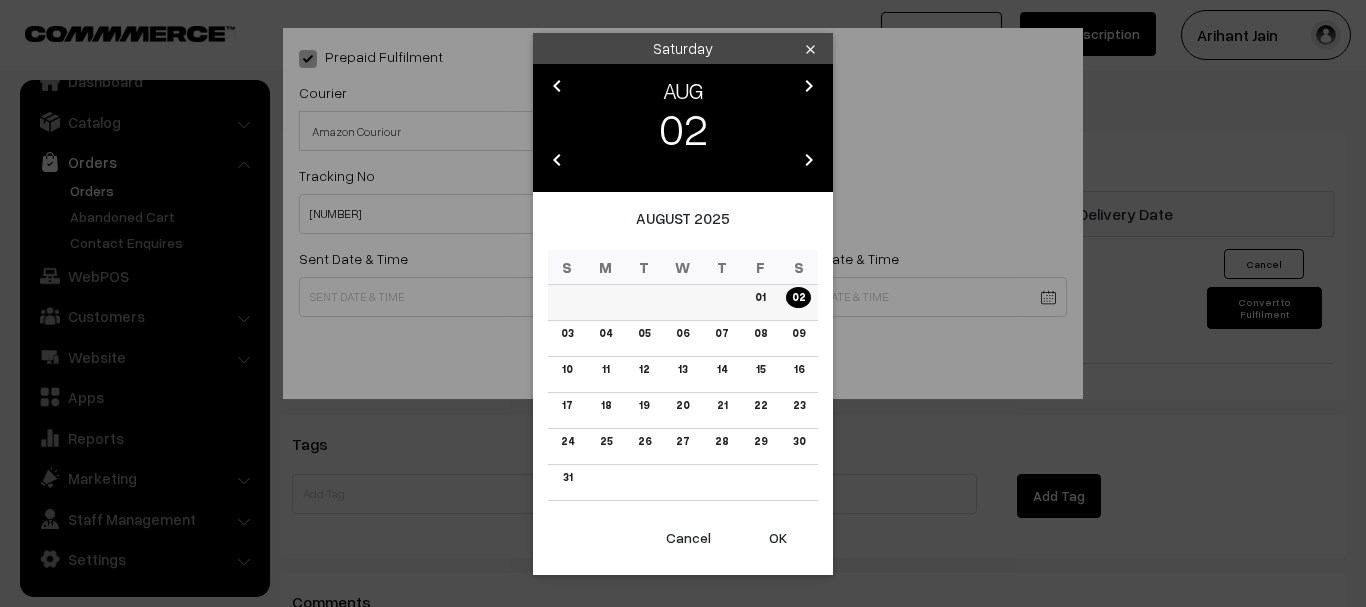 click on "02" at bounding box center [798, 297] 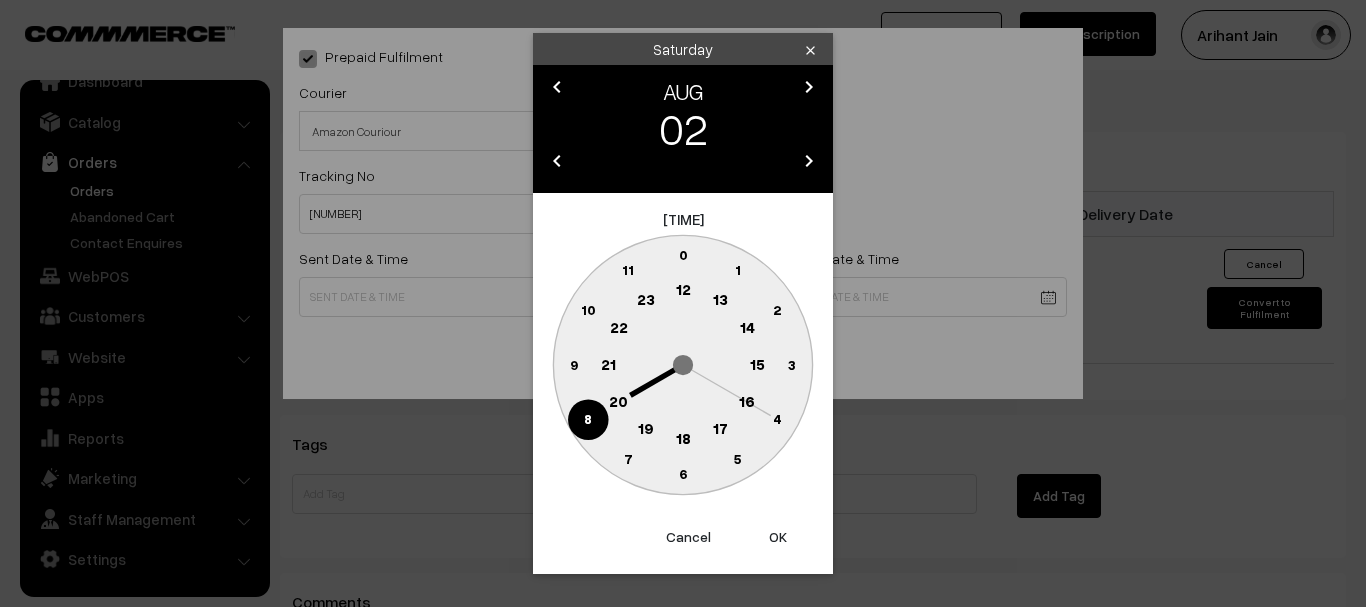 click on "18" 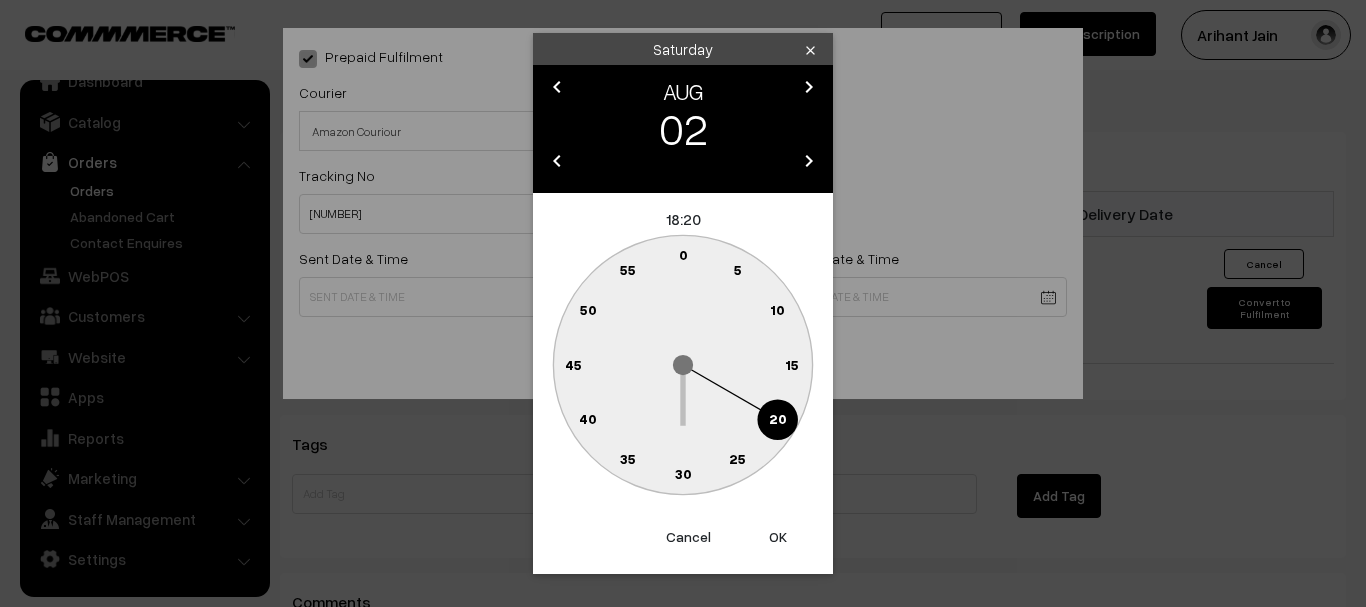 click on "30" 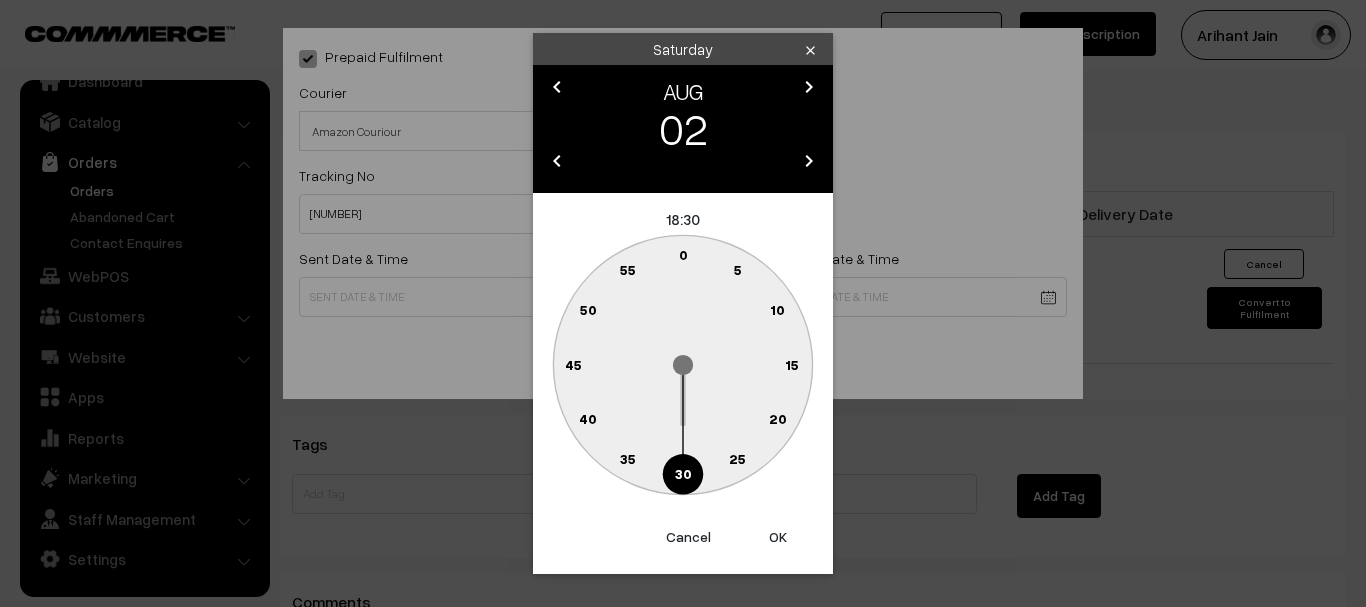 type on "02-08-2025 18:30" 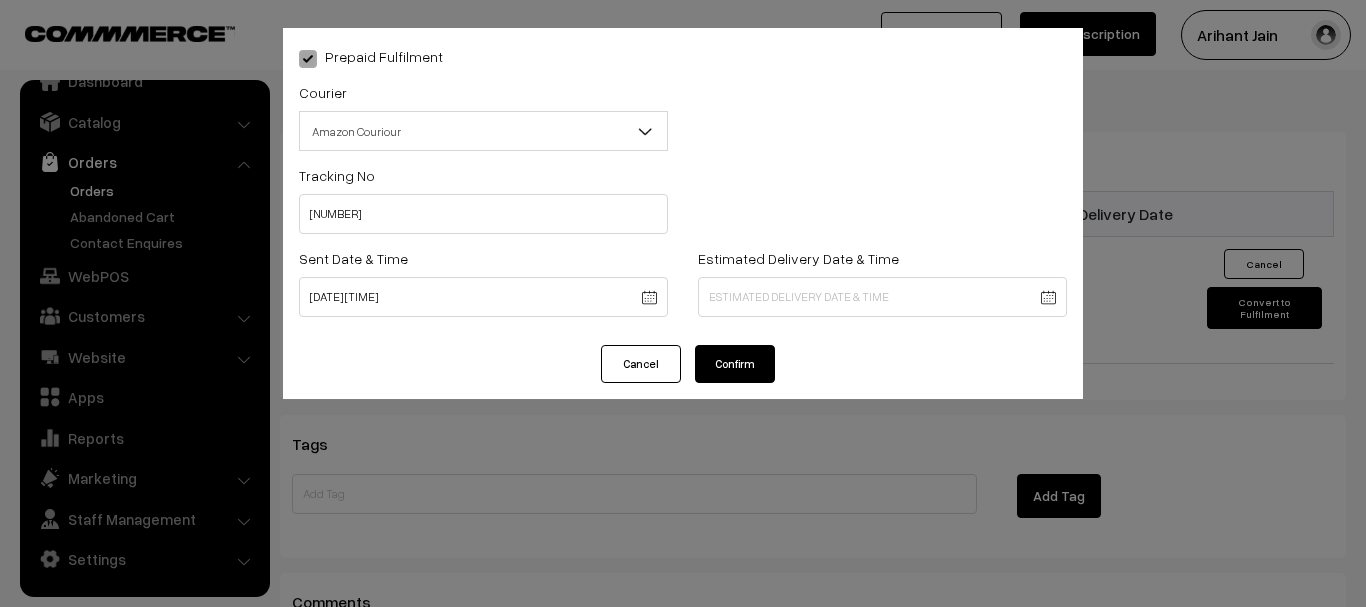 drag, startPoint x: 855, startPoint y: 333, endPoint x: 840, endPoint y: 311, distance: 26.627054 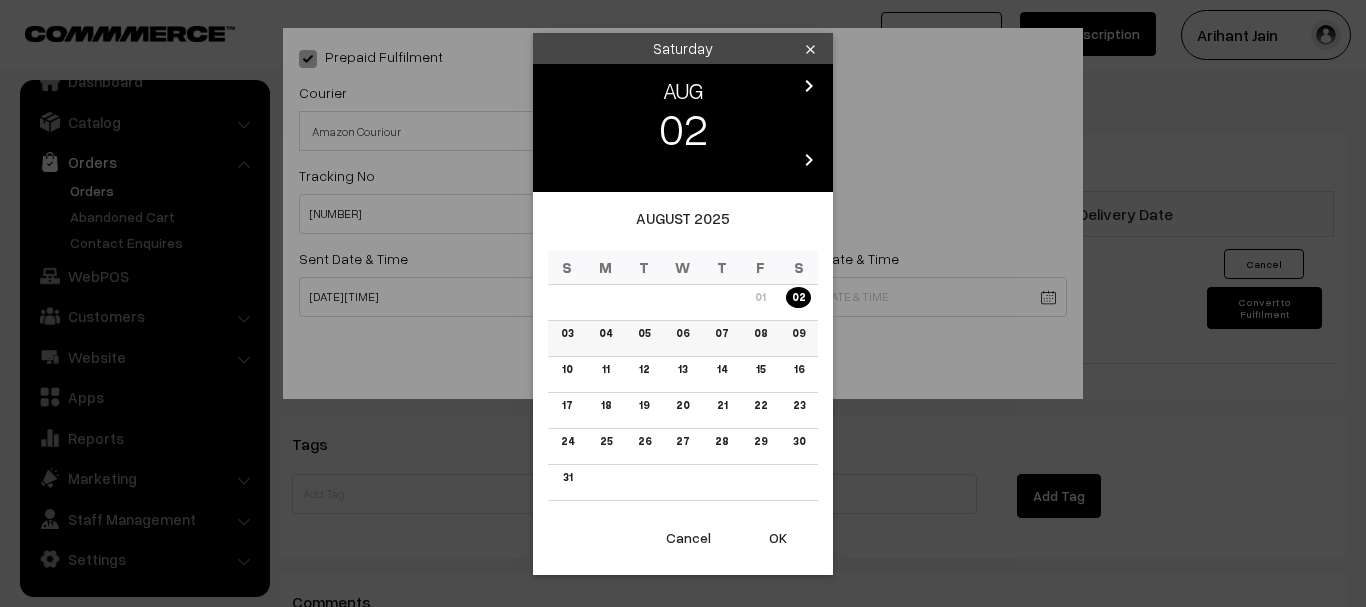 click on "06" at bounding box center (682, 333) 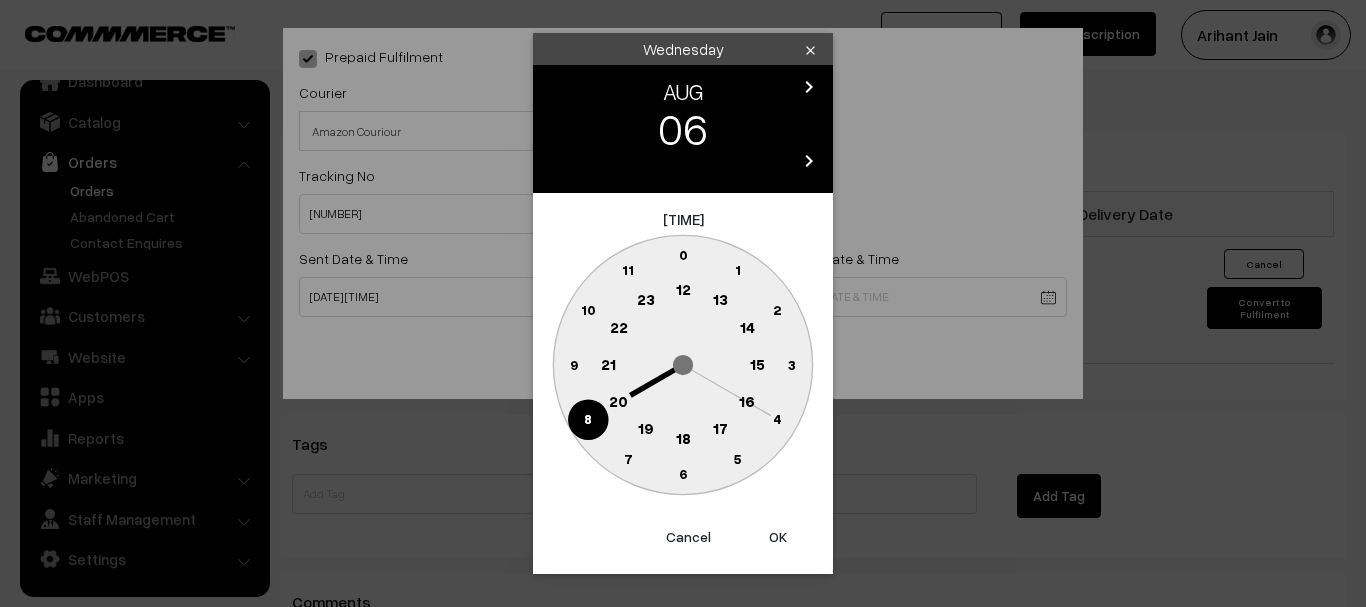 click 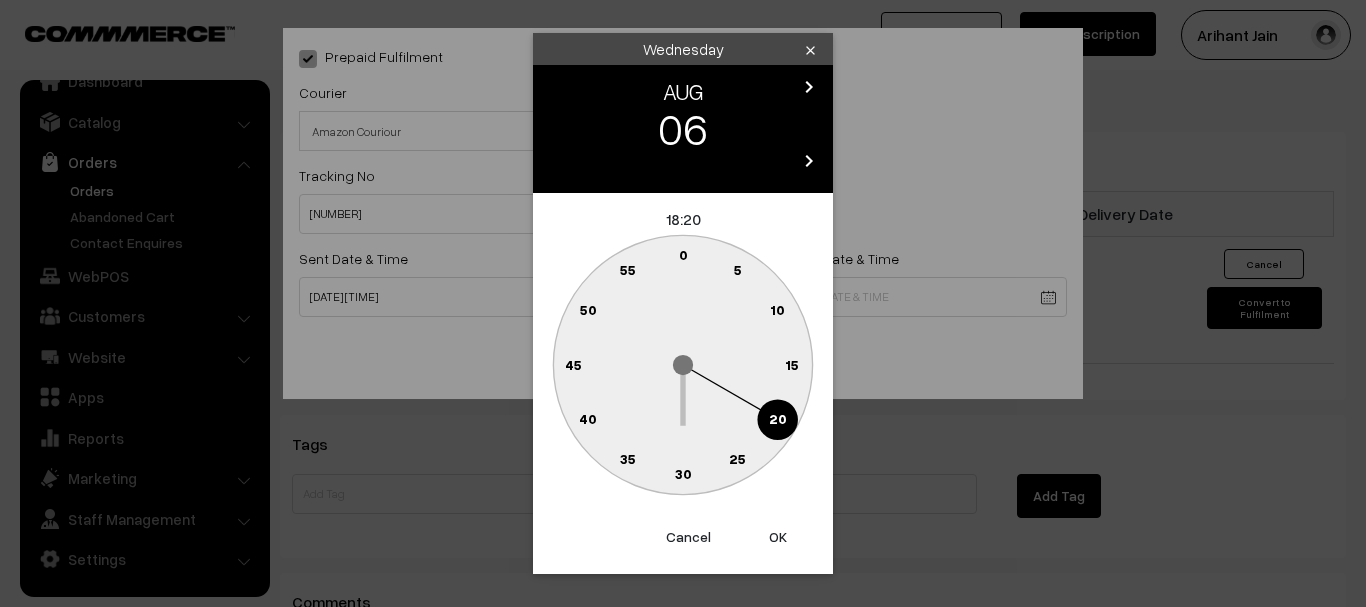 click on "30" 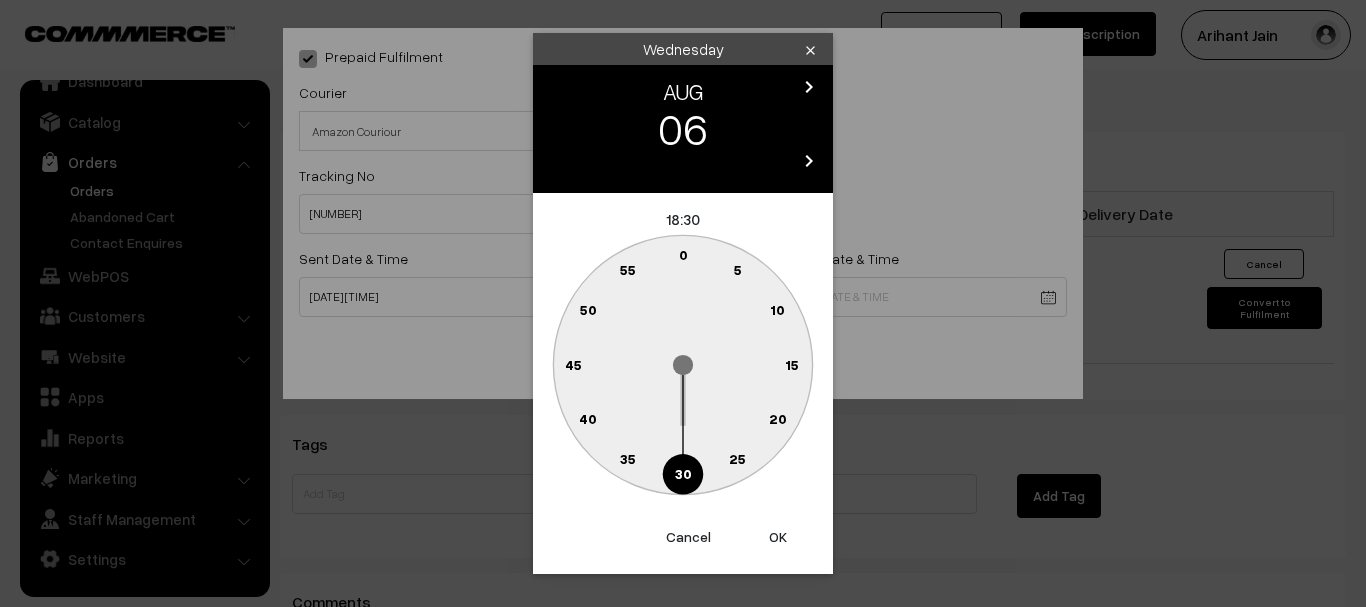 type on "06-08-2025 18:30" 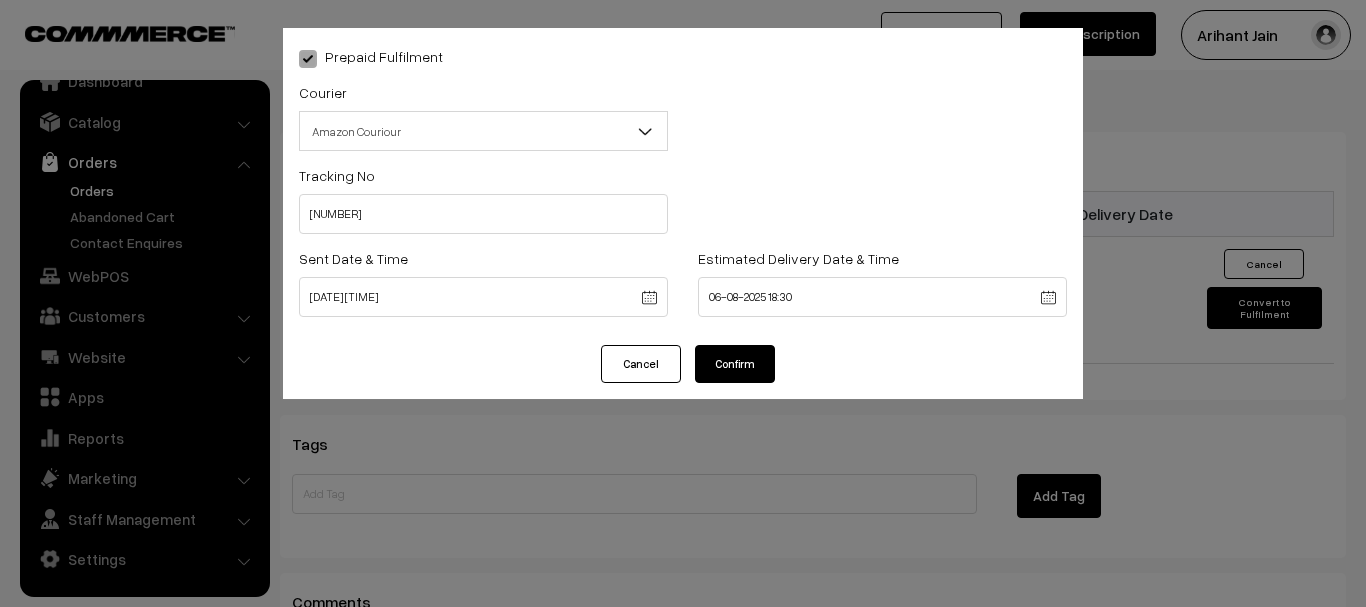 click on "Prepaid Fulfilment
Courier
-- Select --
Delhivery
Amazon Couriour
Ekart Couriour
DTDC
India Post
E.Com Couriour Amazon Couriour
Add new" at bounding box center [683, 186] 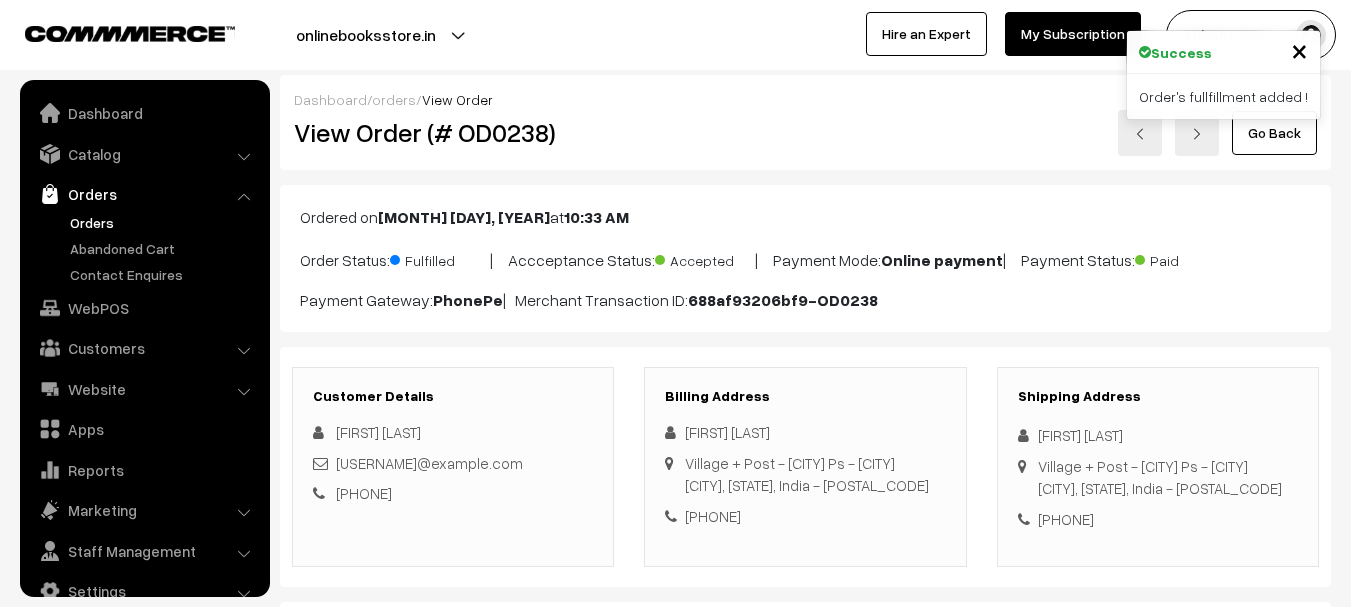 scroll, scrollTop: 1237, scrollLeft: 0, axis: vertical 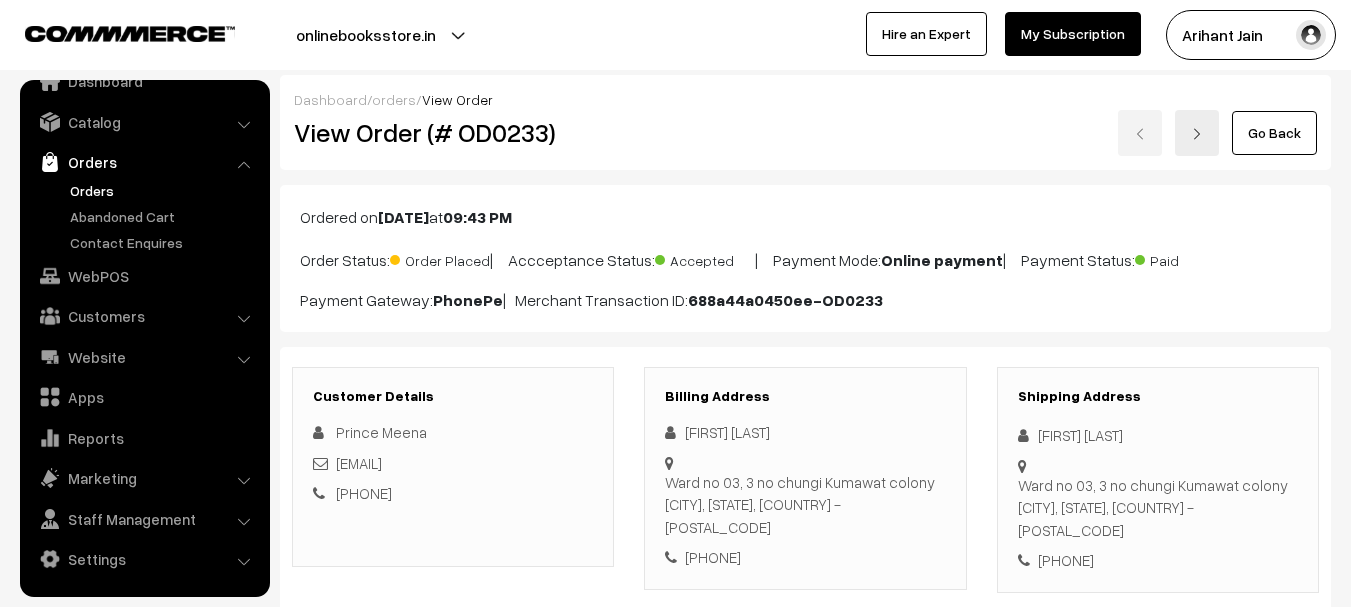 click on "Orders" at bounding box center (164, 190) 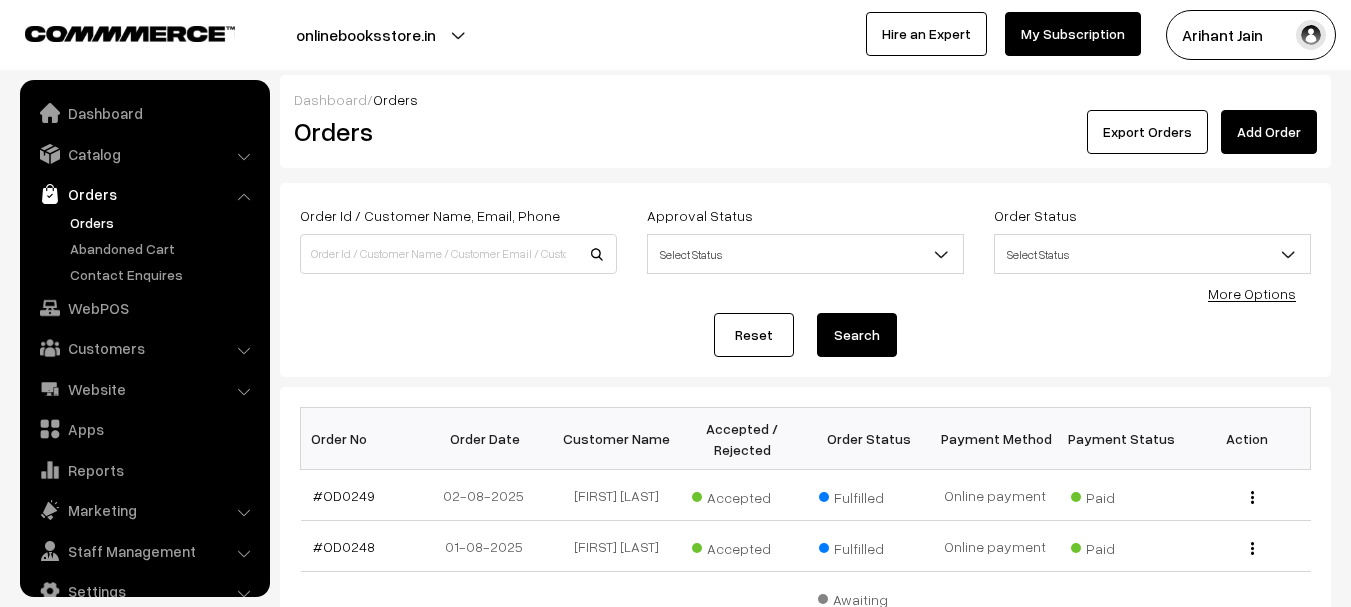 scroll, scrollTop: 0, scrollLeft: 0, axis: both 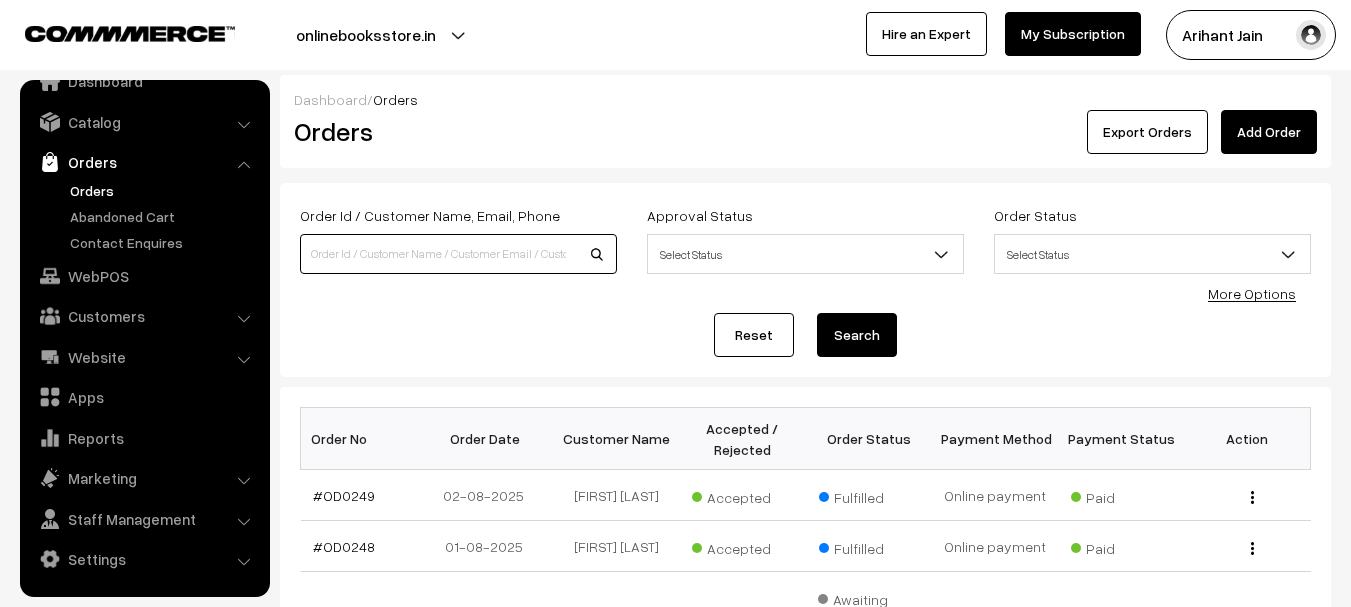 click at bounding box center (458, 254) 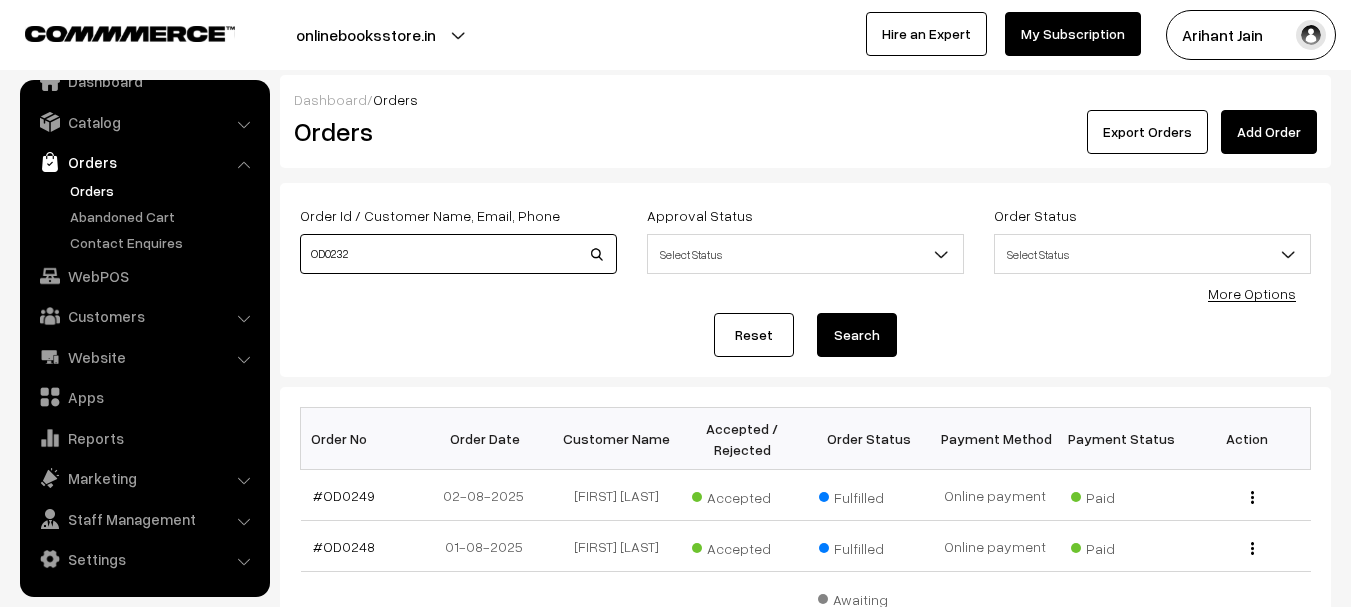 type on "OD0232" 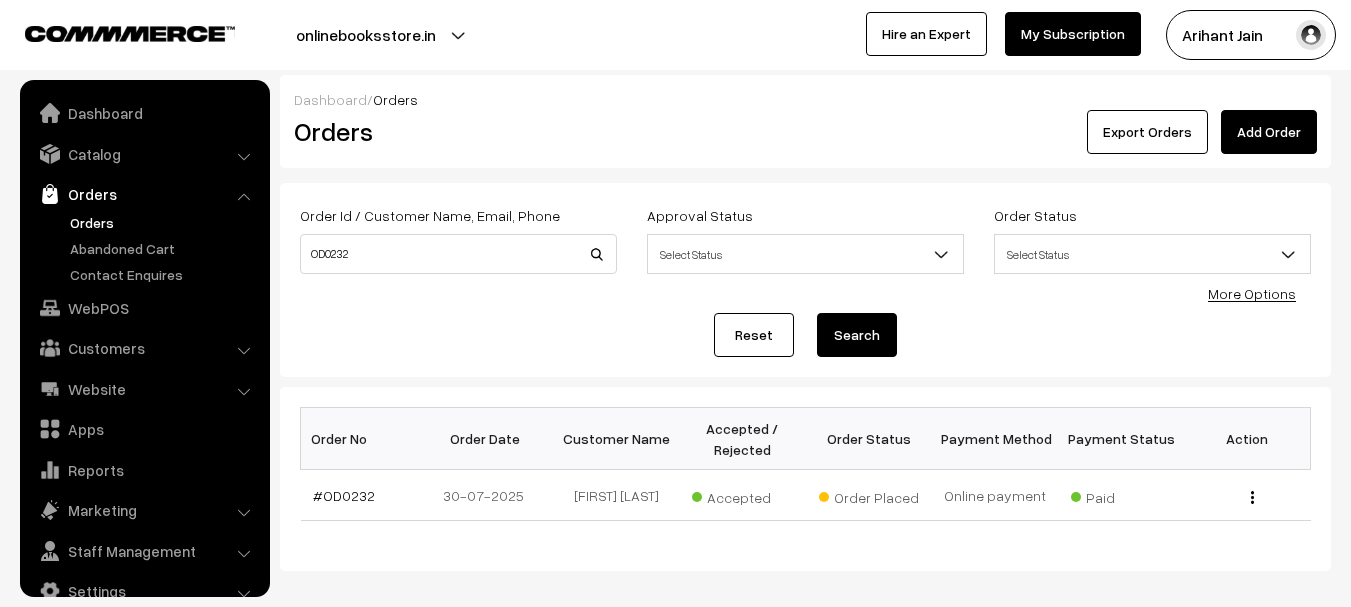 scroll, scrollTop: 0, scrollLeft: 0, axis: both 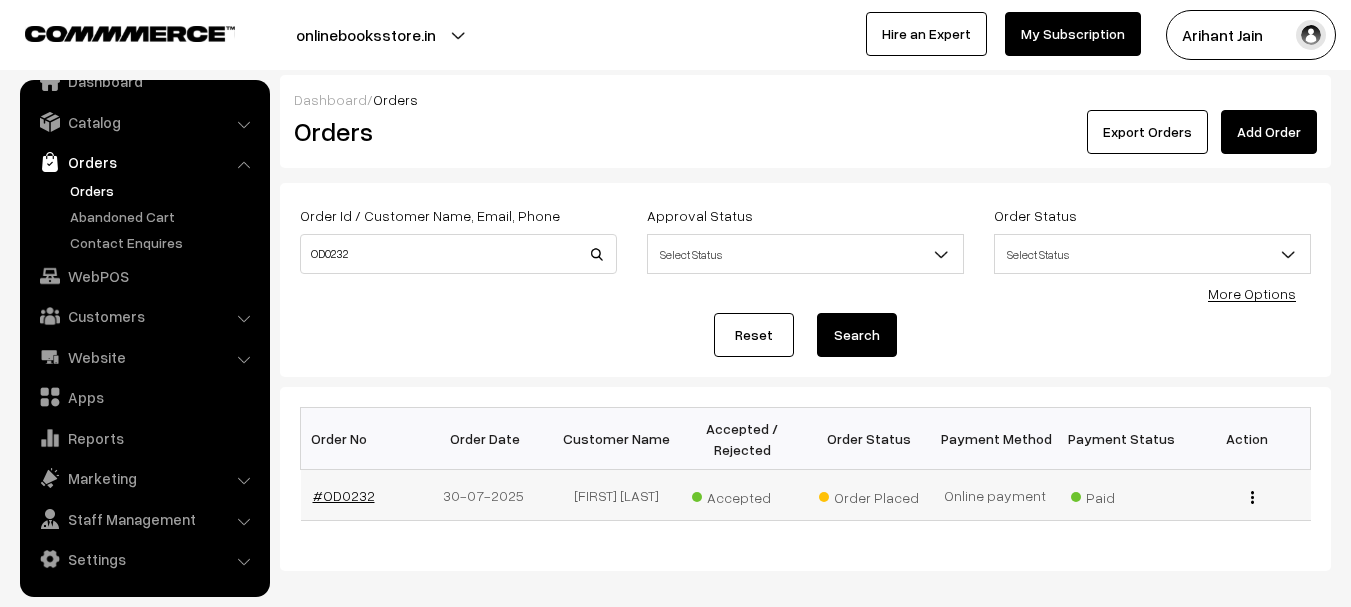 click on "#OD0232" at bounding box center [344, 495] 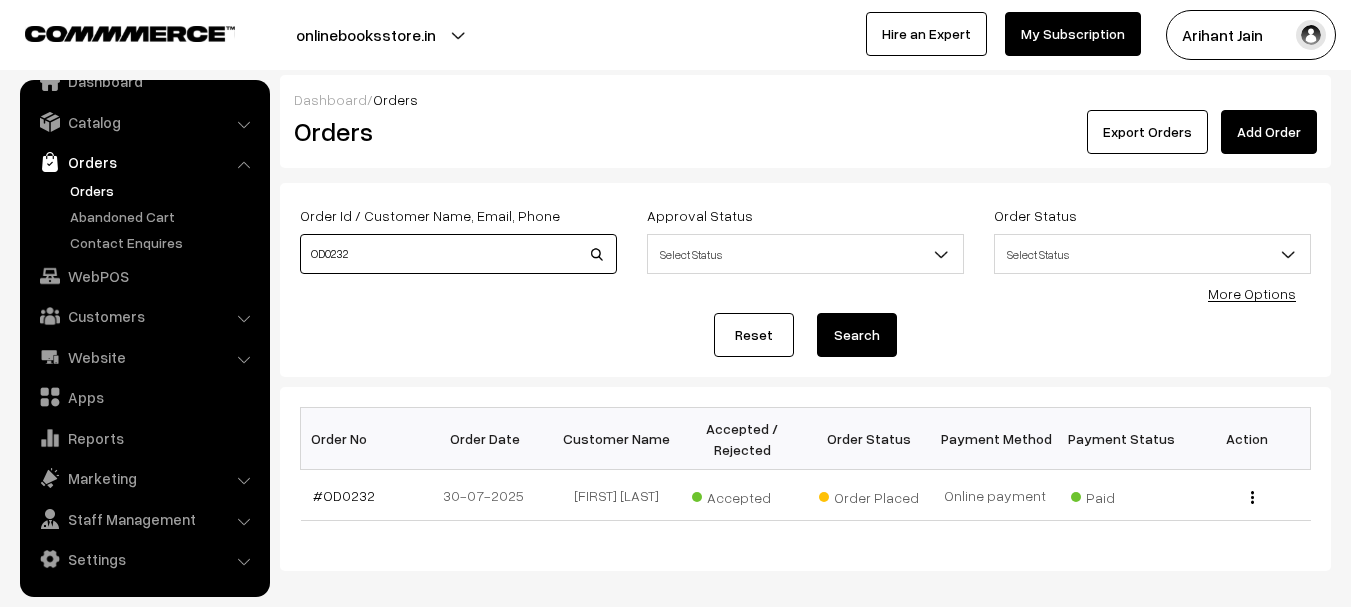 click on "OD0232" at bounding box center (458, 254) 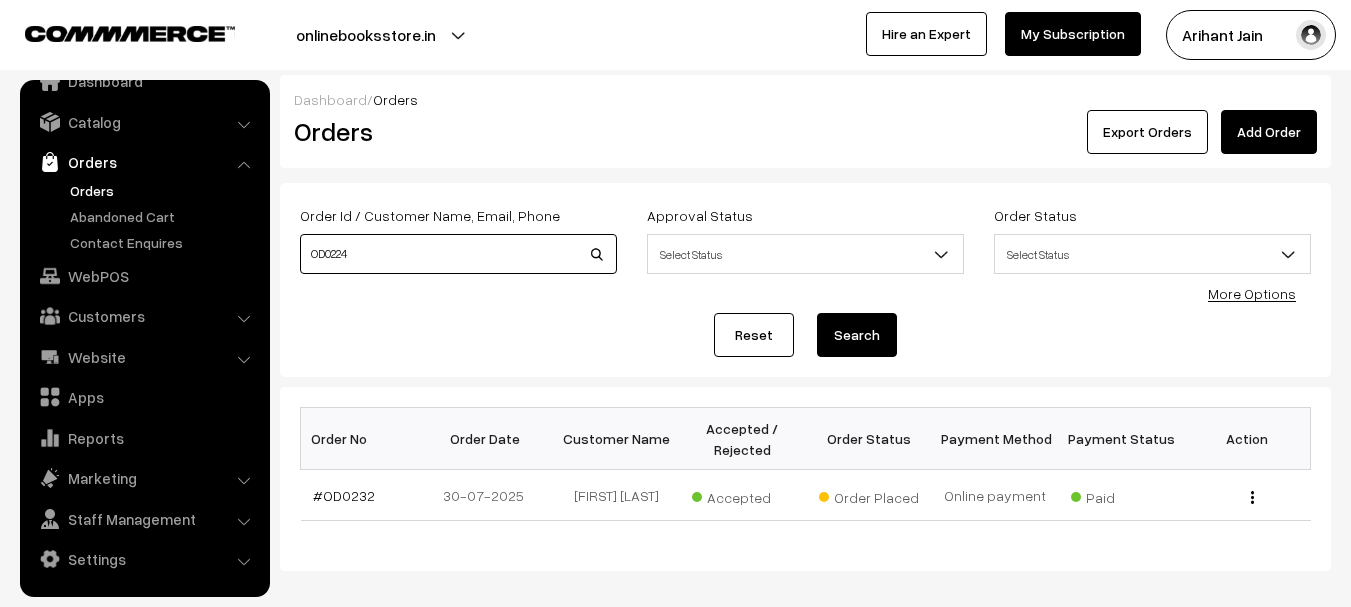 type on "OD0224" 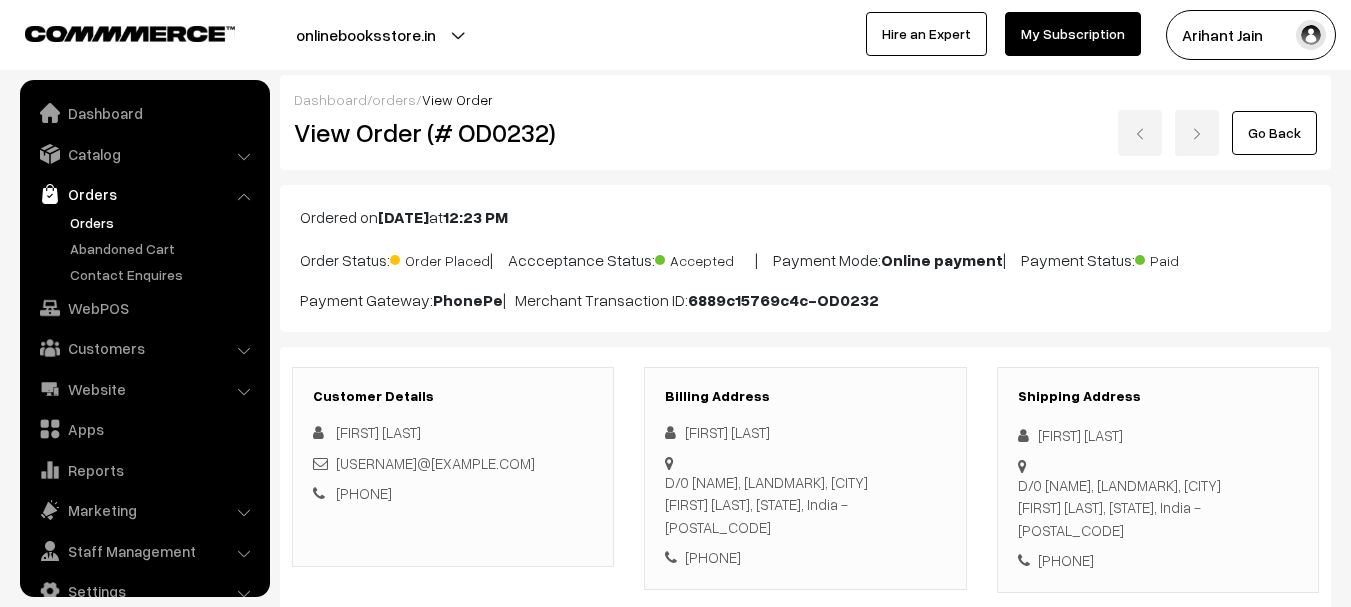 scroll, scrollTop: 0, scrollLeft: 0, axis: both 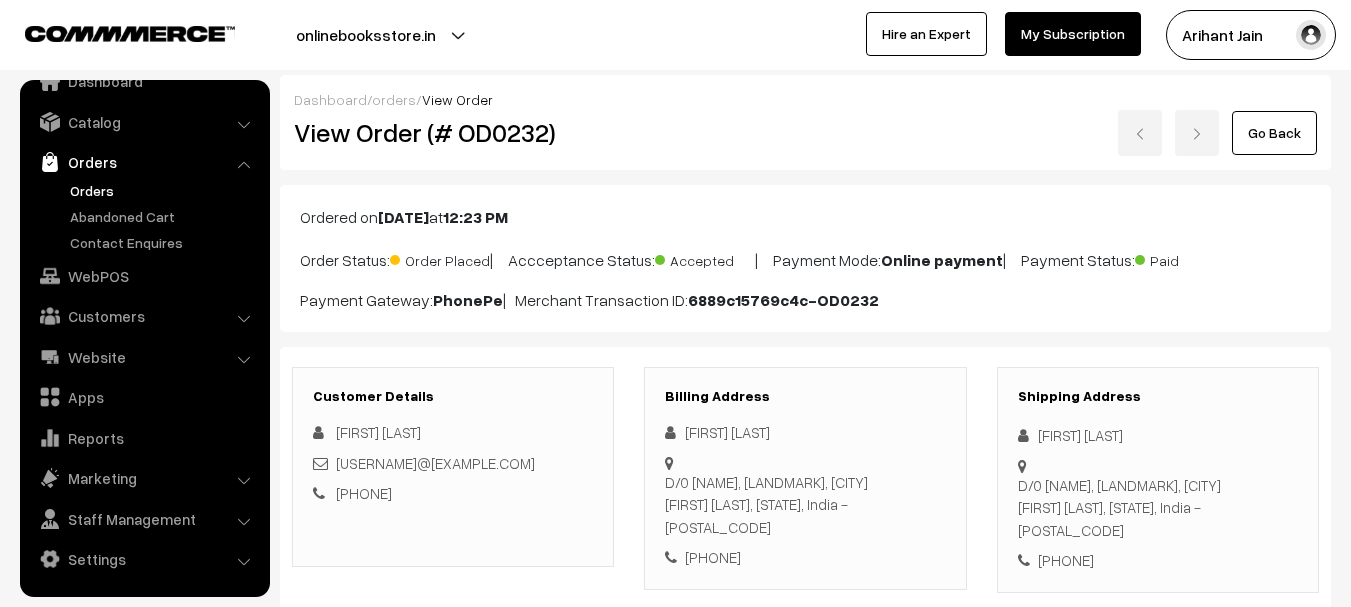 click on "View Order (# OD0232)" at bounding box center (454, 132) 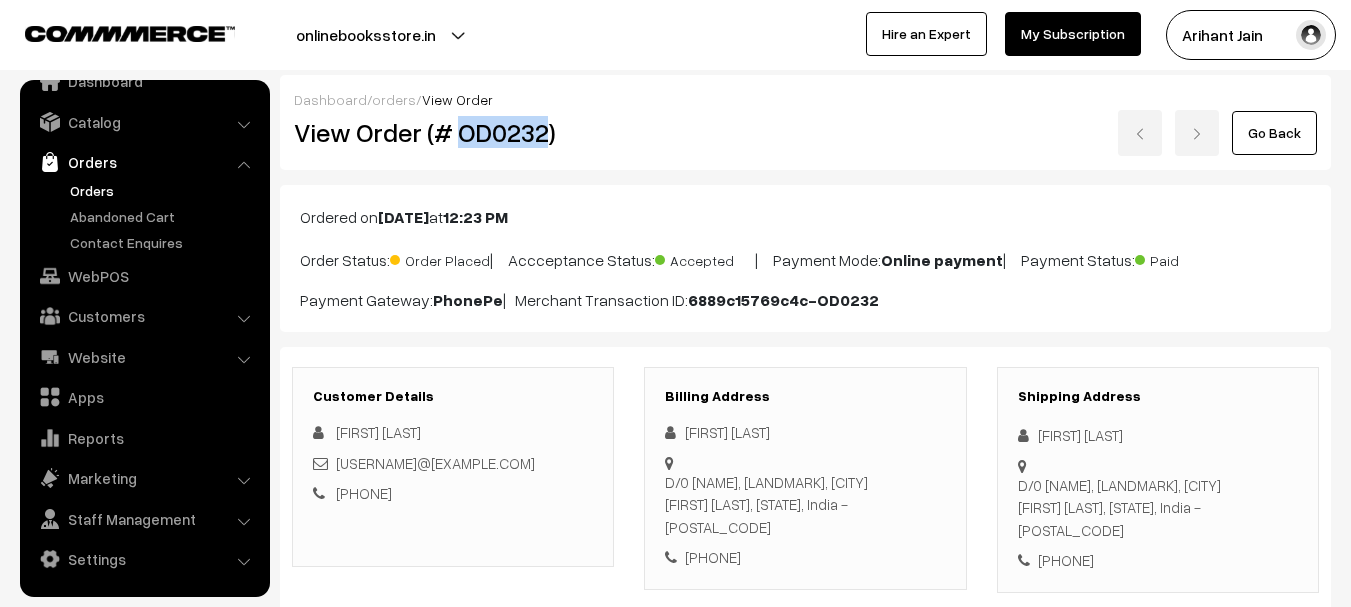 click on "View Order (# OD0232)" at bounding box center [454, 132] 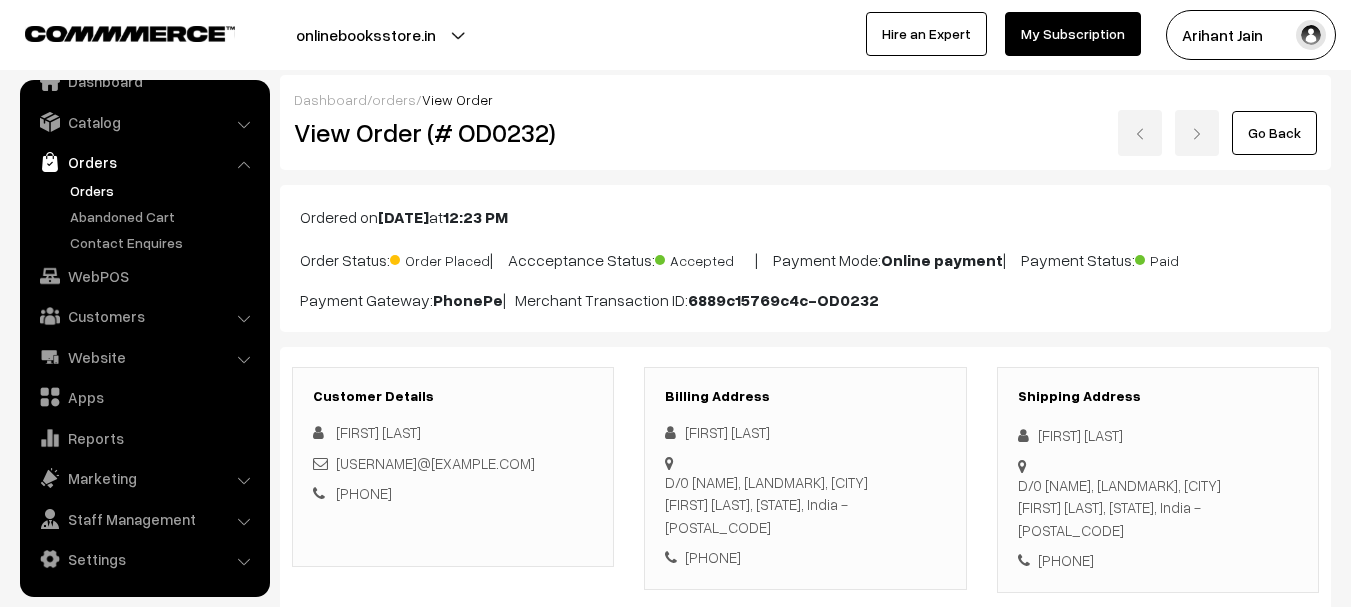 click on "[FIRST] [LAST]" at bounding box center (1158, 435) 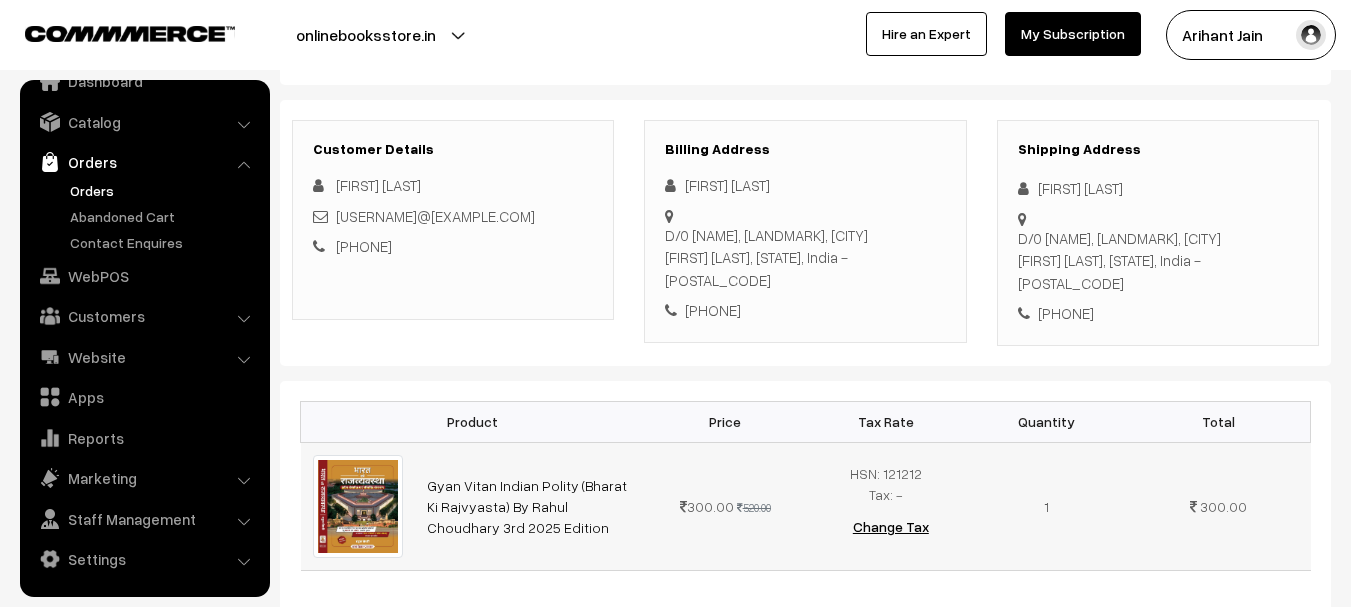 scroll, scrollTop: 400, scrollLeft: 0, axis: vertical 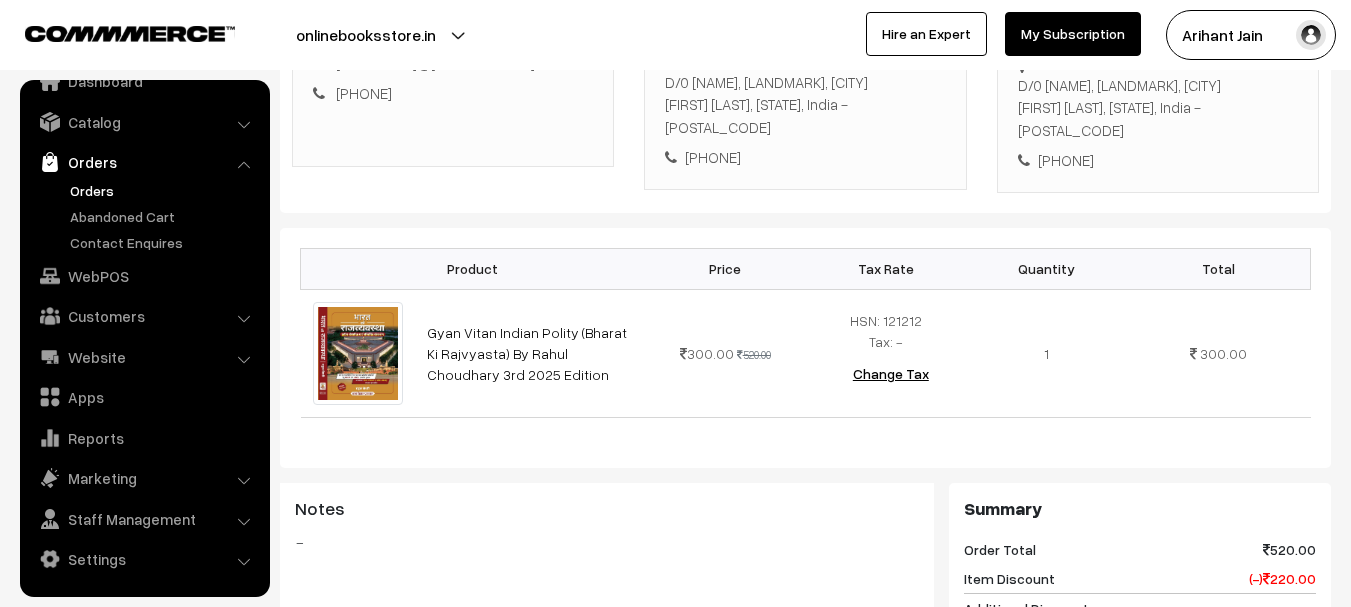 click on "Shipping Address
[FIRST] [LAST]
D/0 [NAME], [LANDMARK], [CITY]
[FIRST] [LAST], [STATE], India - [POSTAL_CODE]
[PHONE]" at bounding box center (1158, 80) 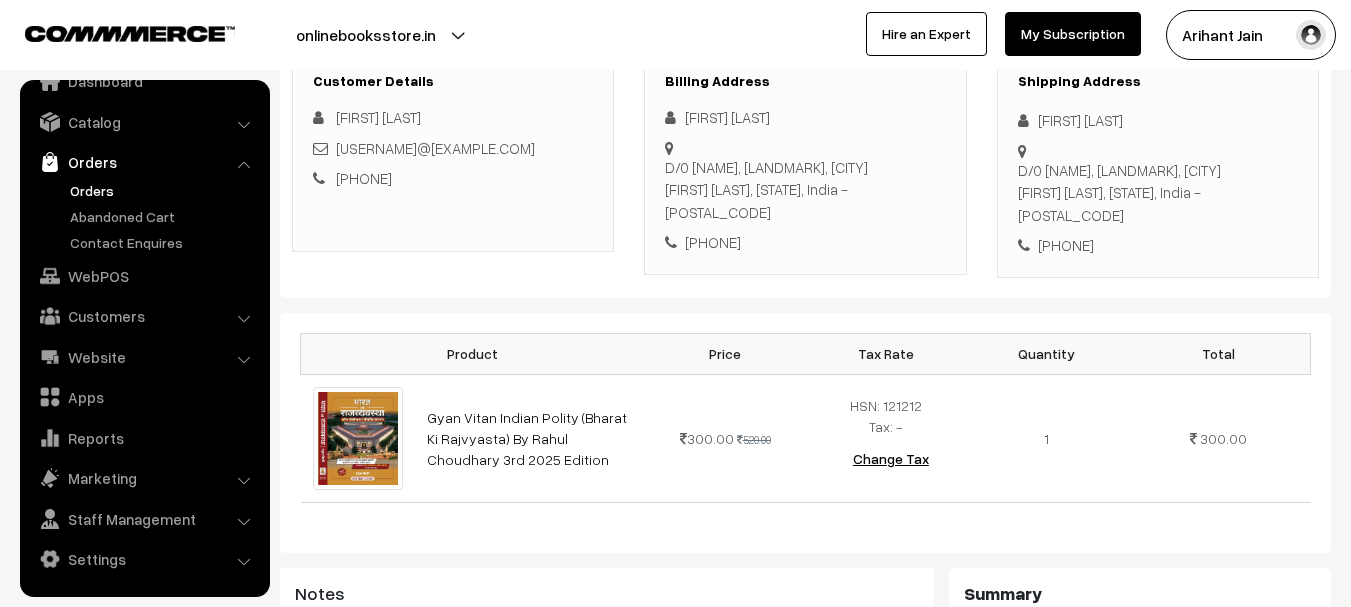 scroll, scrollTop: 100, scrollLeft: 0, axis: vertical 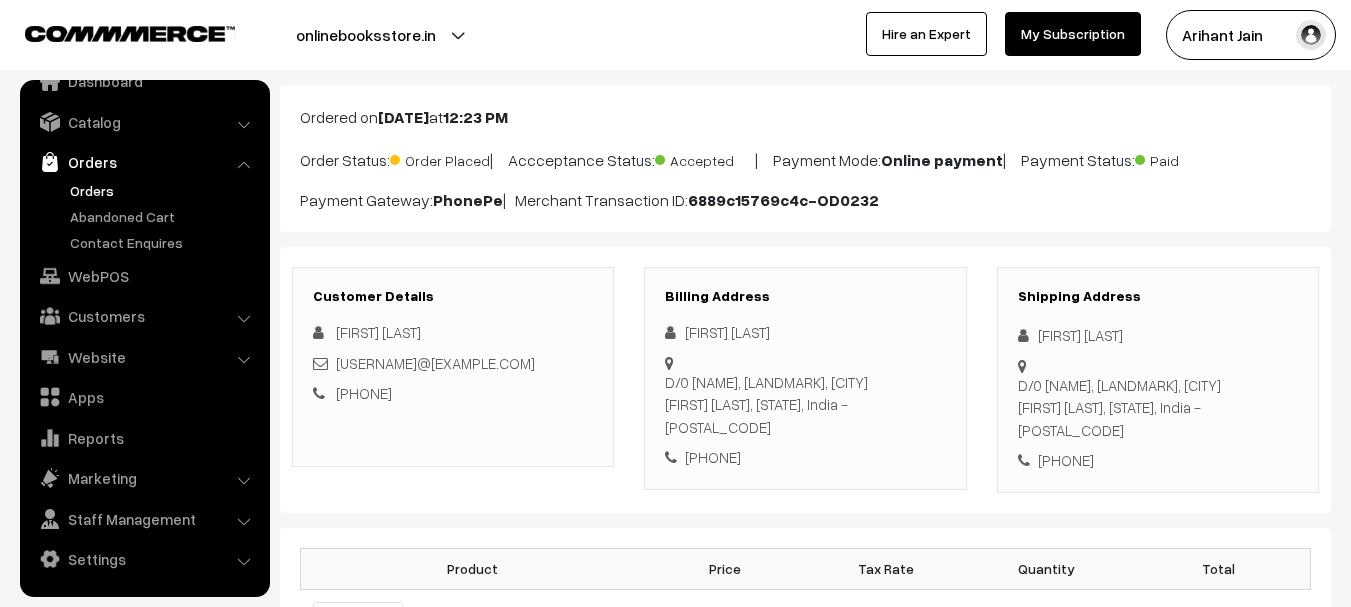 drag, startPoint x: 534, startPoint y: 367, endPoint x: 340, endPoint y: 366, distance: 194.00258 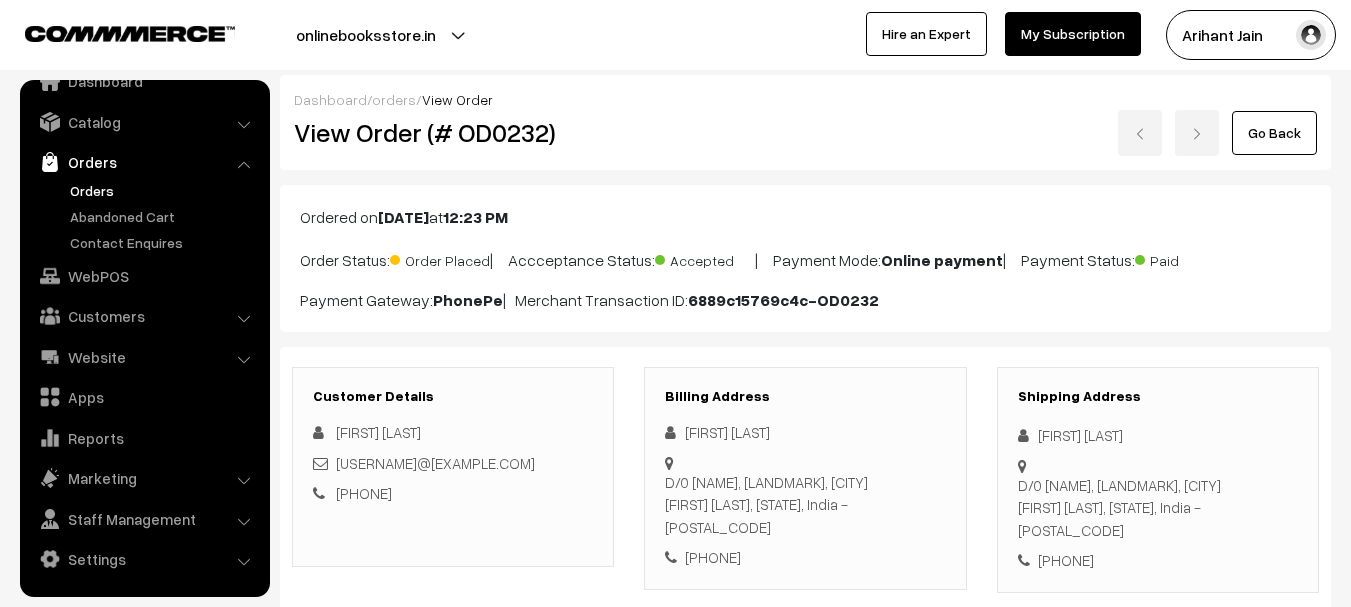 click on "View Order (# OD0232)" at bounding box center [454, 132] 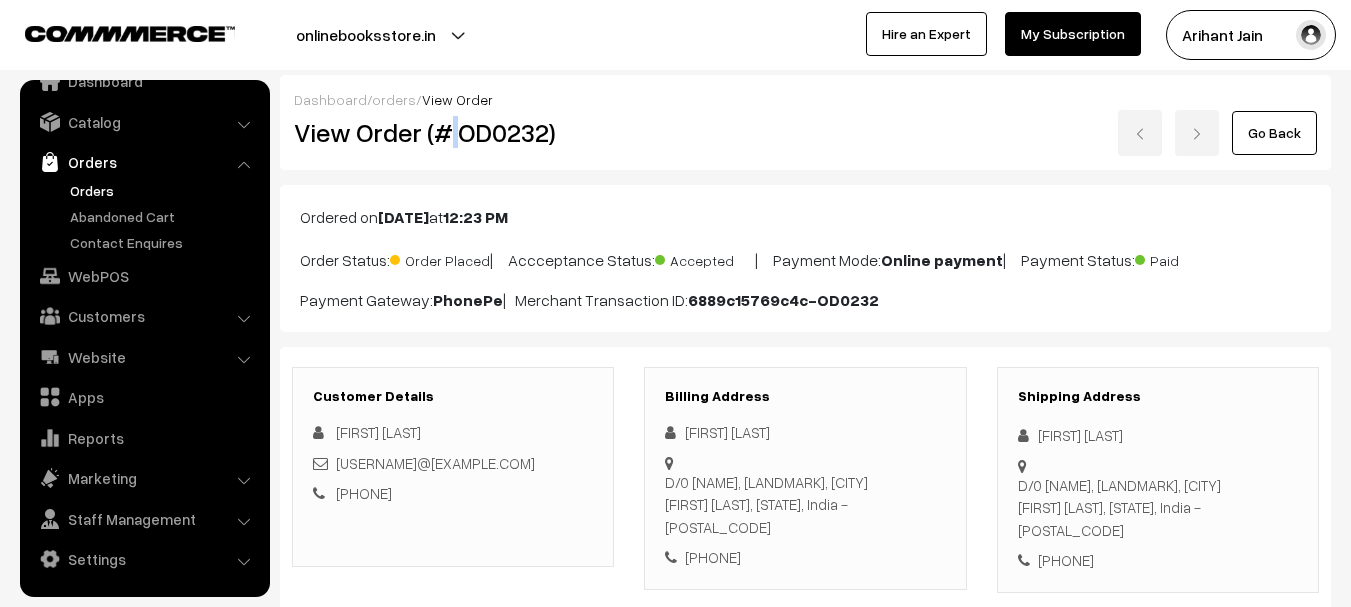 click on "View Order (# OD0232)" at bounding box center [454, 132] 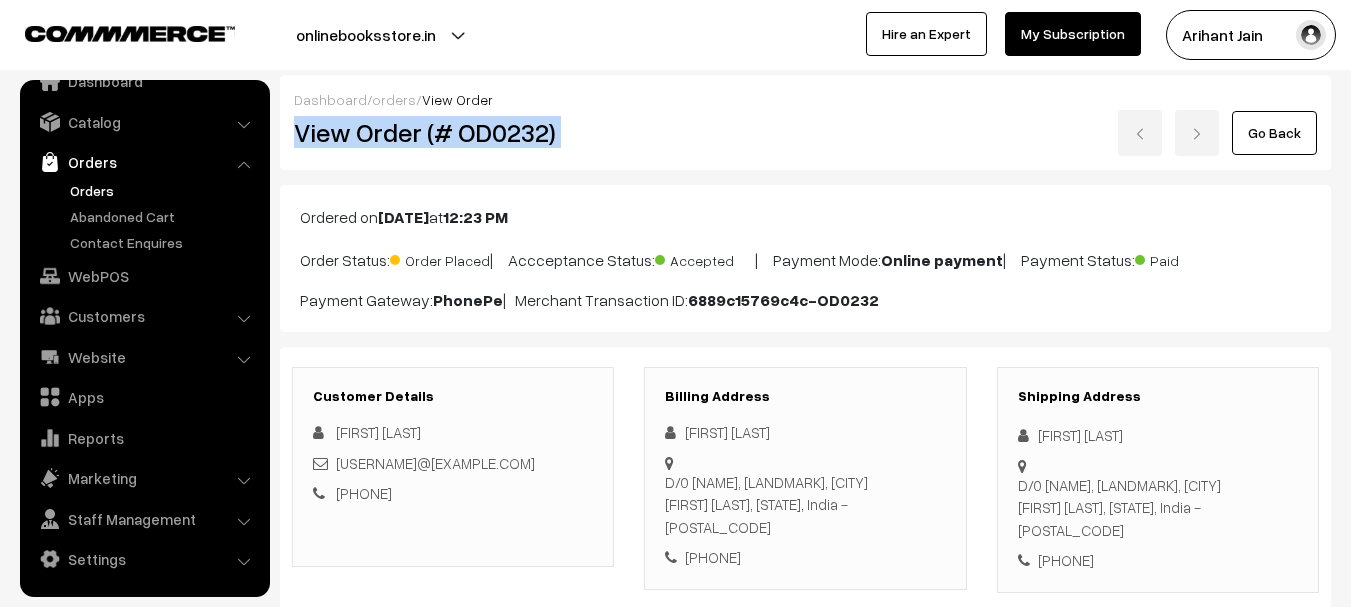 click on "View Order (# OD0232)" at bounding box center (454, 132) 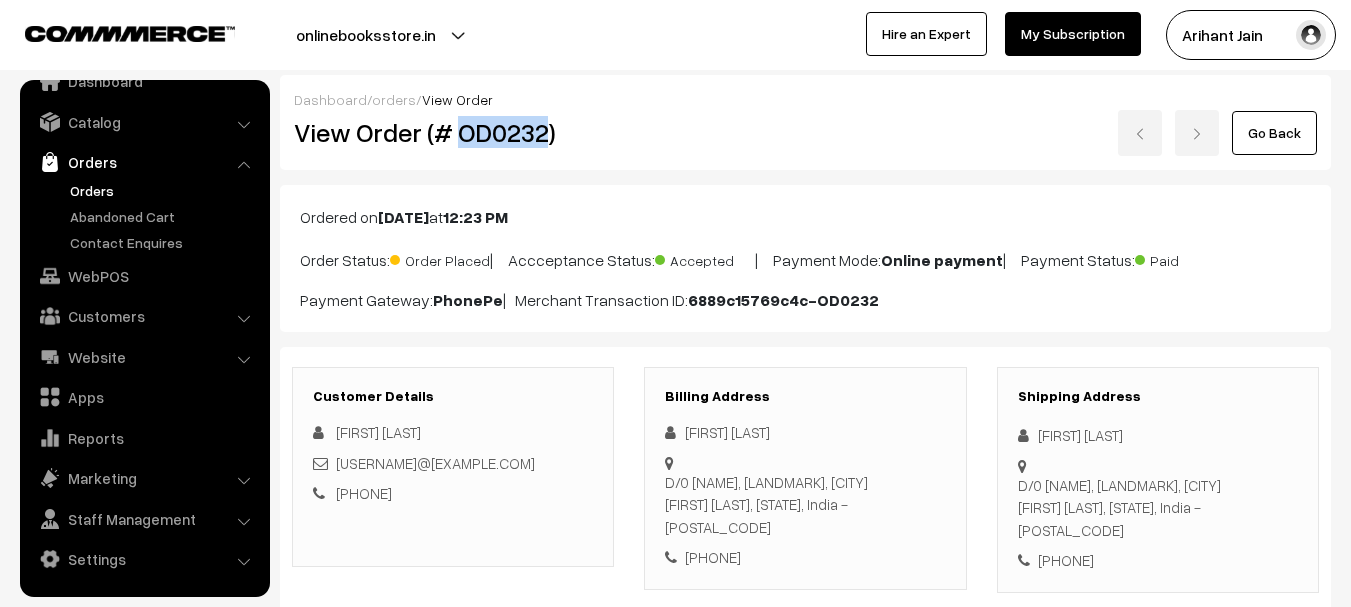 click on "View Order (# OD0232)" at bounding box center [454, 132] 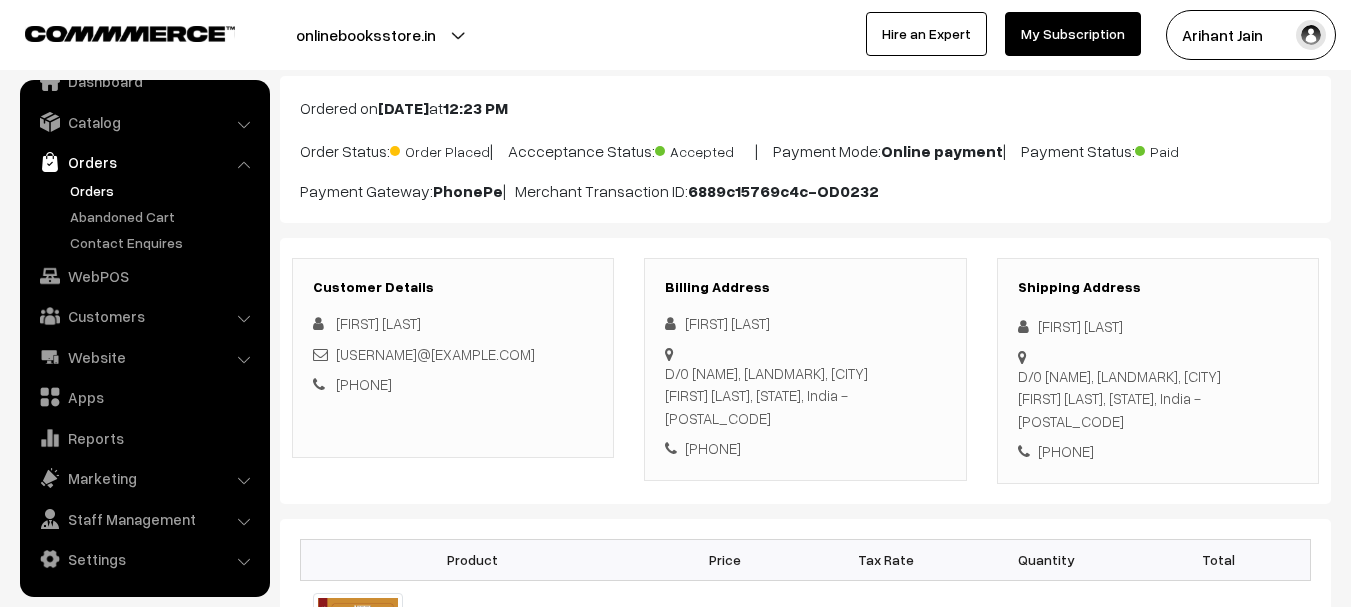 scroll, scrollTop: 300, scrollLeft: 0, axis: vertical 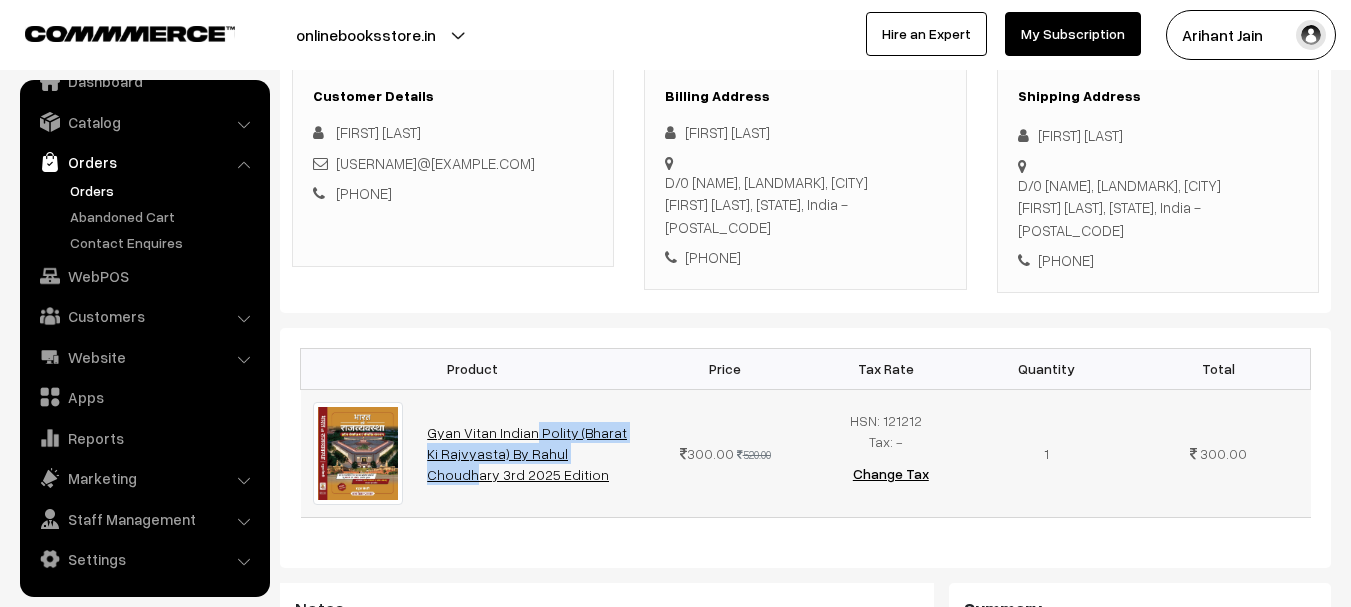drag, startPoint x: 421, startPoint y: 449, endPoint x: 482, endPoint y: 474, distance: 65.9242 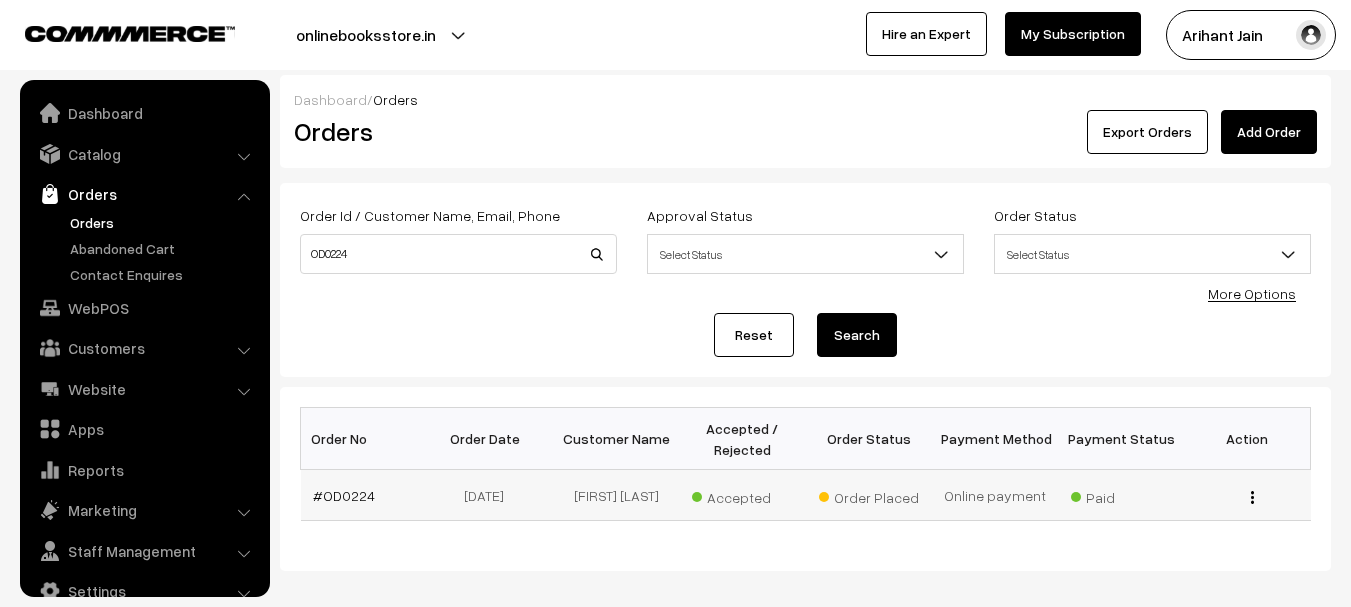 scroll, scrollTop: 0, scrollLeft: 0, axis: both 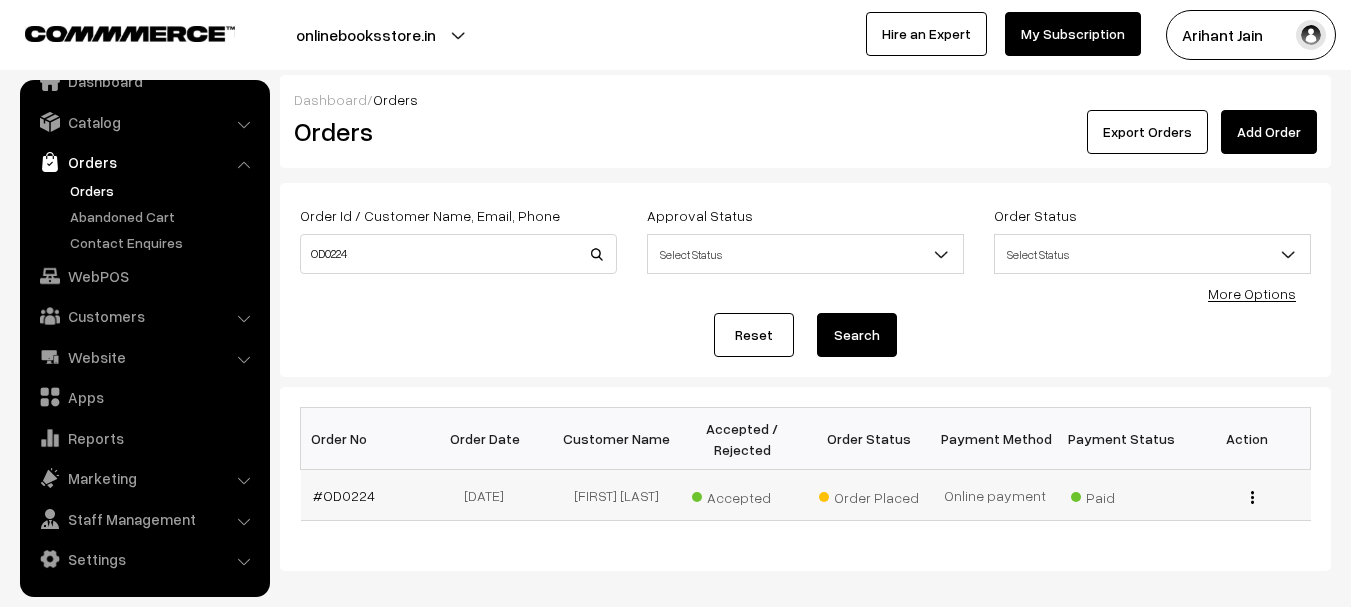 click on "#OD0224" at bounding box center (364, 495) 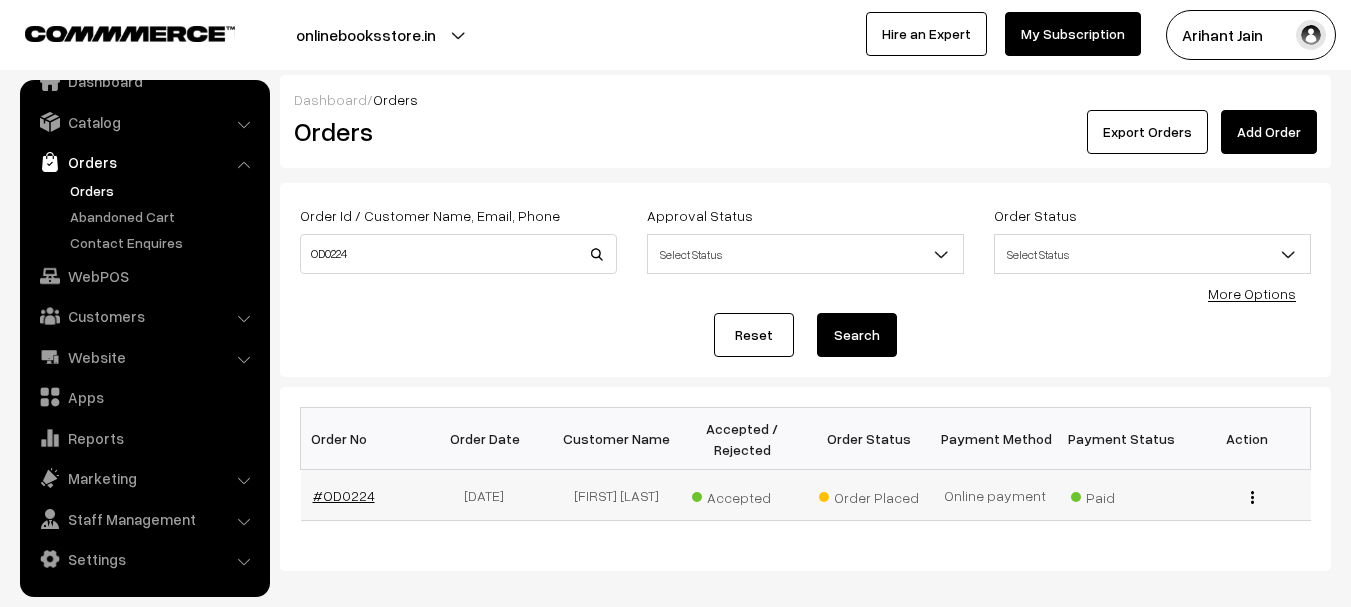 click on "#OD0224" at bounding box center [344, 495] 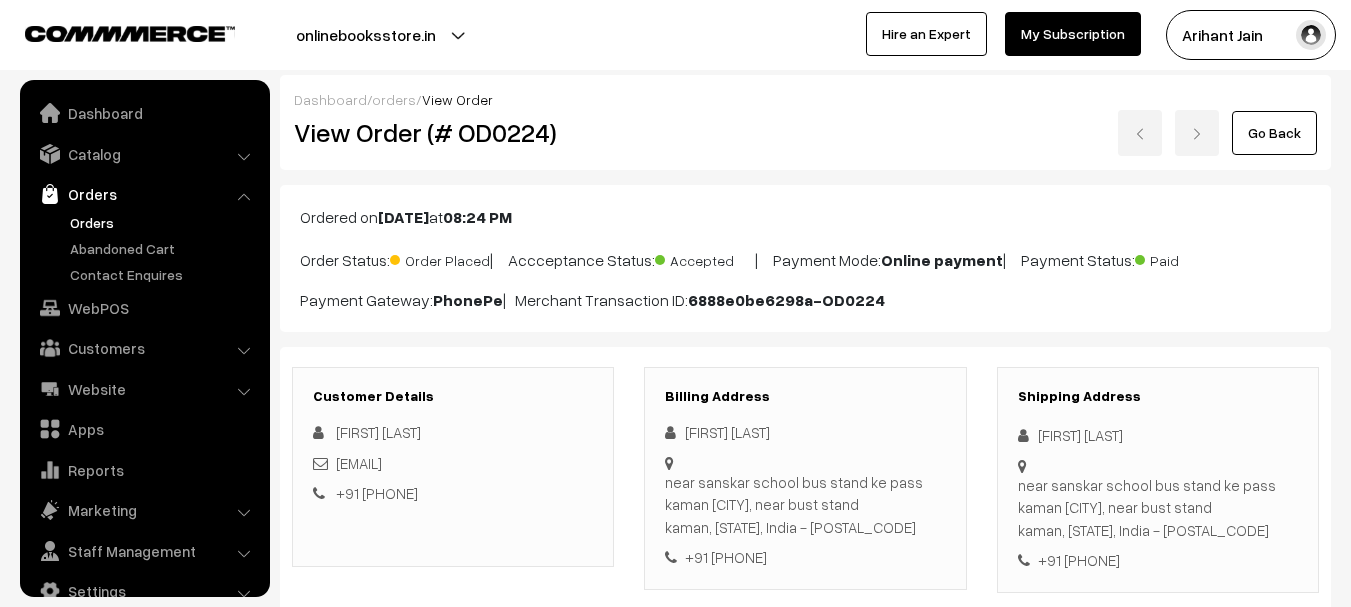 scroll, scrollTop: 0, scrollLeft: 0, axis: both 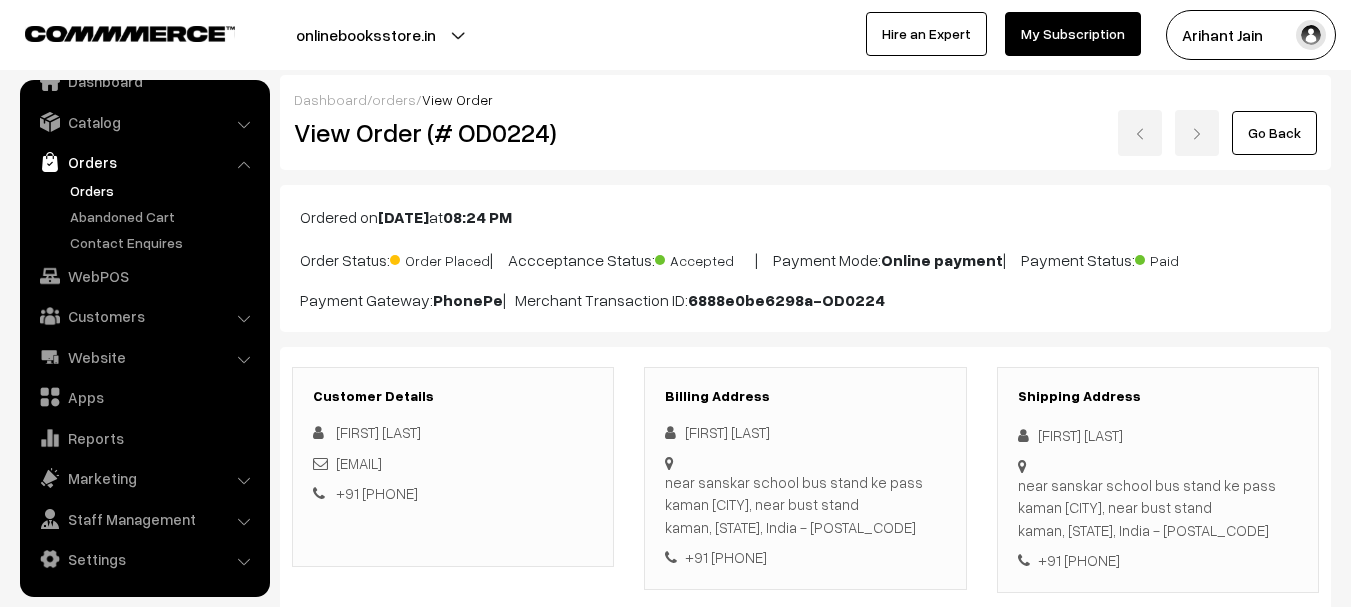 click at bounding box center [1028, 435] 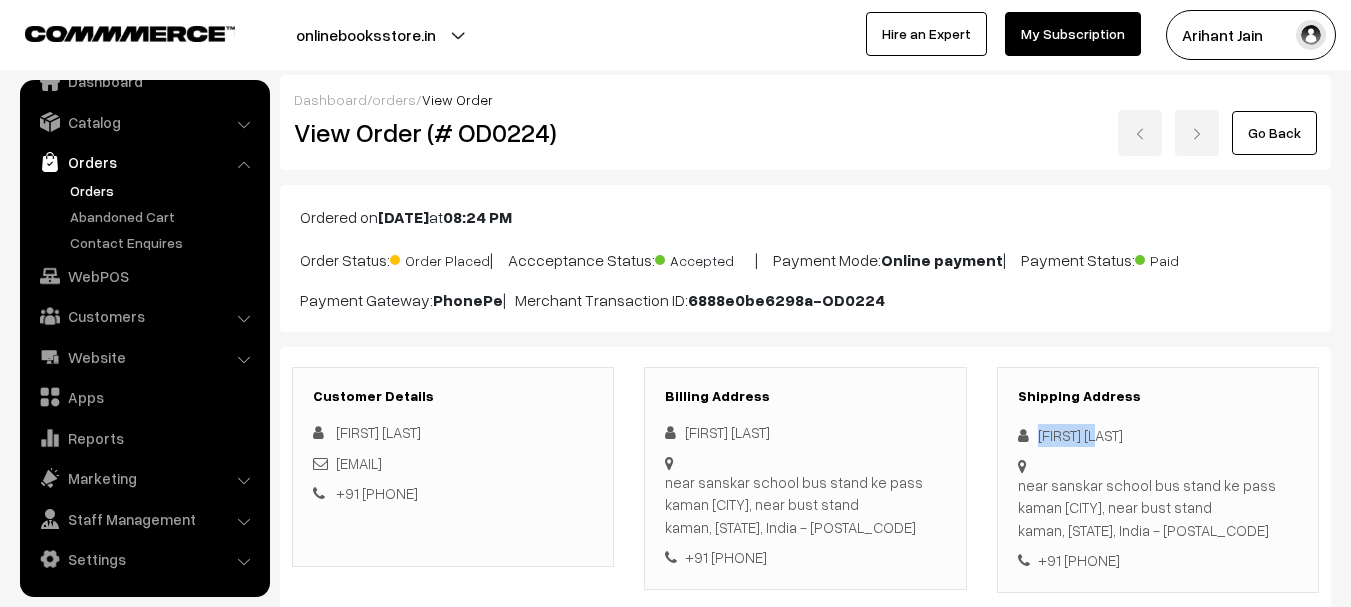 drag, startPoint x: 1050, startPoint y: 433, endPoint x: 1099, endPoint y: 433, distance: 49 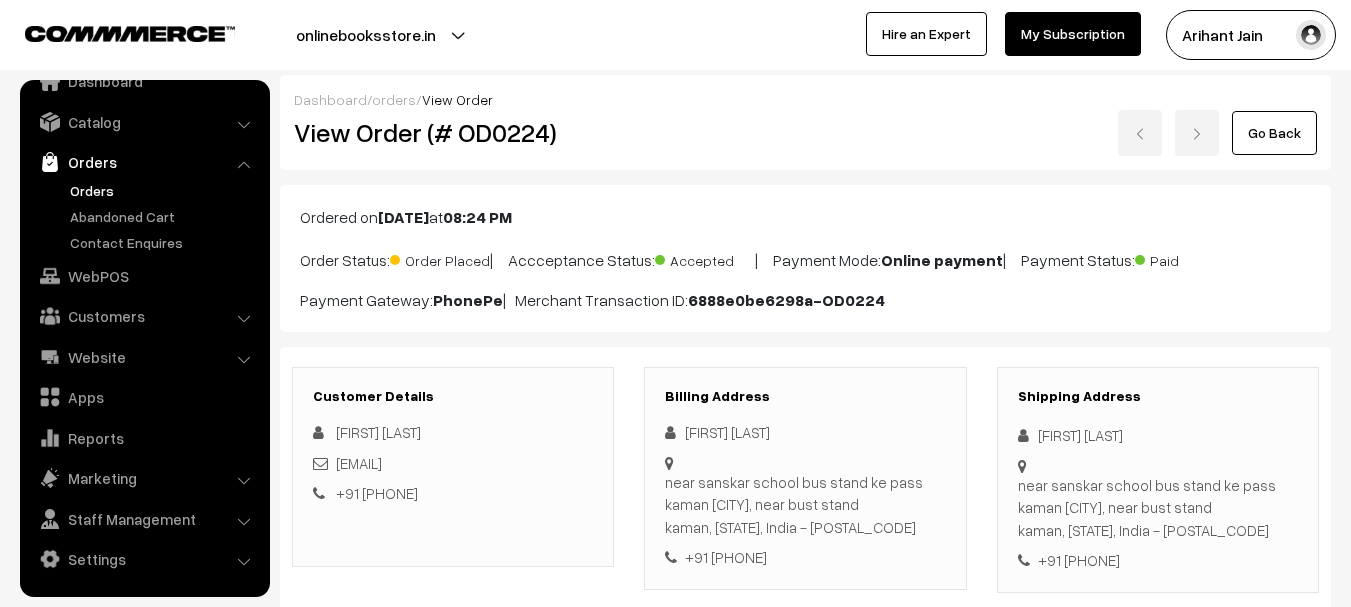 click on "+91 [PHONE]" at bounding box center (1158, 560) 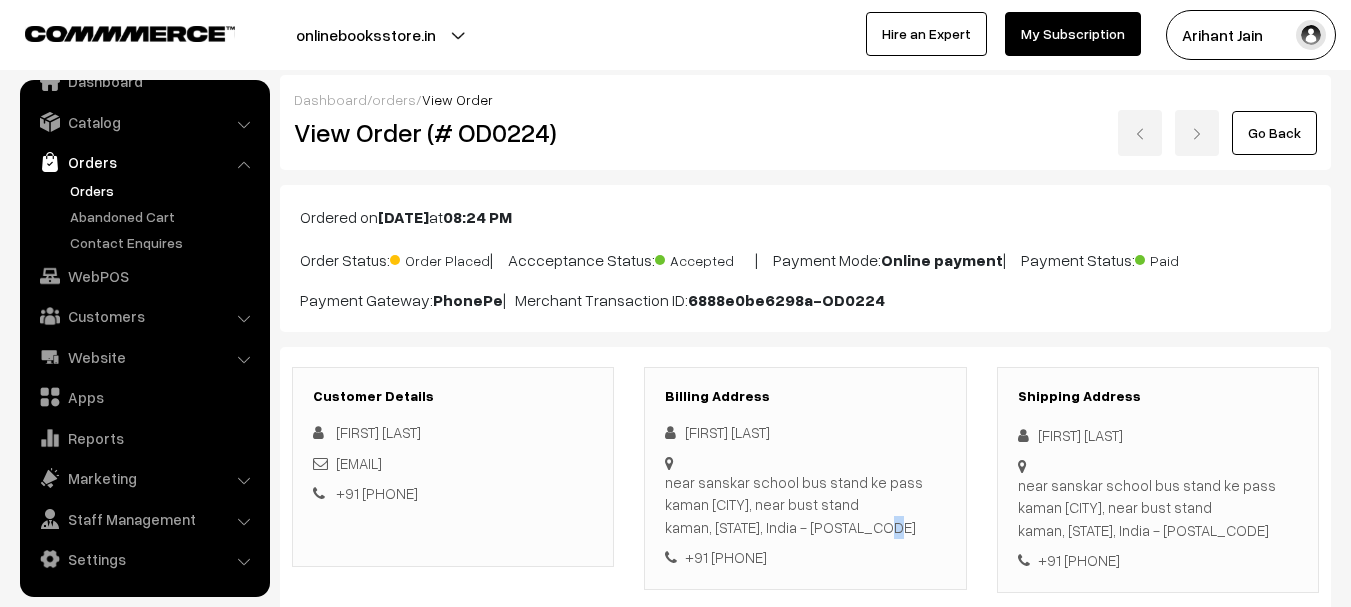 click on "near sanskar school bus stand ke pass kaman rajasthan, near bust stand
kaman,                                 Rajasthan,  India                                 - 321022" at bounding box center (805, 505) 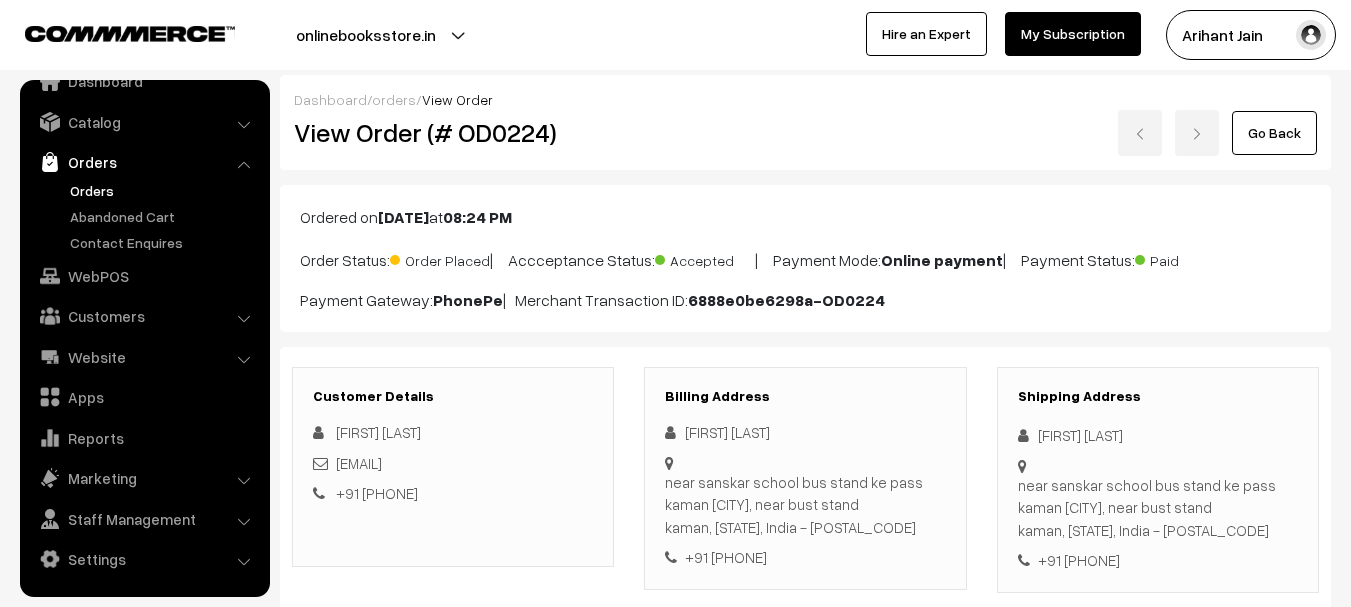 click on "near sanskar school bus stand ke pass kaman rajasthan, near bust stand
kaman,                                 Rajasthan,  India                                 - 321022" at bounding box center (805, 505) 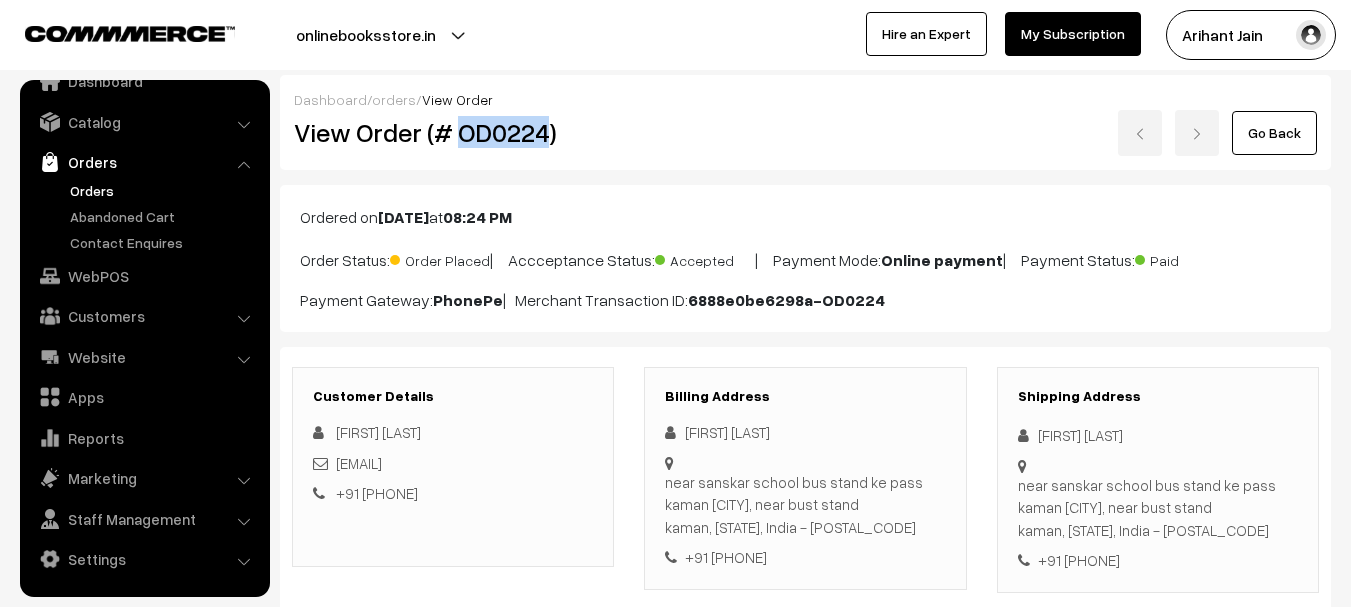 click on "View Order (# OD0224)" at bounding box center [454, 132] 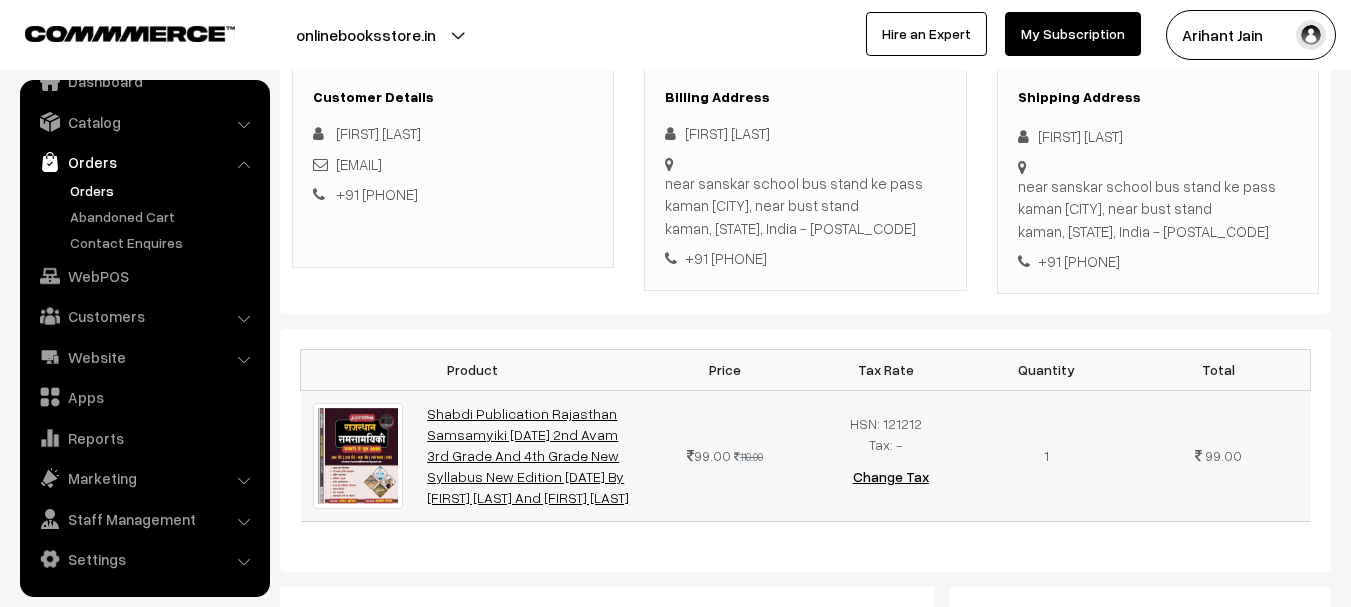 scroll, scrollTop: 300, scrollLeft: 0, axis: vertical 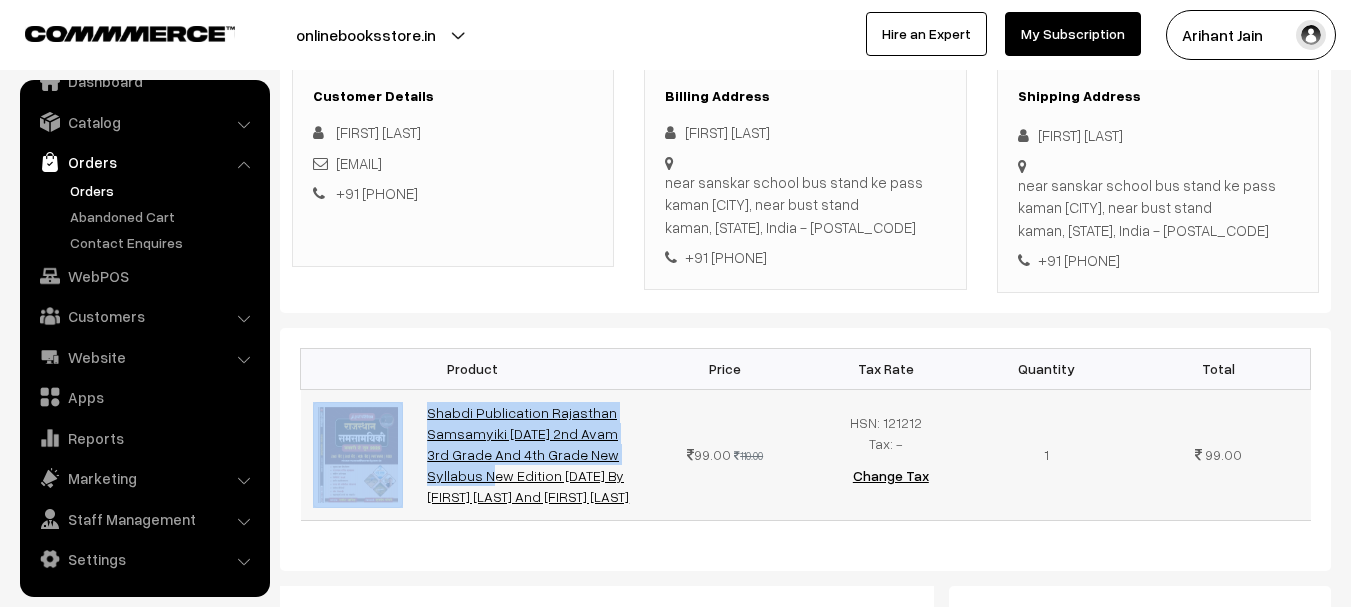 copy on "Shabdi Publication Rajasthan Samsamyiki January-June2025 2nd Avam 3rd Grade A" 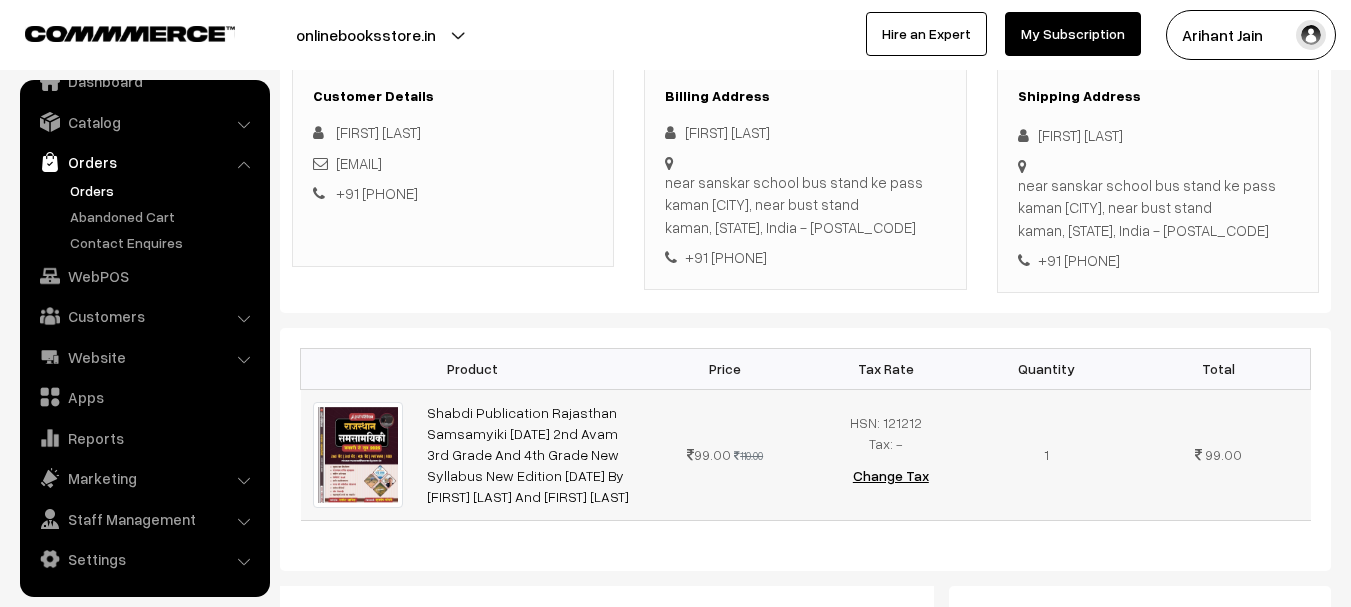 click on "99.00
110.00" at bounding box center (725, 454) 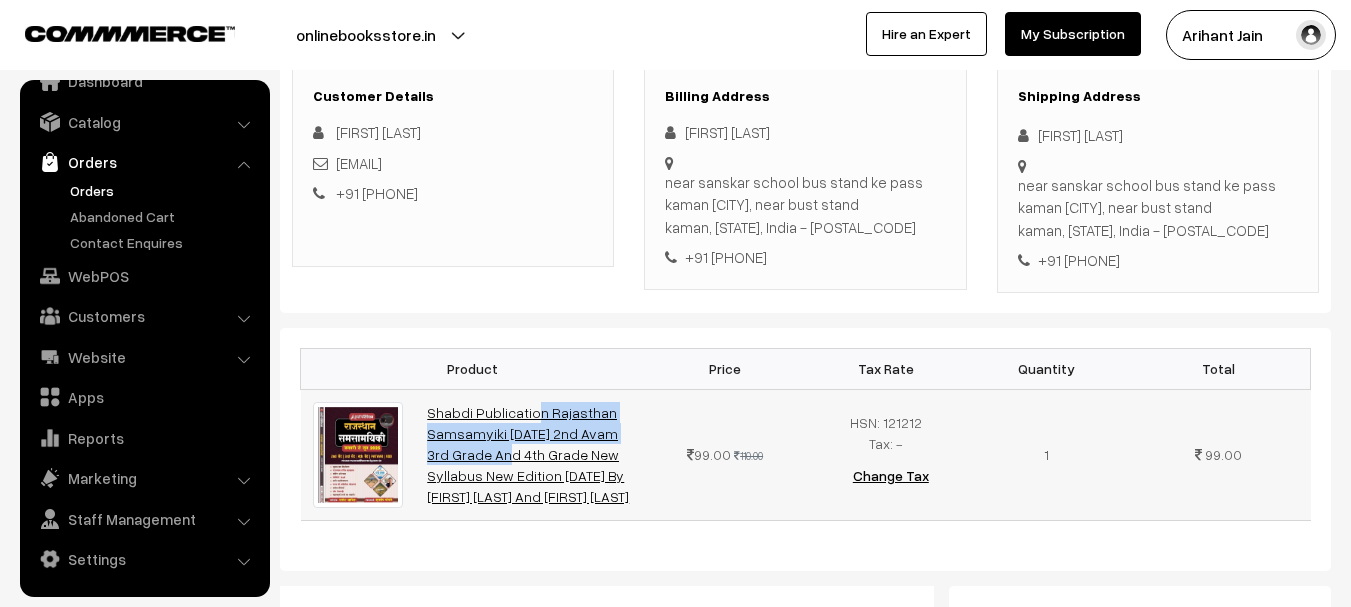 drag, startPoint x: 420, startPoint y: 403, endPoint x: 574, endPoint y: 425, distance: 155.56349 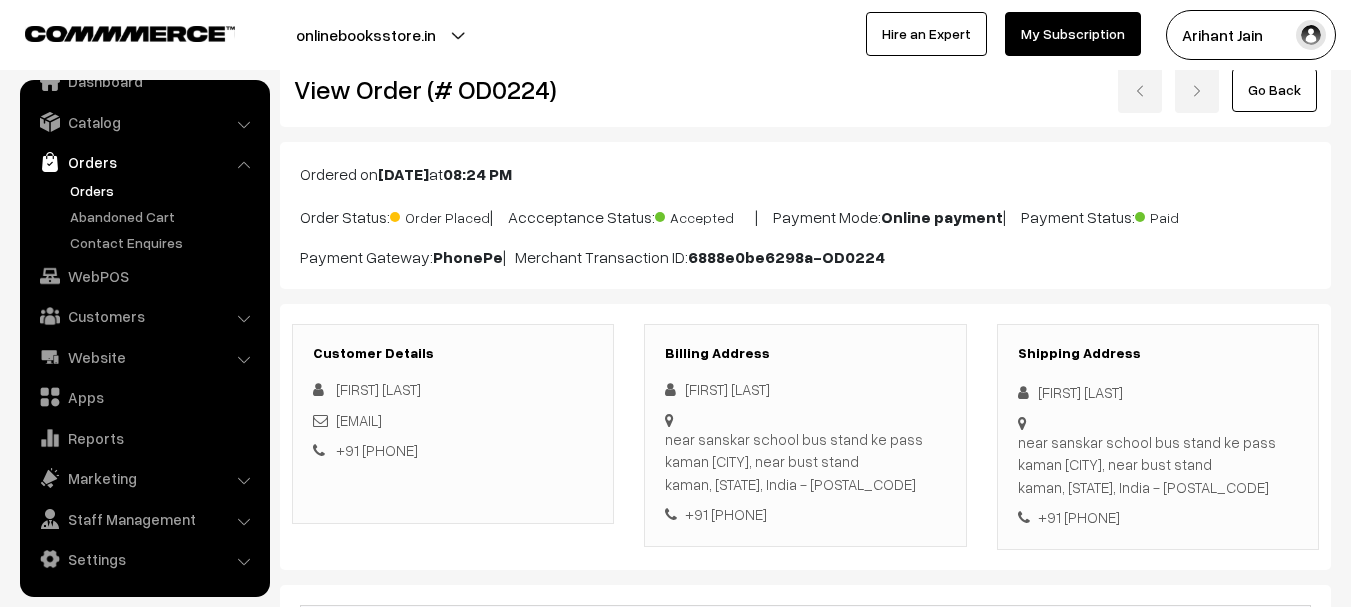 scroll, scrollTop: 0, scrollLeft: 0, axis: both 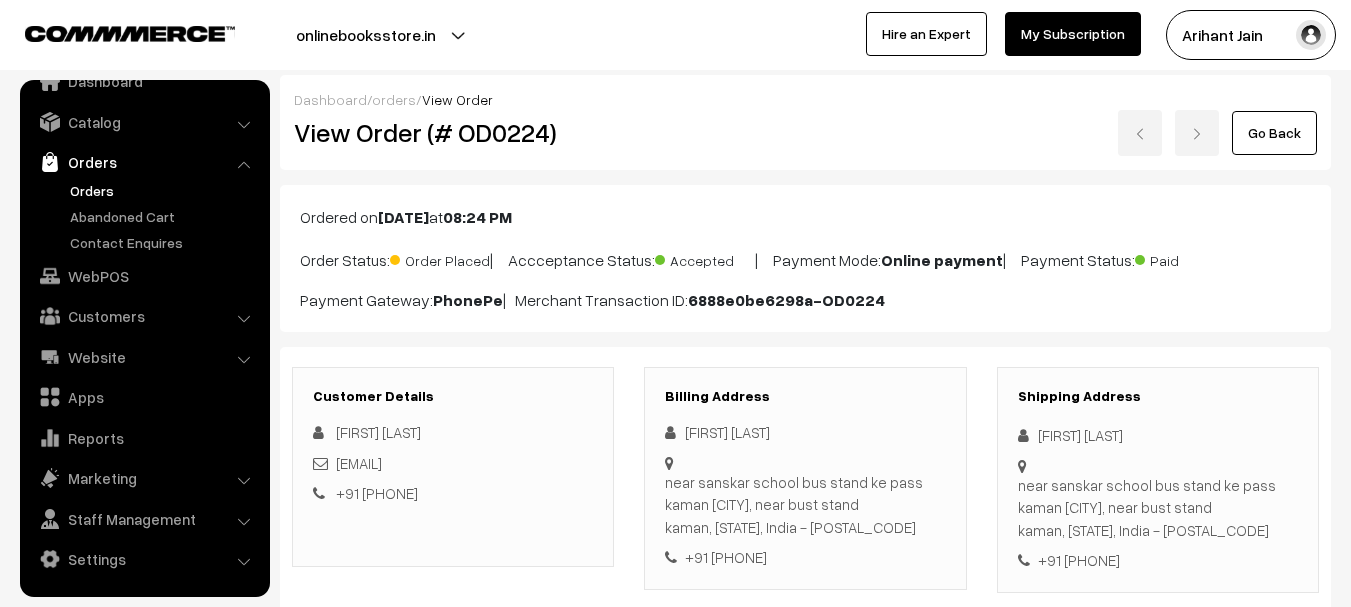 click on "View Order (# OD0224)" at bounding box center [454, 132] 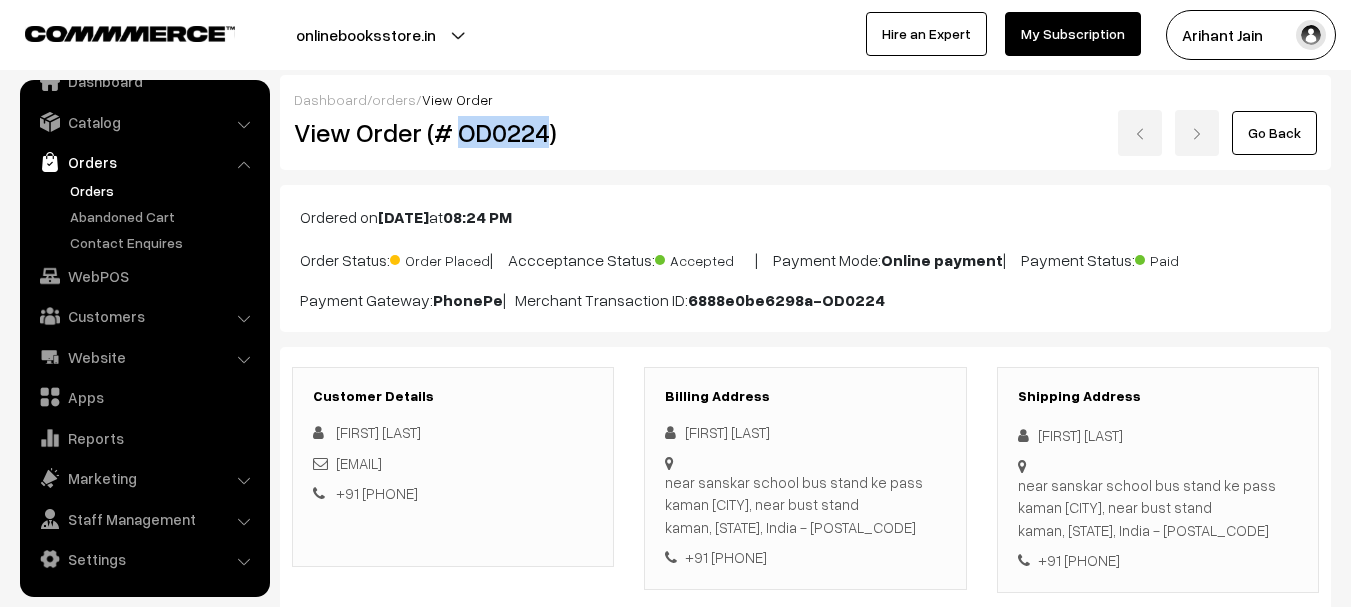 click on "View Order (# OD0224)" at bounding box center [454, 132] 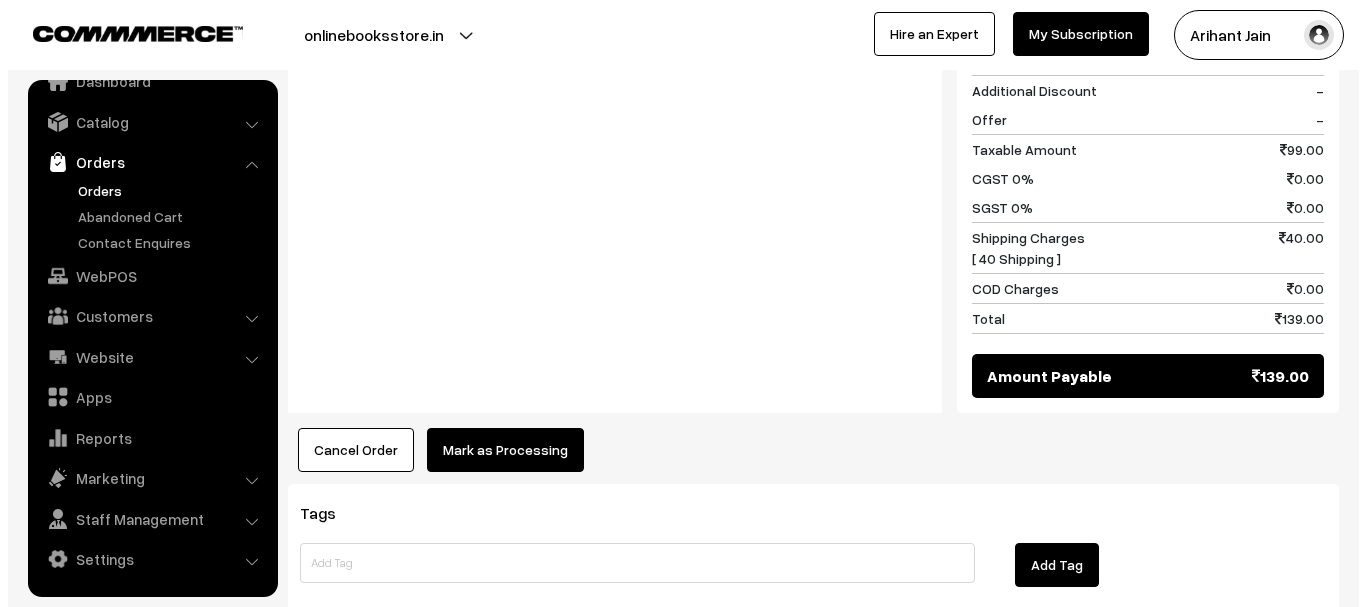 scroll, scrollTop: 1091, scrollLeft: 0, axis: vertical 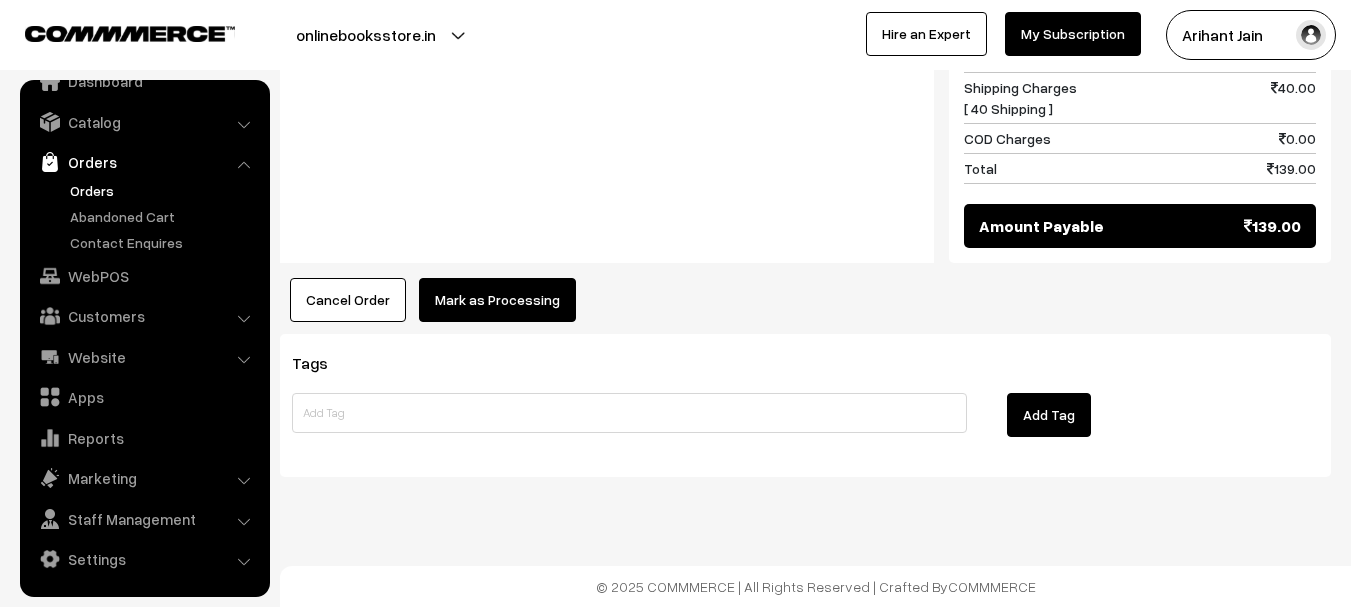 click on "Mark as Processing" at bounding box center [497, 300] 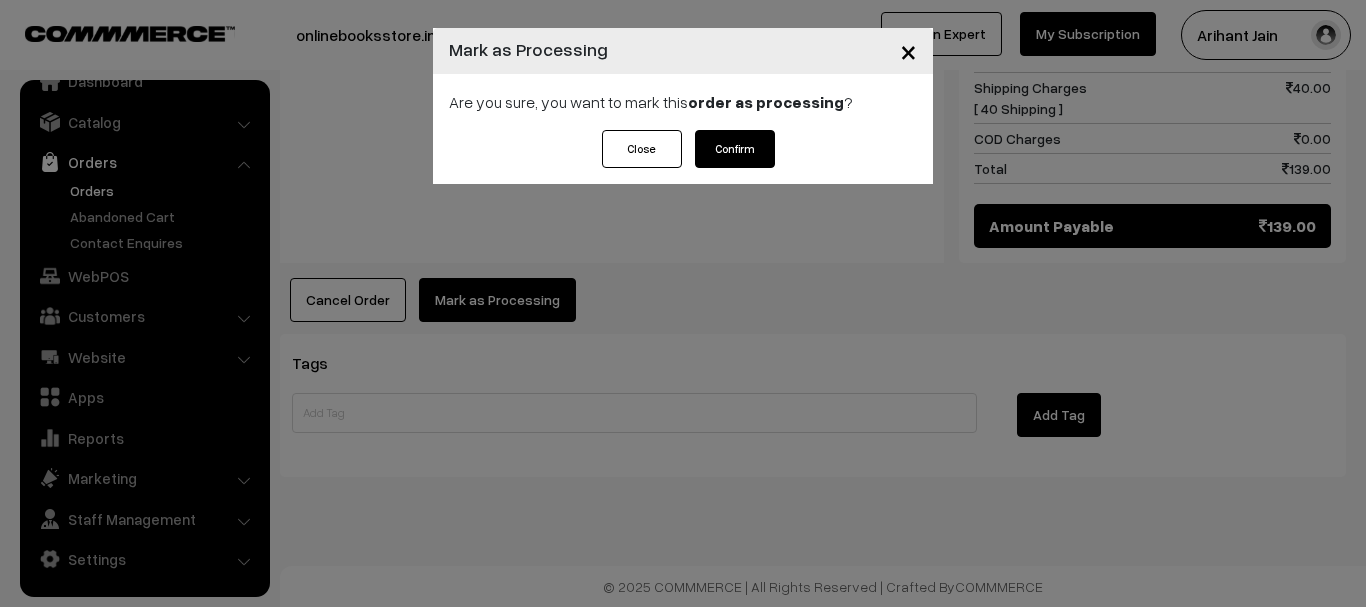 click on "Confirm" at bounding box center (735, 149) 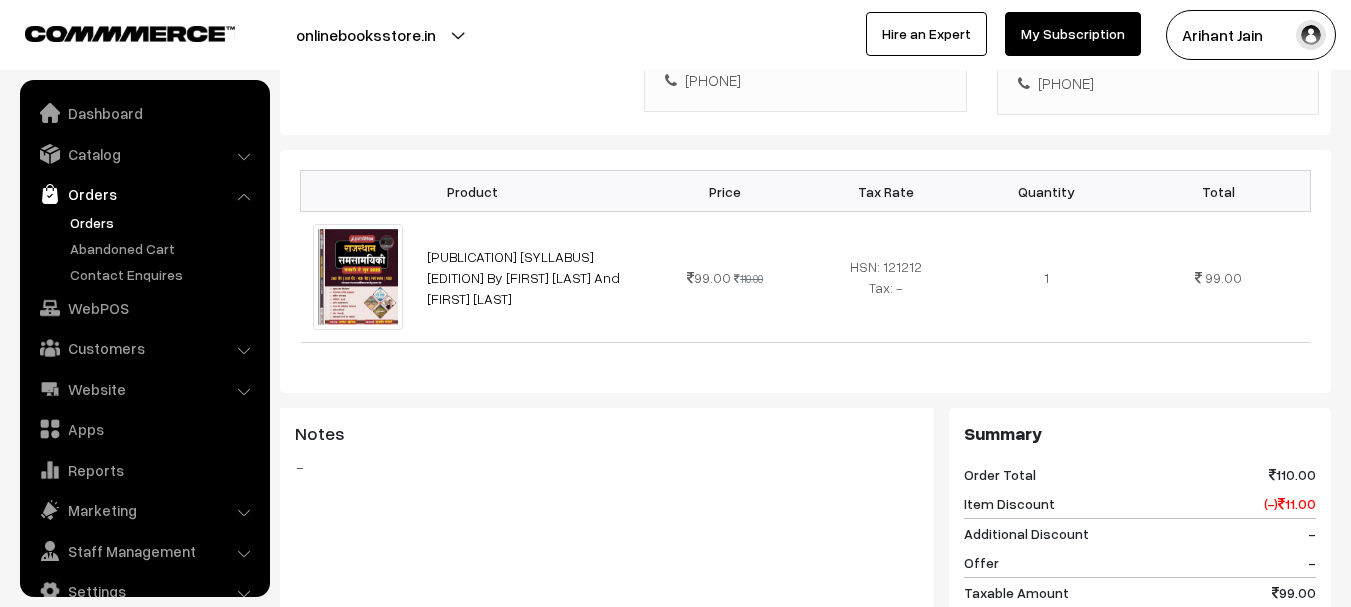 scroll, scrollTop: 900, scrollLeft: 0, axis: vertical 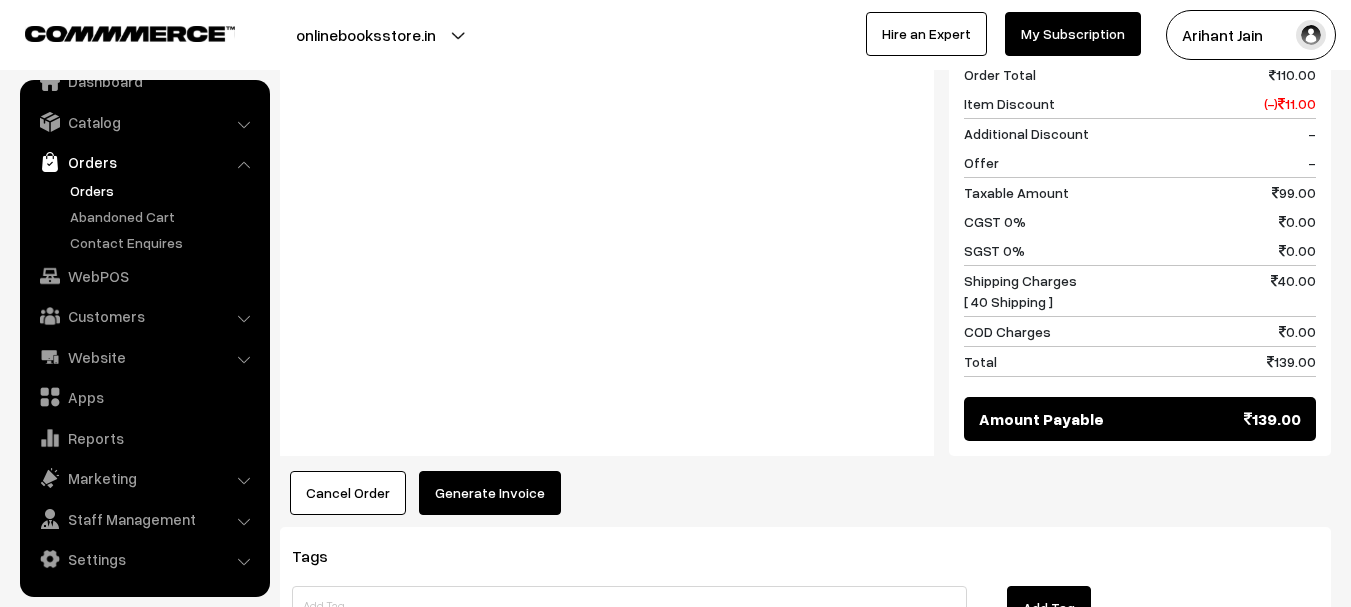 click on "Generate Invoice" at bounding box center [490, 493] 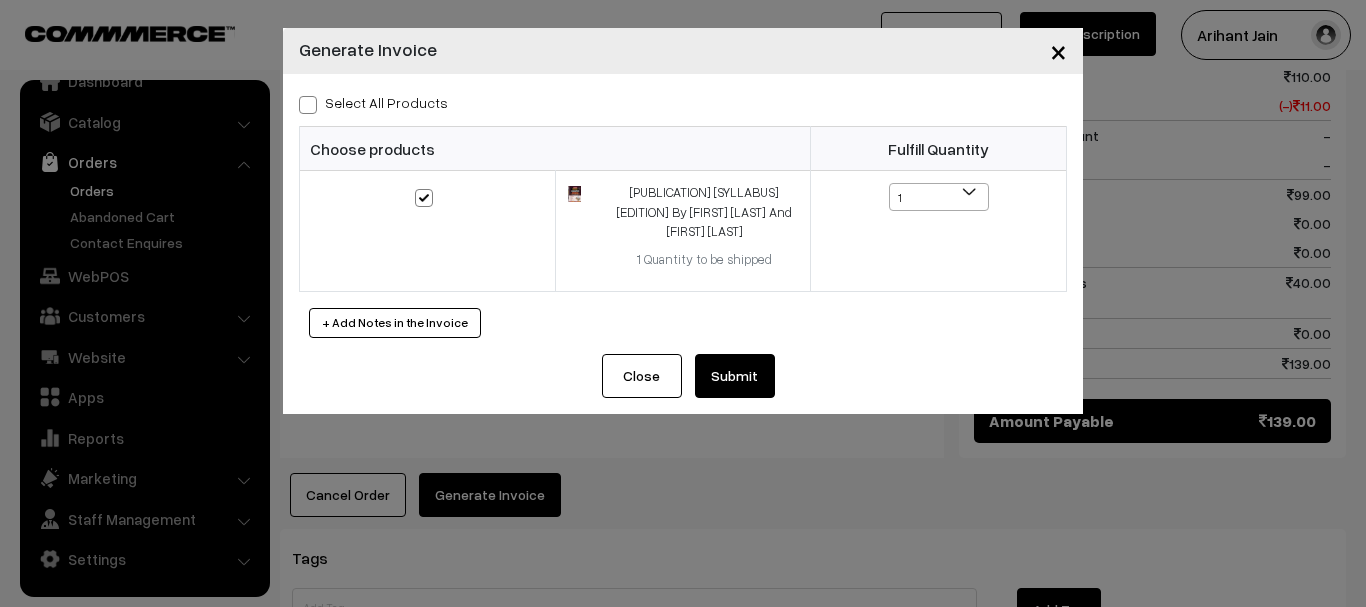 click on "Submit" at bounding box center [735, 376] 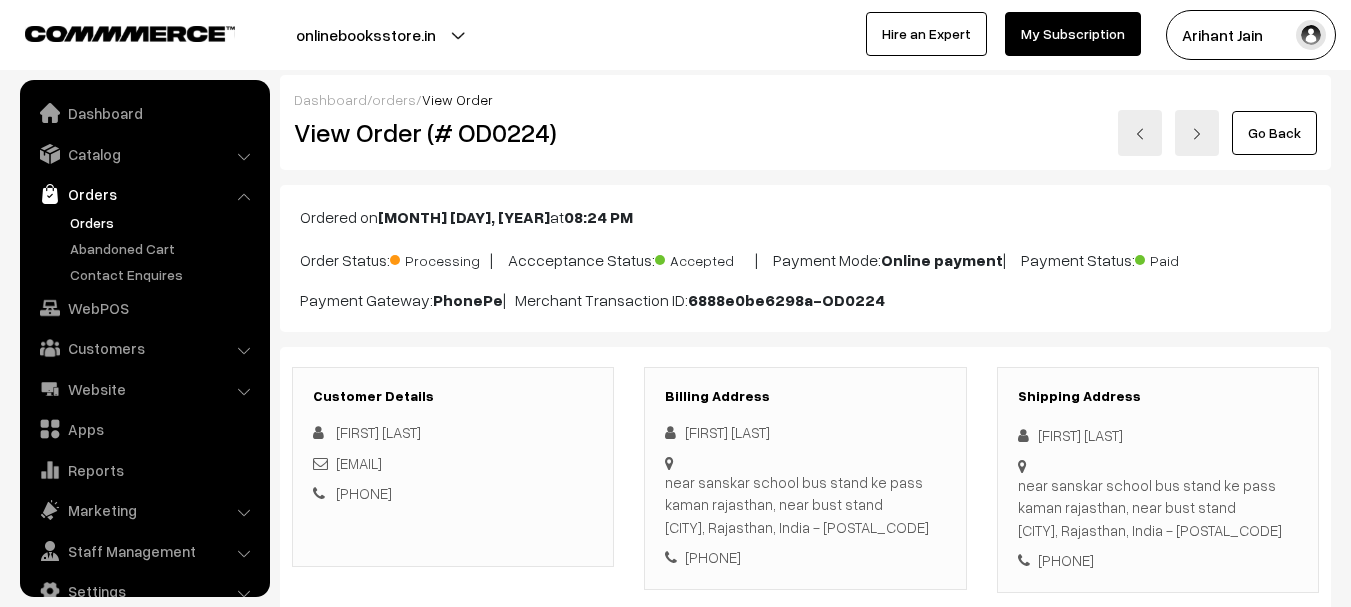 scroll, scrollTop: 900, scrollLeft: 0, axis: vertical 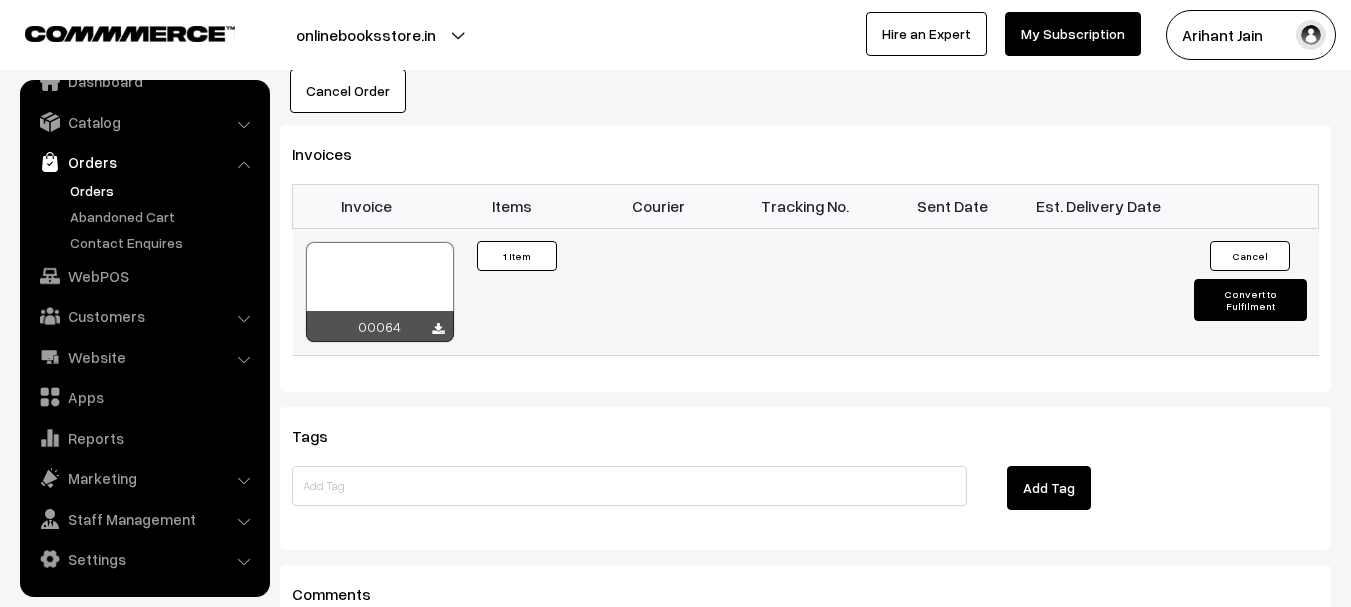 click on "Cancel
Convert to Fulfilment" at bounding box center [1245, 291] 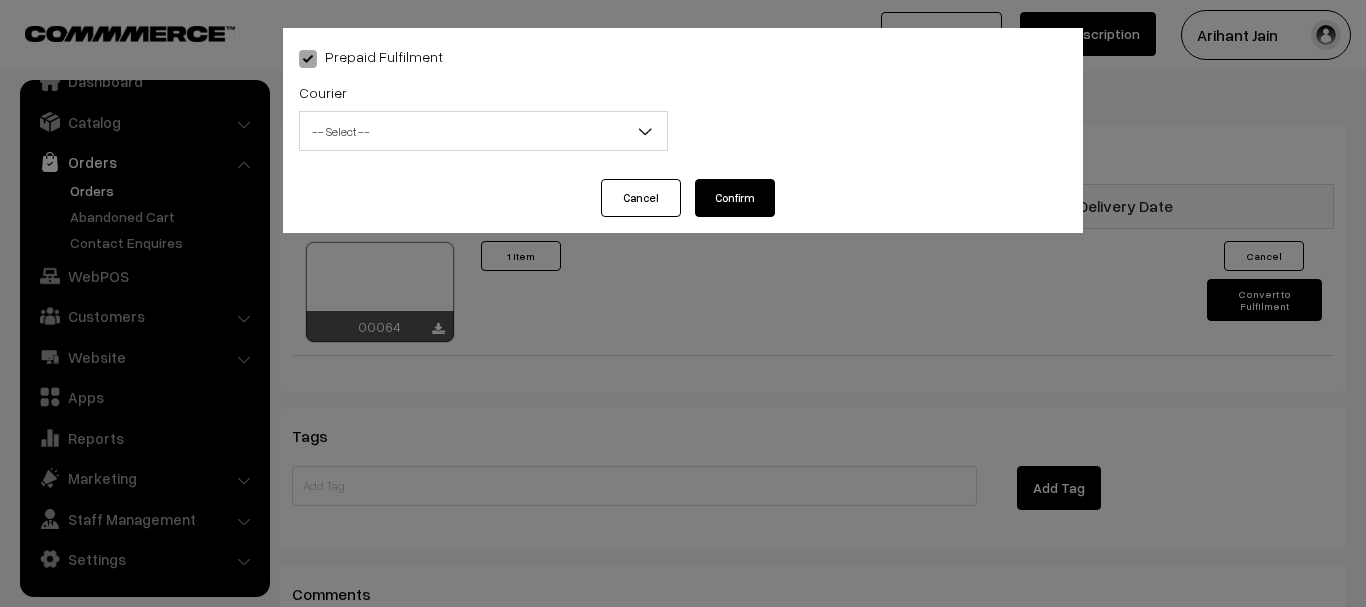 click on "-- Select --" at bounding box center (483, 131) 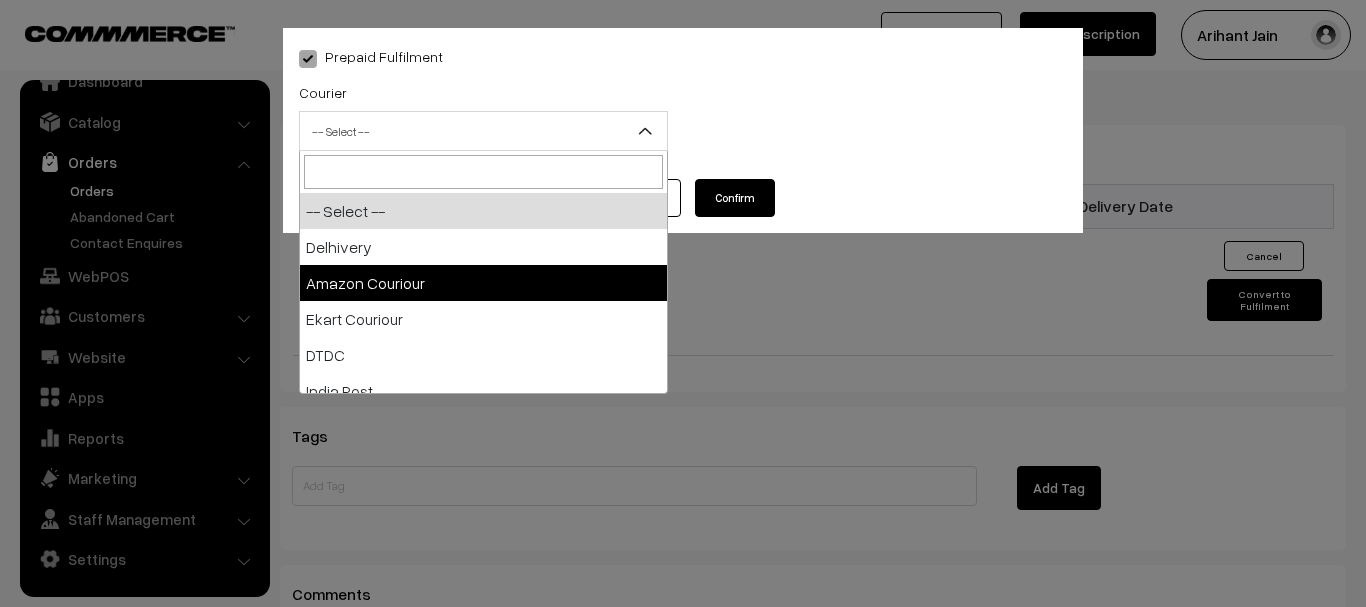 select on "2" 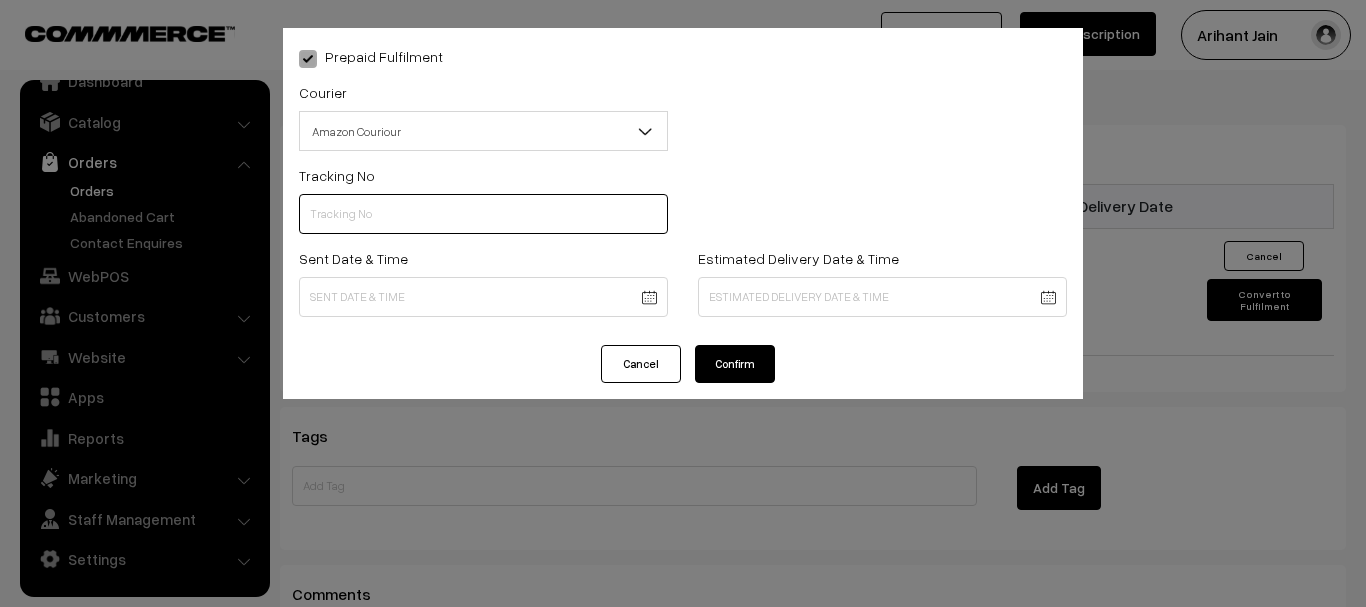 click at bounding box center [483, 214] 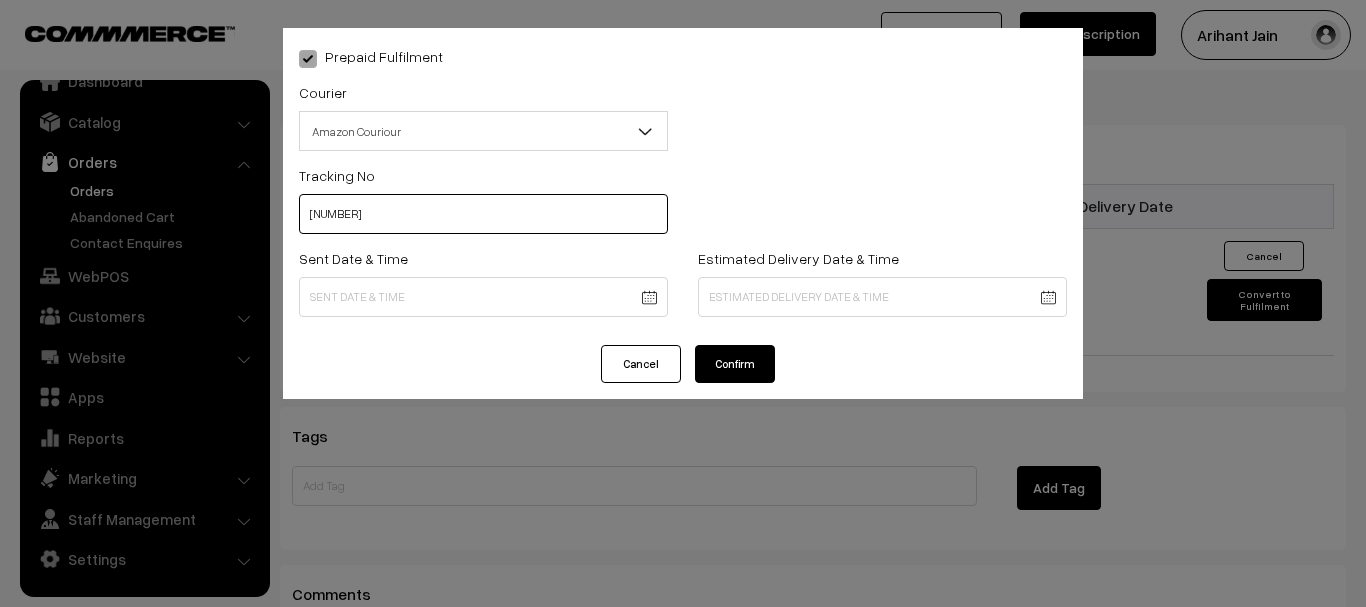 type on "362456479411" 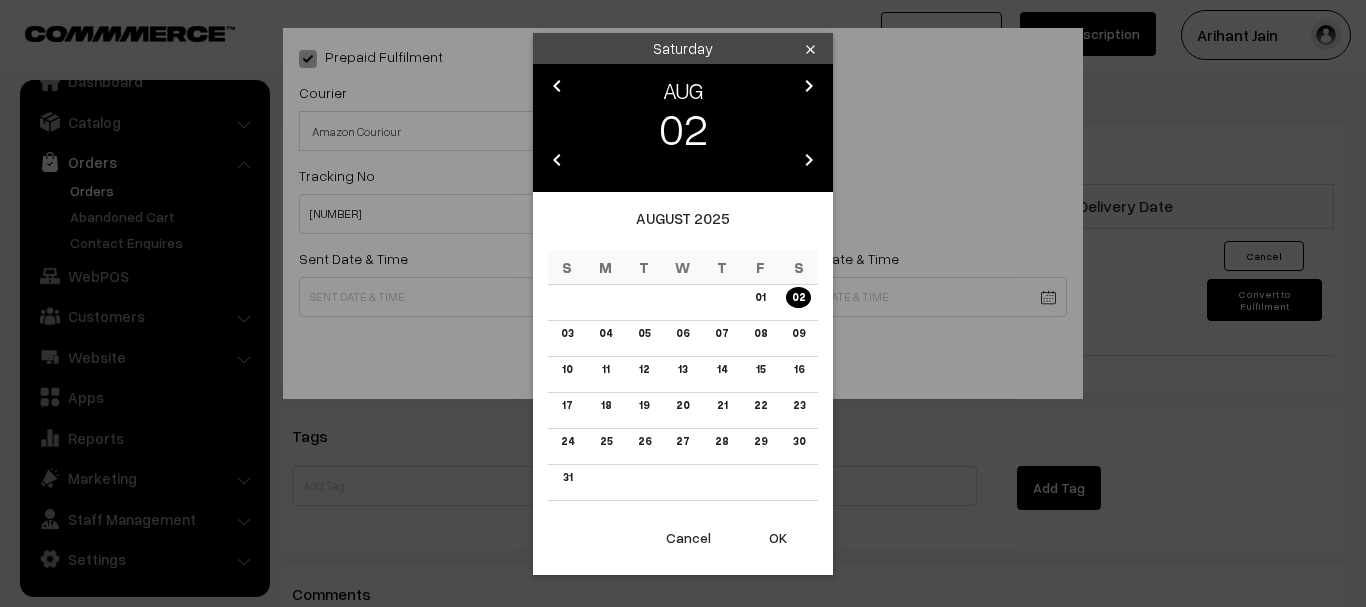 click on "Thank you for showing interest. Our team will call you shortly.
Close
onlinebooksstore.in
Go to Website
Create New Store" at bounding box center (683, -201) 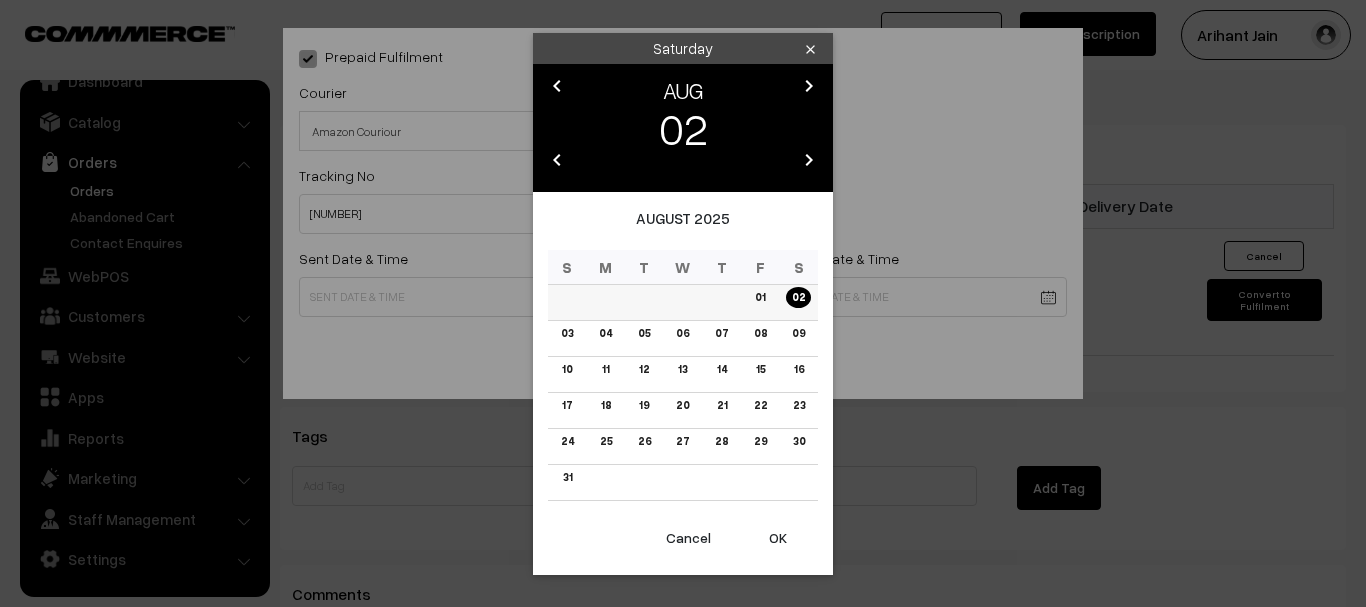 click on "S" at bounding box center (798, 267) 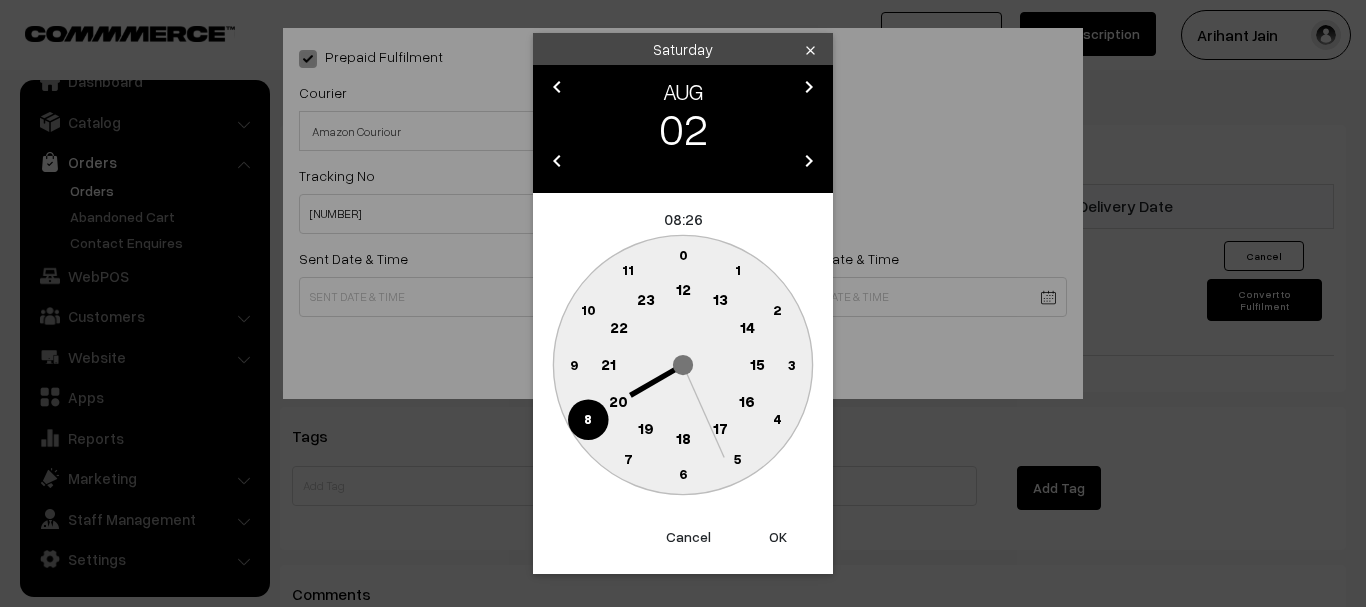click on "0 1 2 3 4 5 6 7 8 9 10 11 12 13 14 15 16 17 18 19 20 21 22 23" 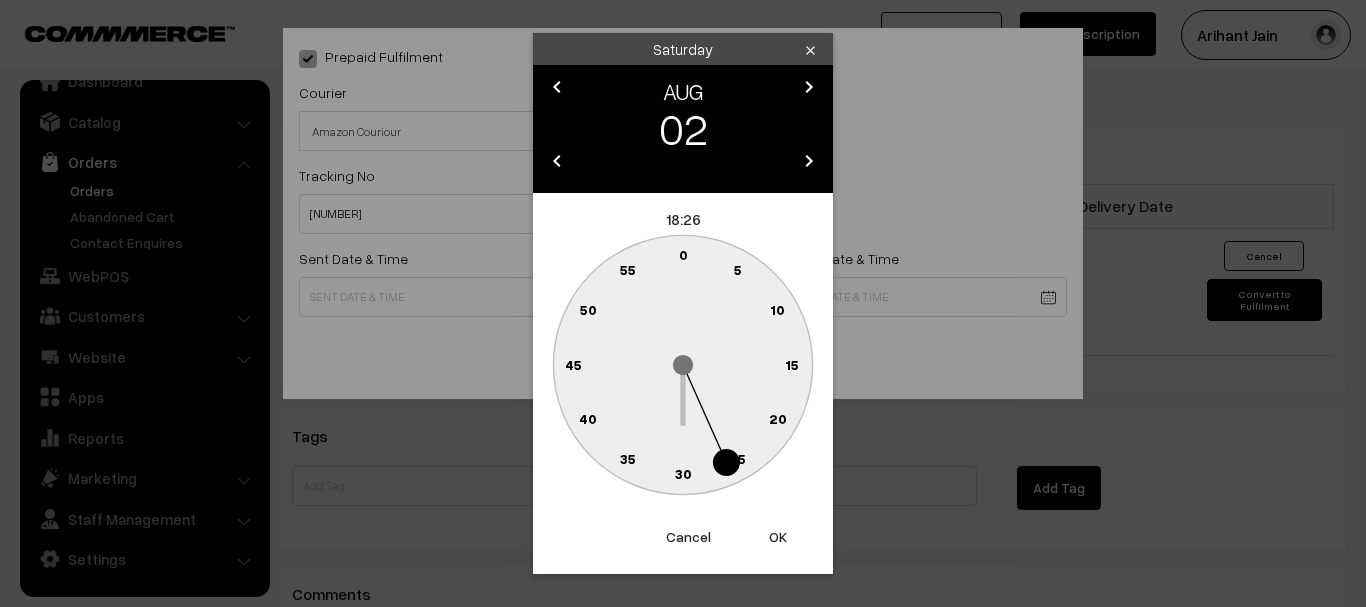 click 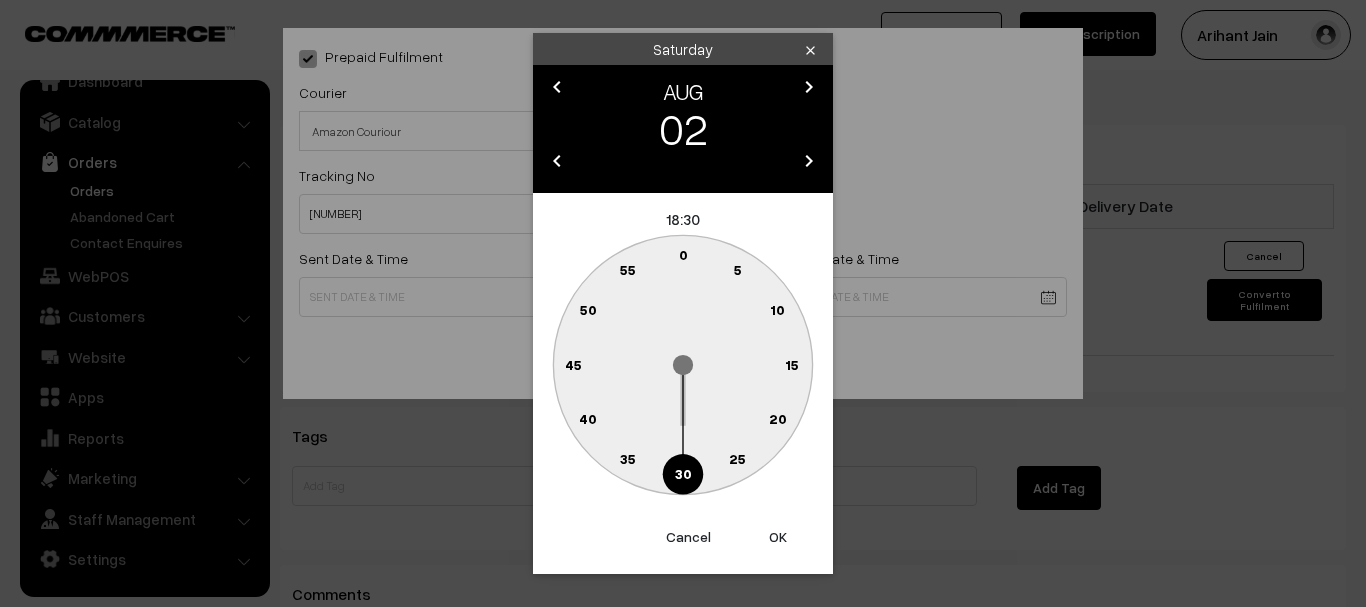 type on "02-08-2025 18:30" 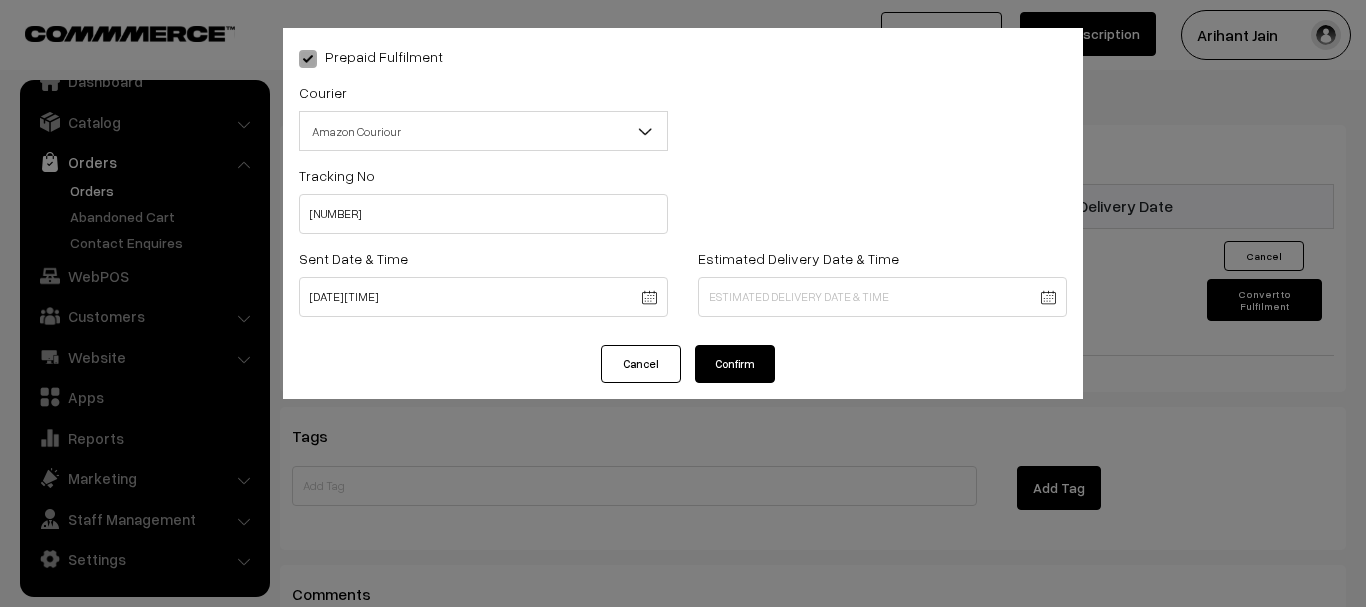 click on "Thank you for showing interest. Our team will call you shortly.
Close
onlinebooksstore.in
Go to Website
Create New Store" at bounding box center (683, -201) 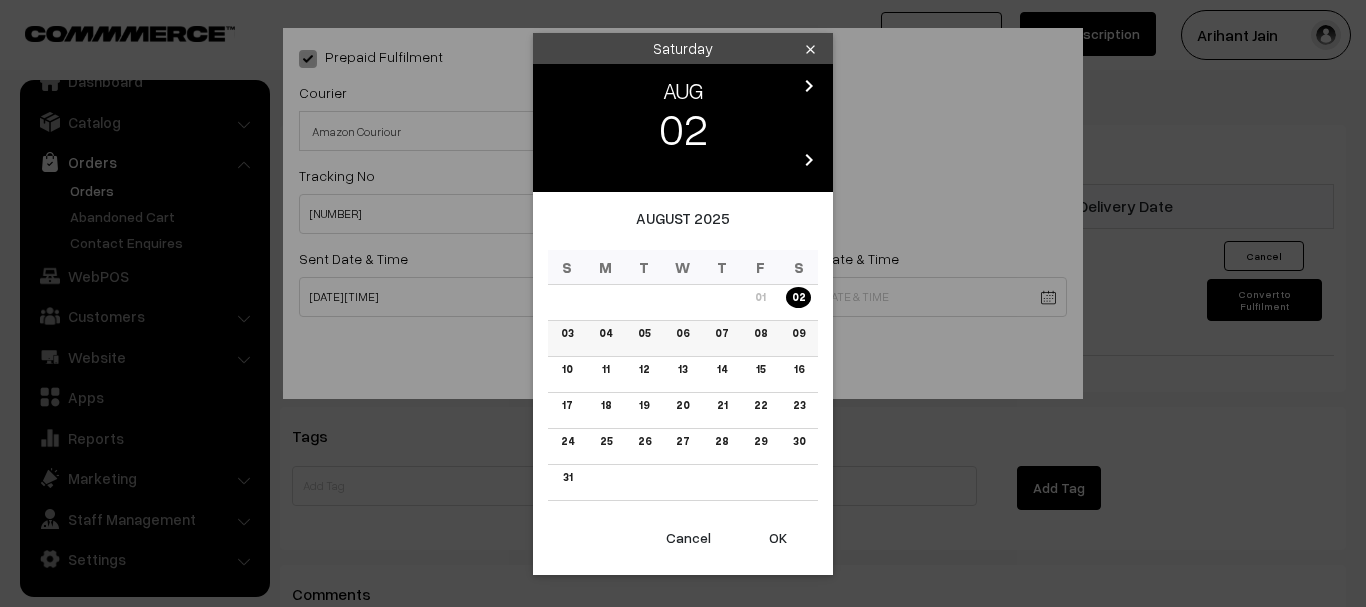 click on "06" at bounding box center [682, 333] 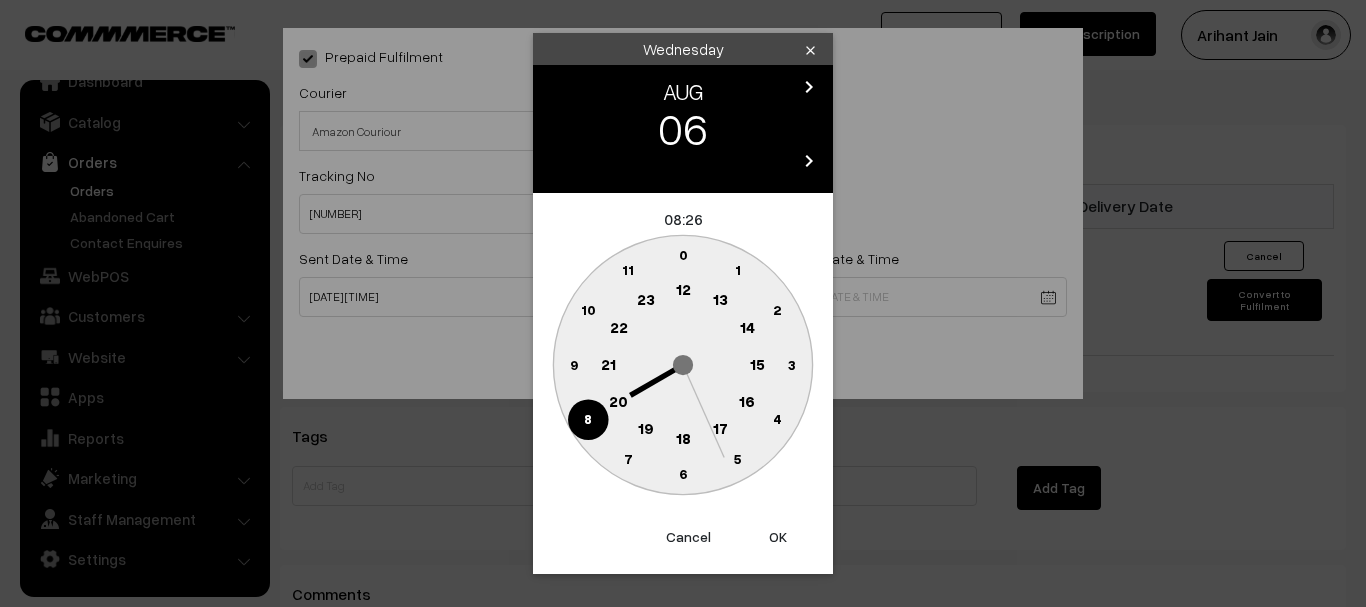 click on "18" 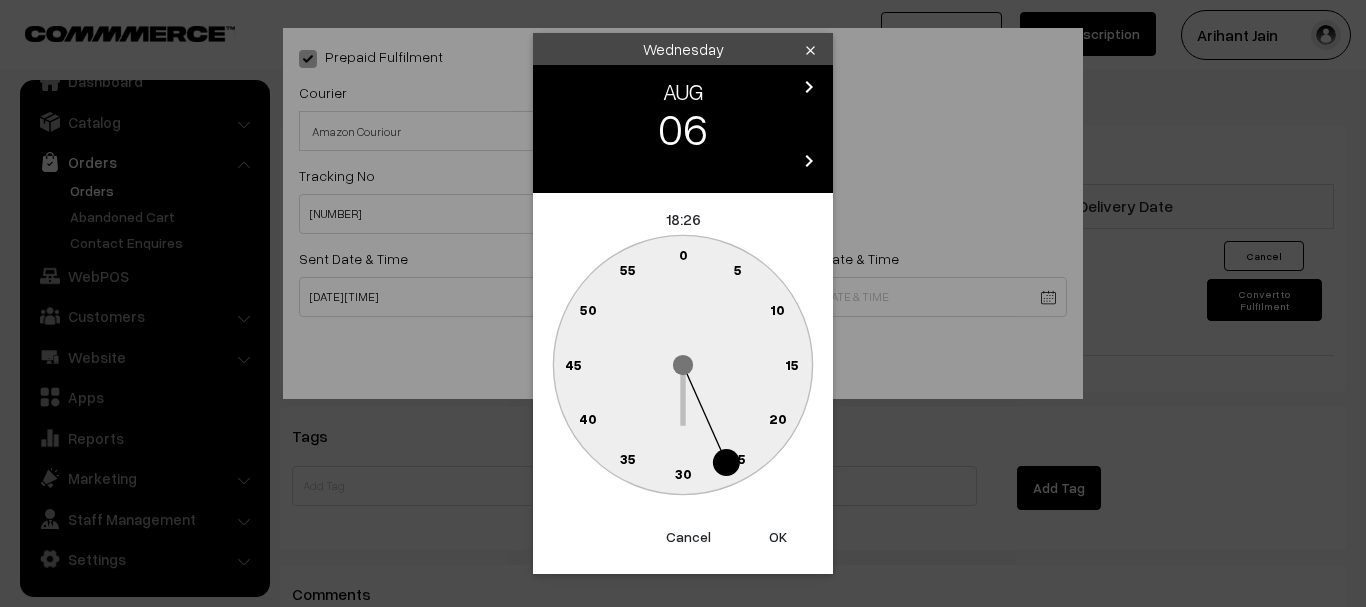 click on "30" 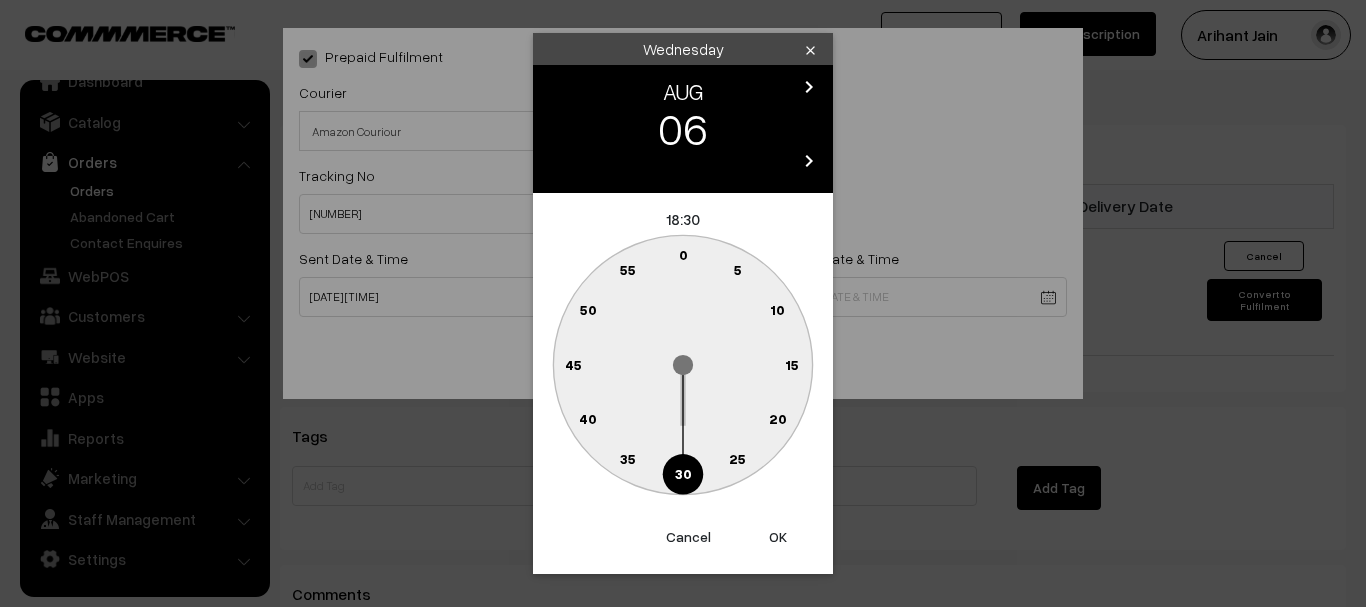 type on "06-08-2025 18:30" 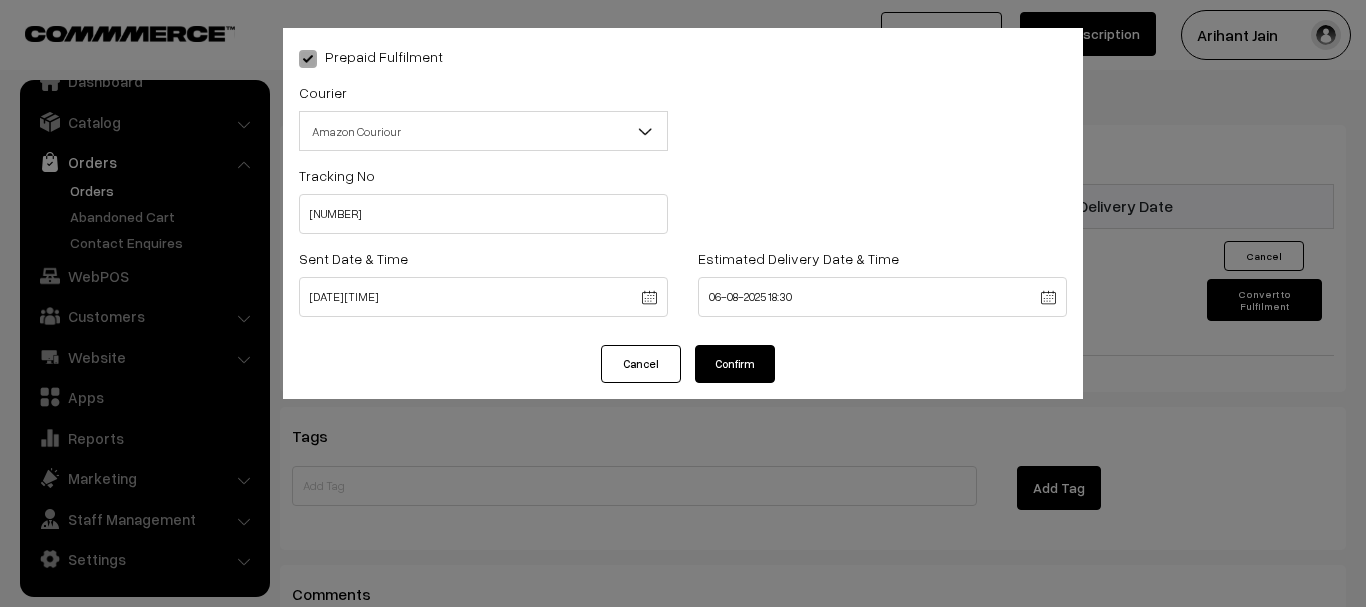click on "Confirm" at bounding box center [735, 364] 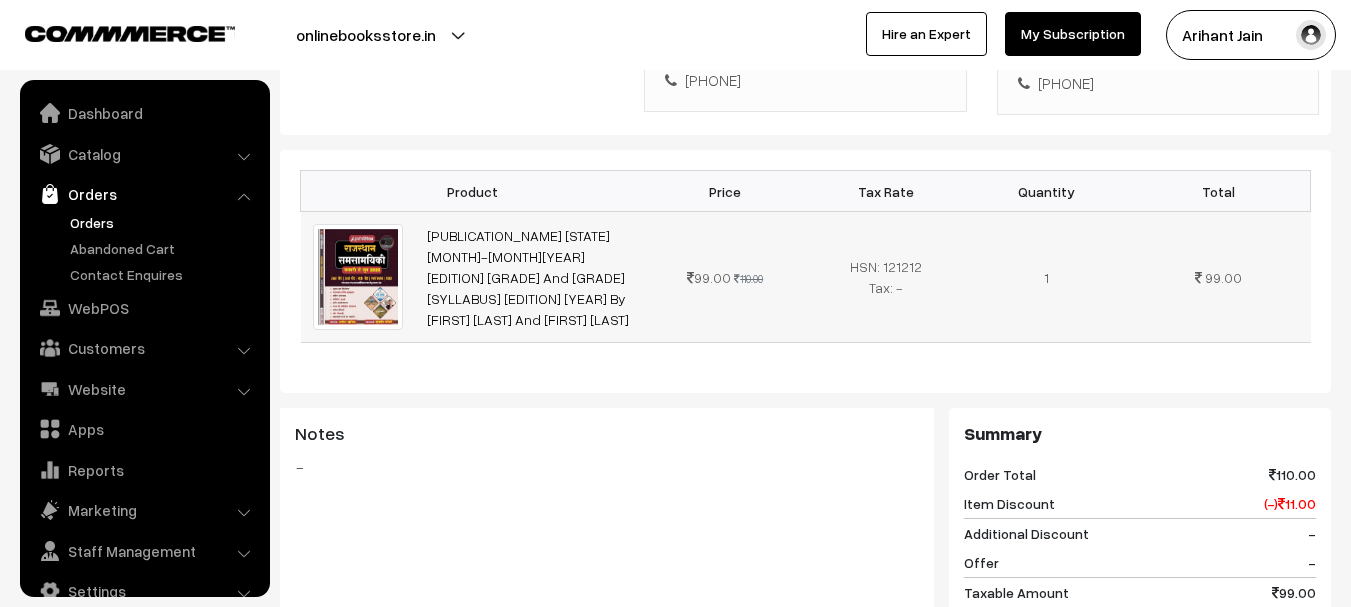 scroll, scrollTop: 500, scrollLeft: 0, axis: vertical 